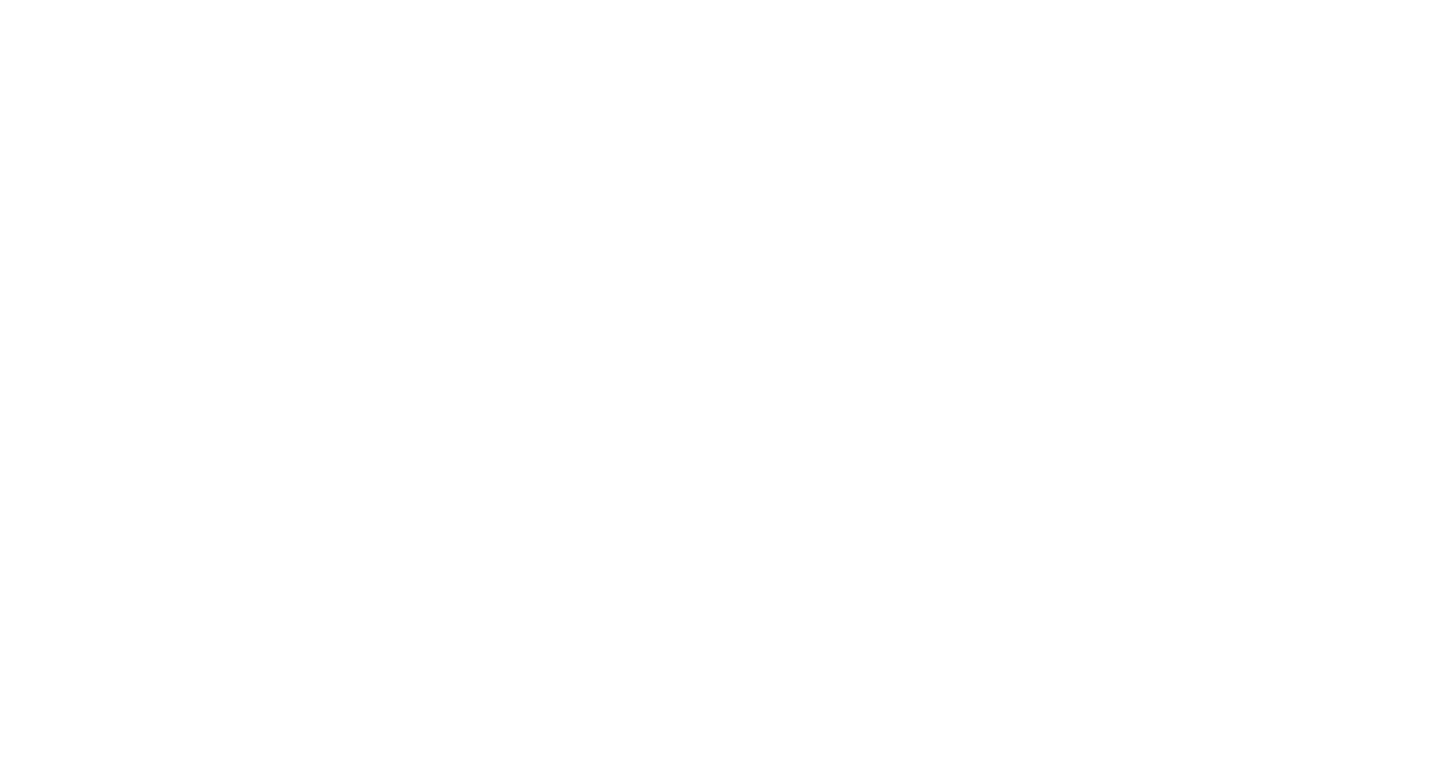 scroll, scrollTop: 0, scrollLeft: 0, axis: both 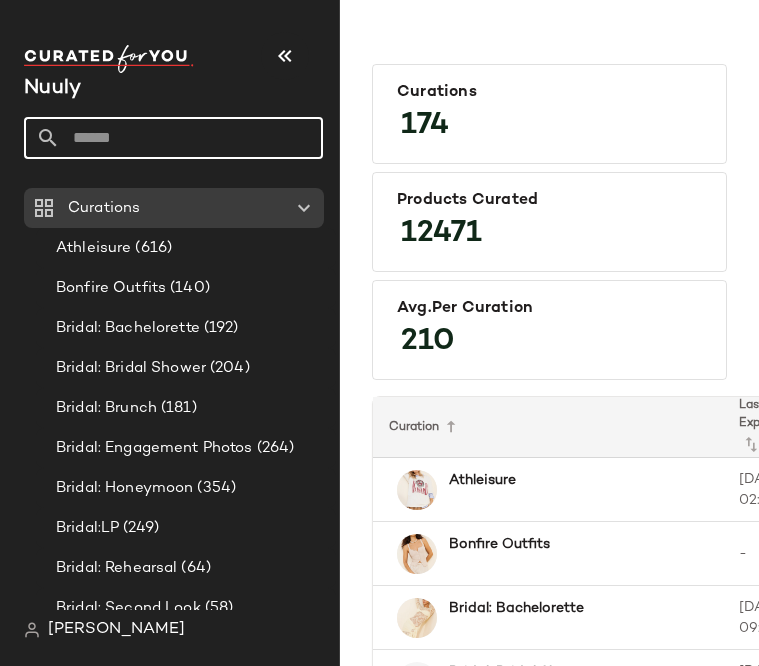click 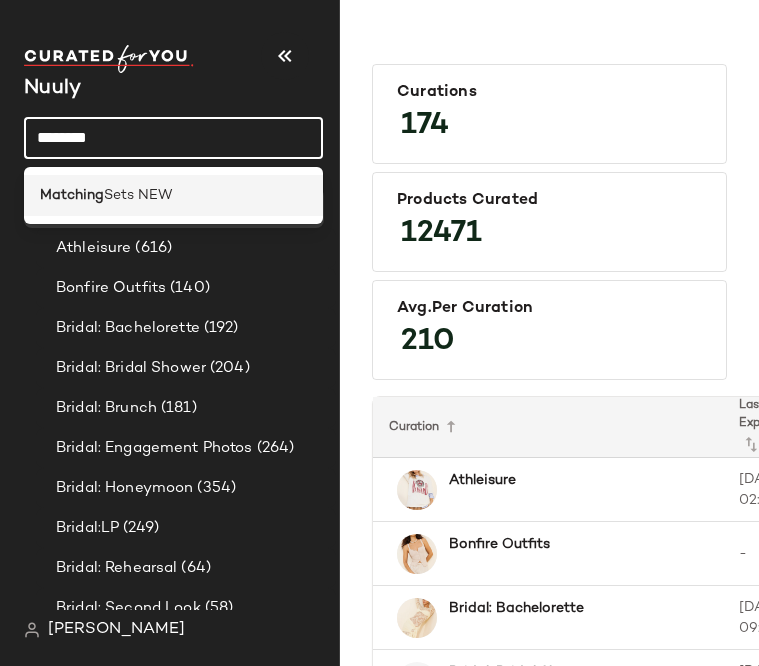 type on "********" 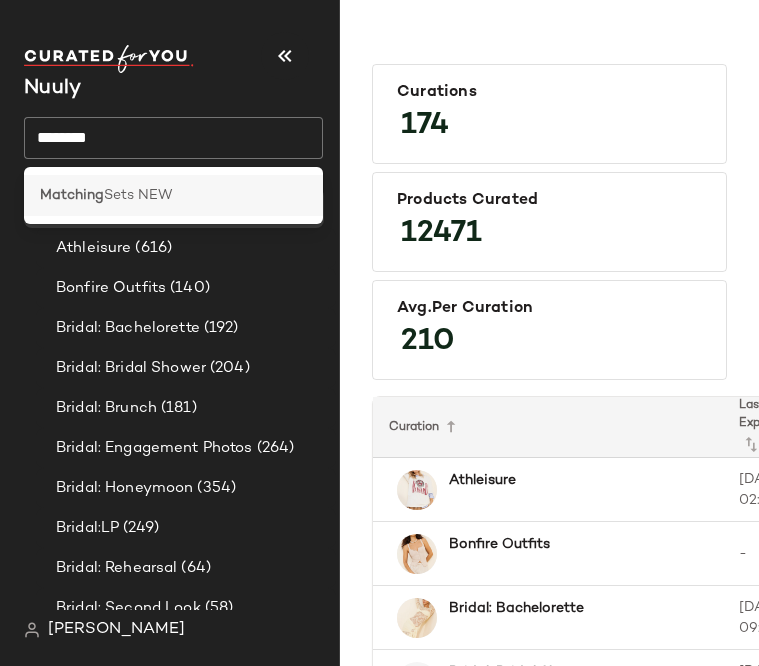click on "Sets NEW" at bounding box center (138, 195) 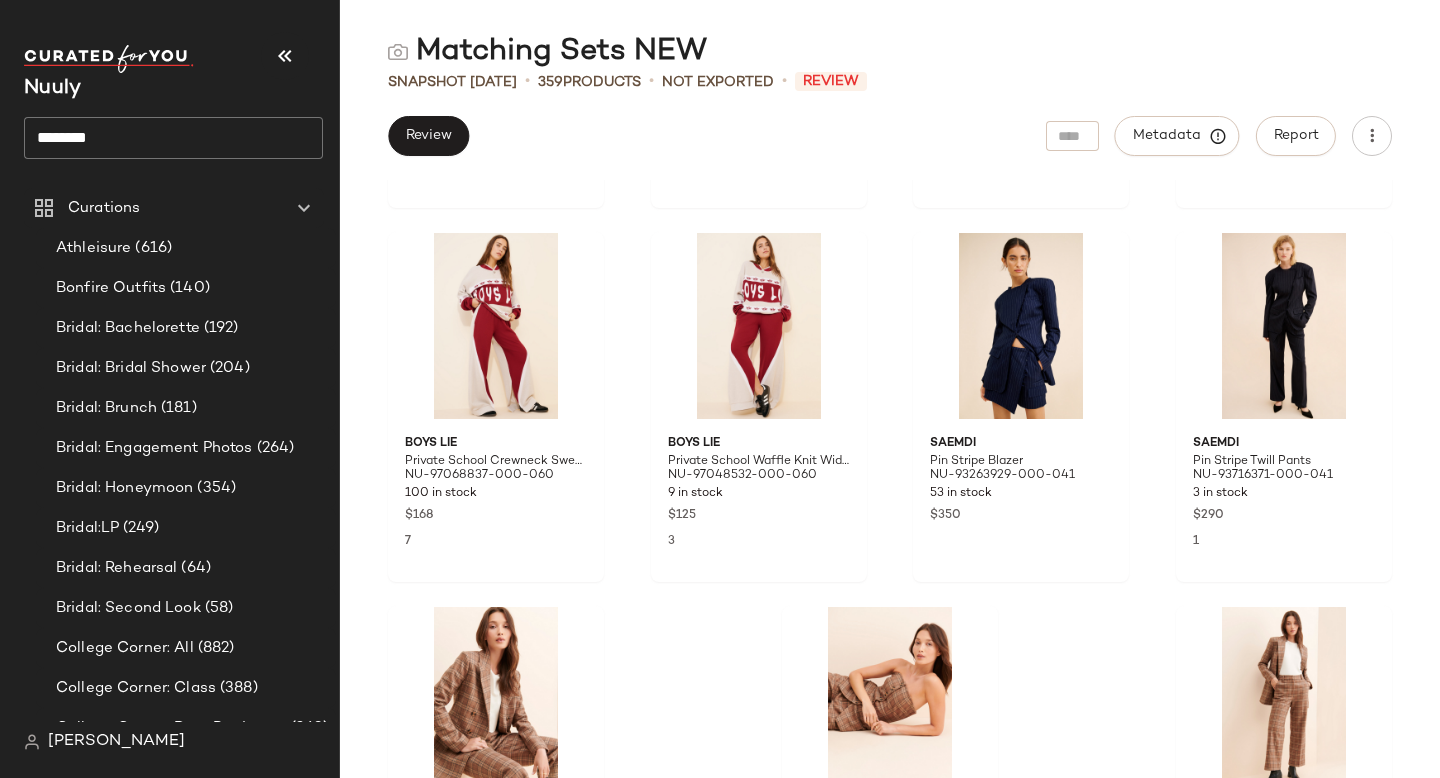 scroll, scrollTop: 32708, scrollLeft: 0, axis: vertical 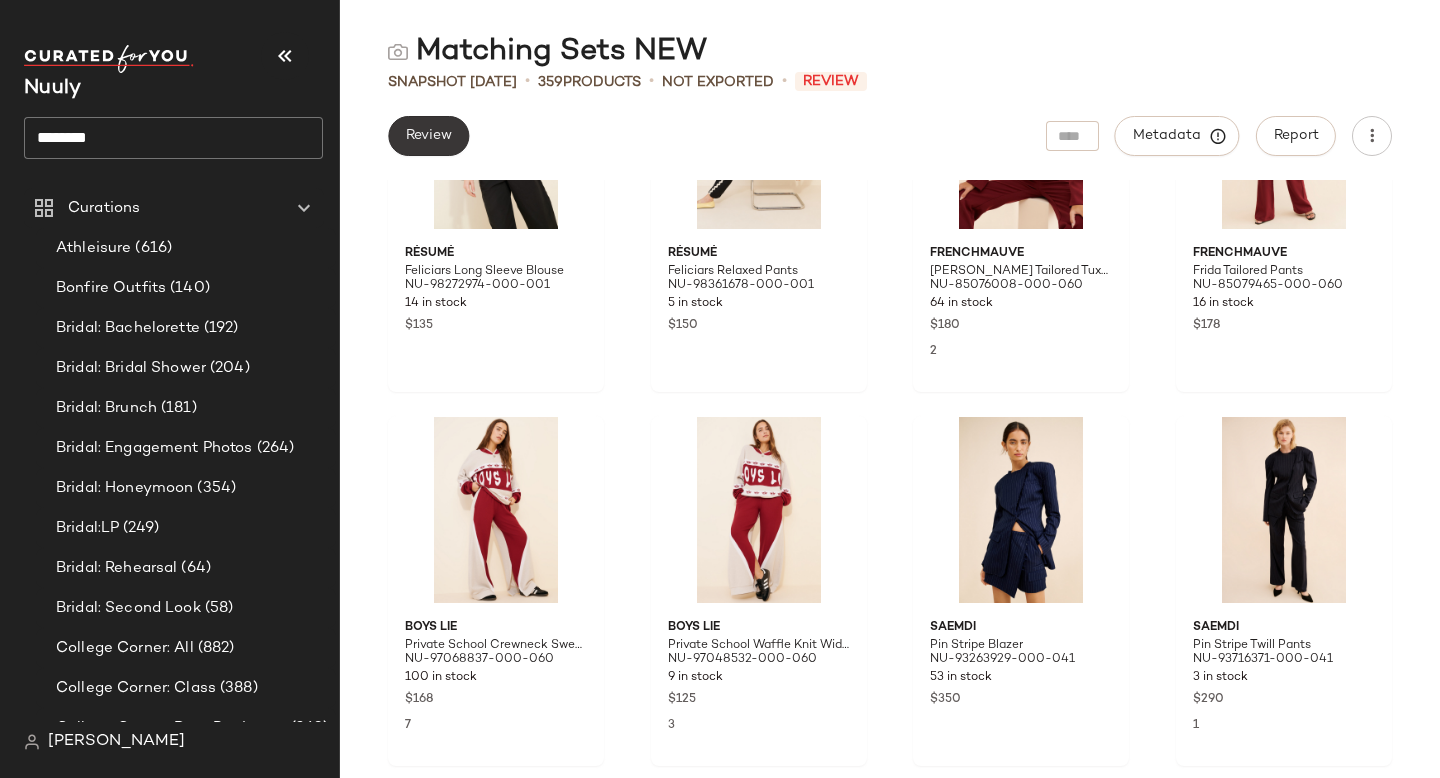 click on "Review" 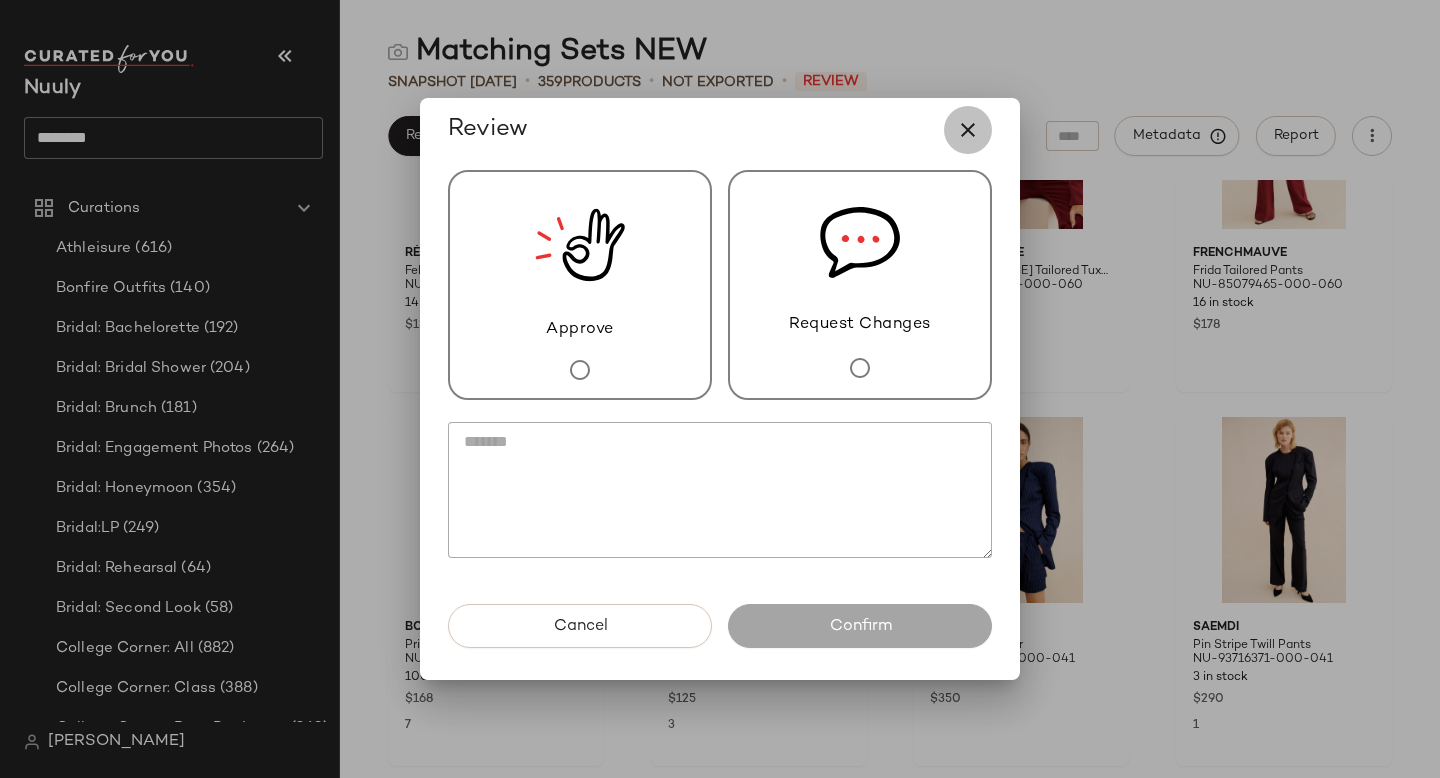 click at bounding box center (968, 130) 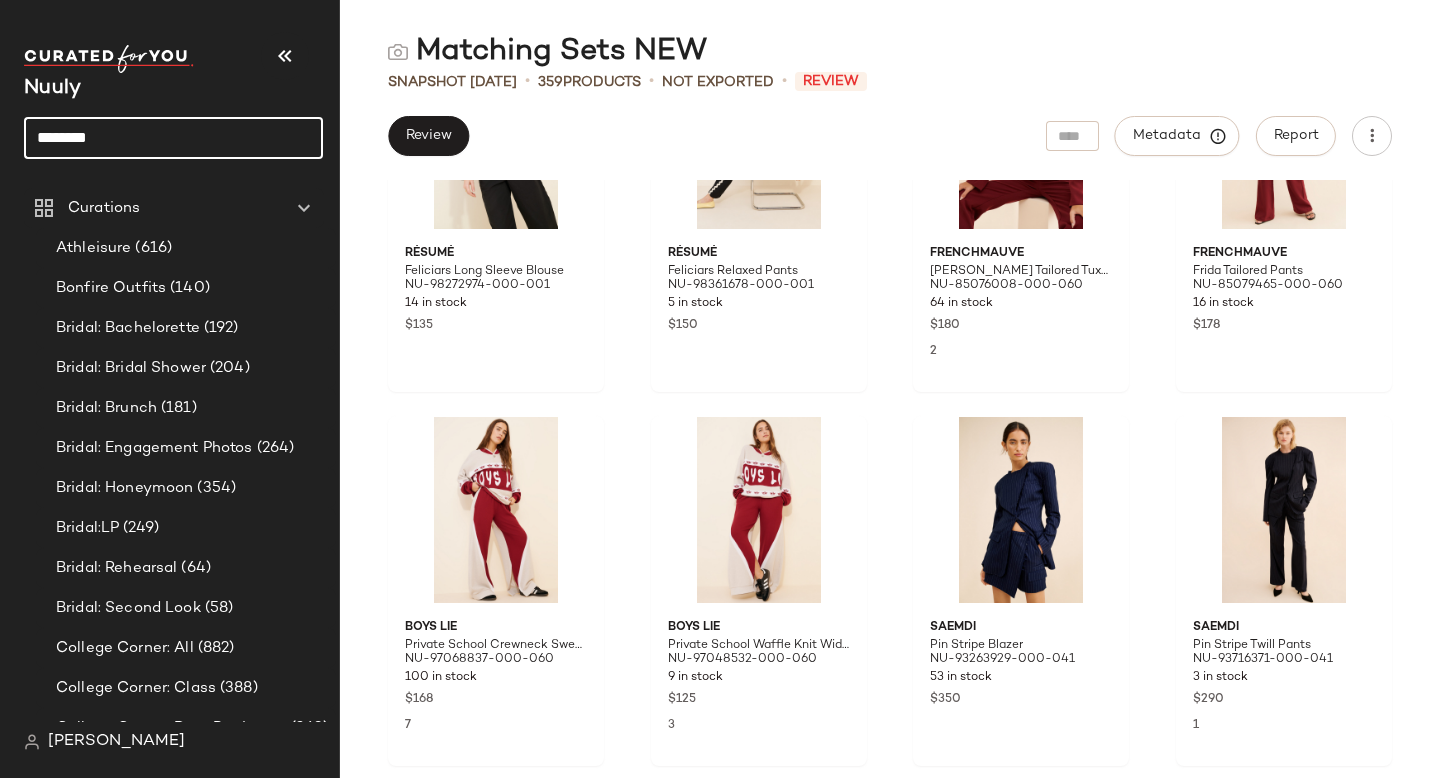 drag, startPoint x: 140, startPoint y: 140, endPoint x: 0, endPoint y: 138, distance: 140.01428 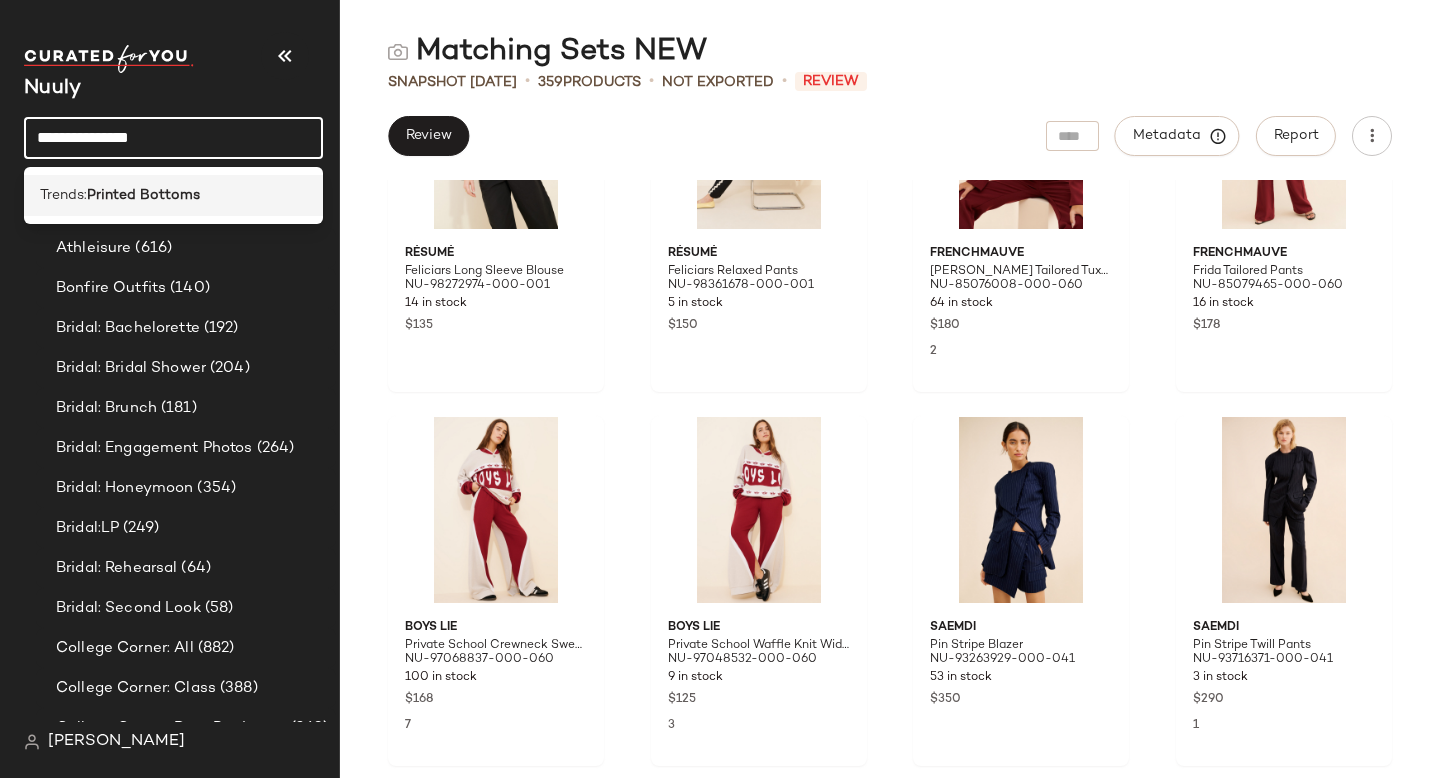type on "**********" 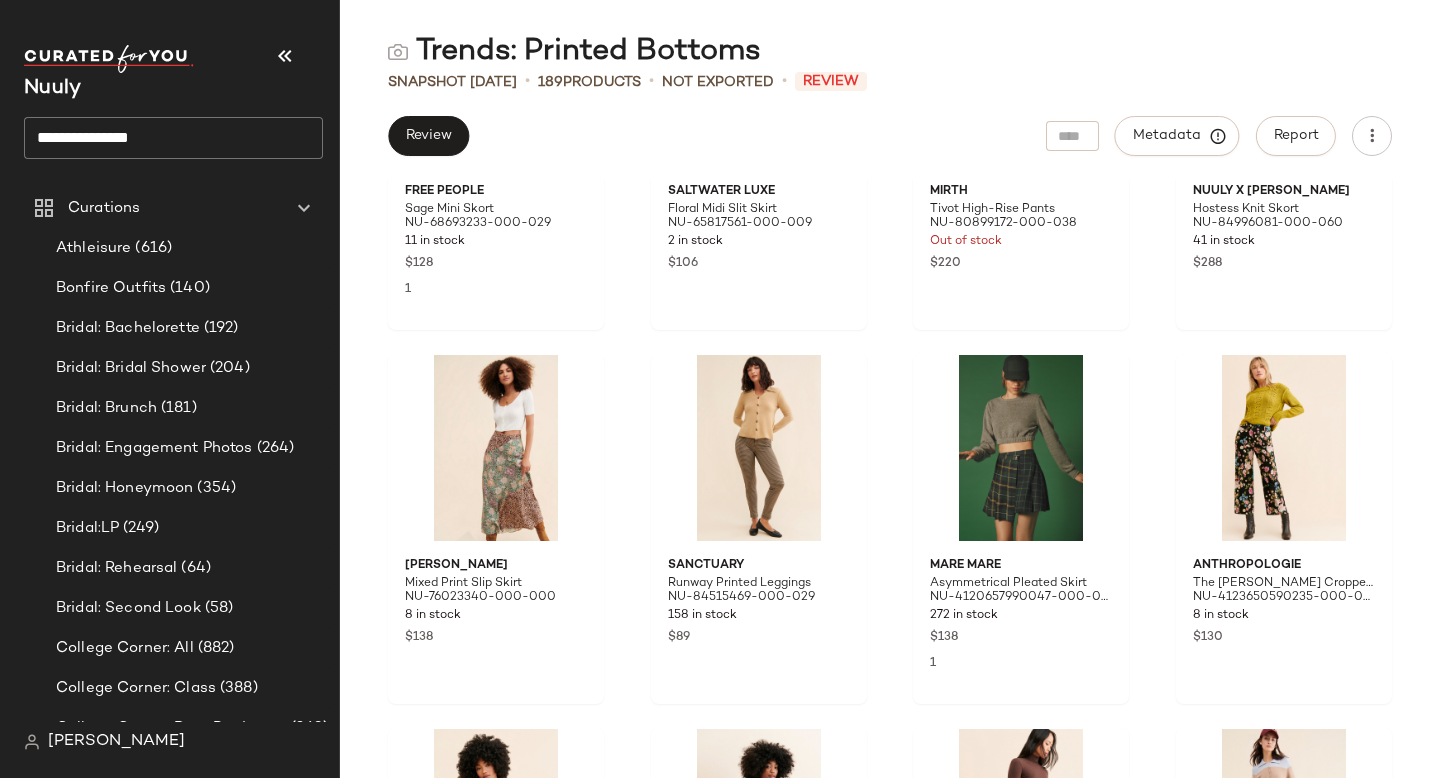scroll, scrollTop: 7747, scrollLeft: 0, axis: vertical 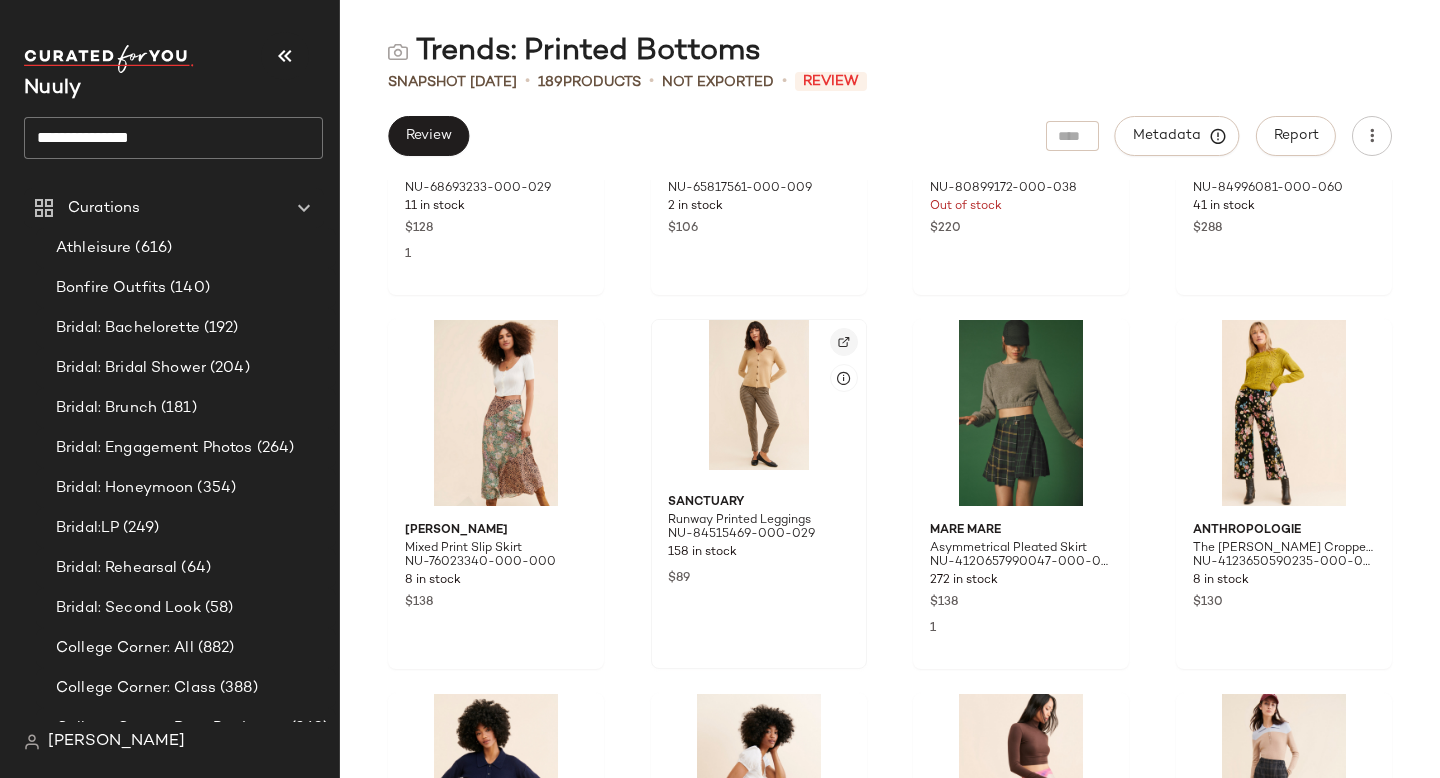 click 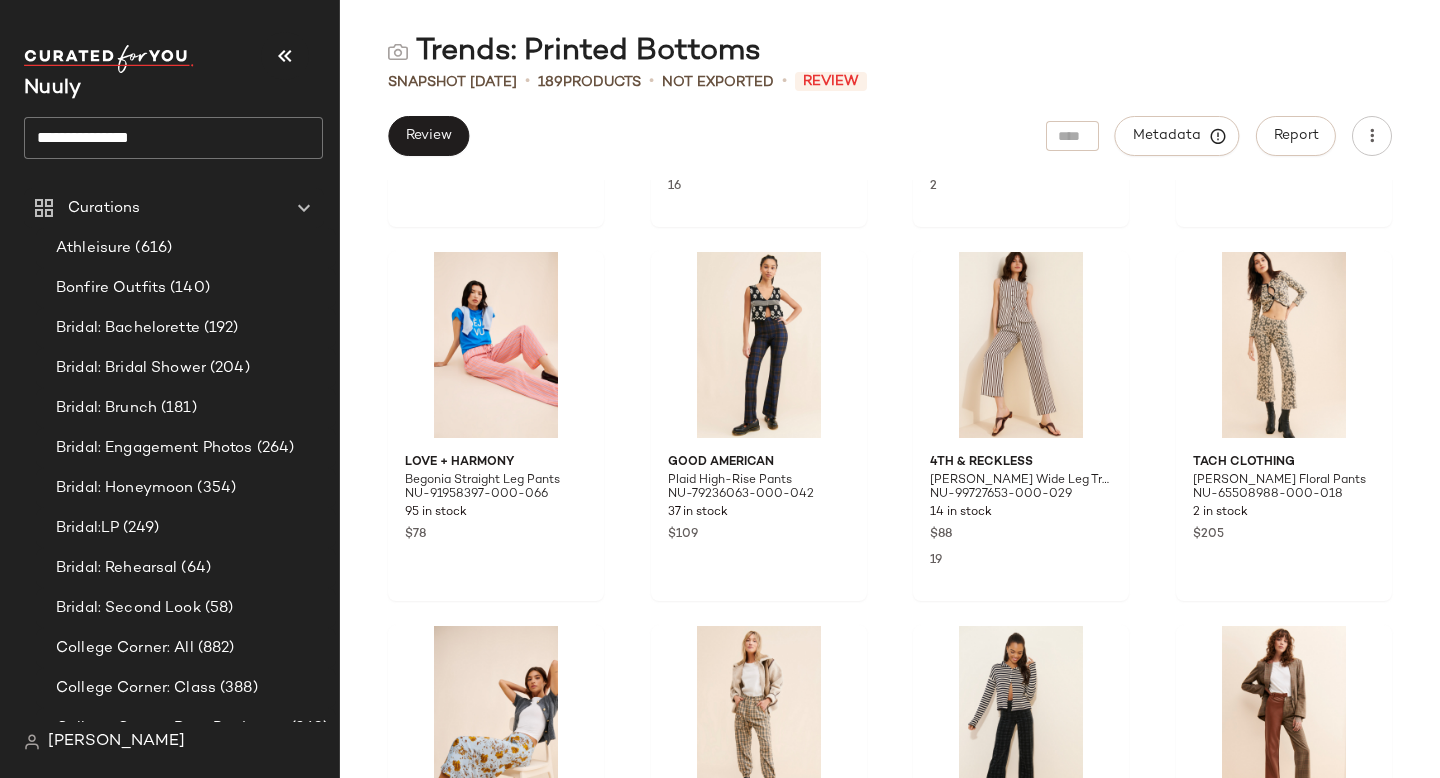 scroll, scrollTop: 14922, scrollLeft: 0, axis: vertical 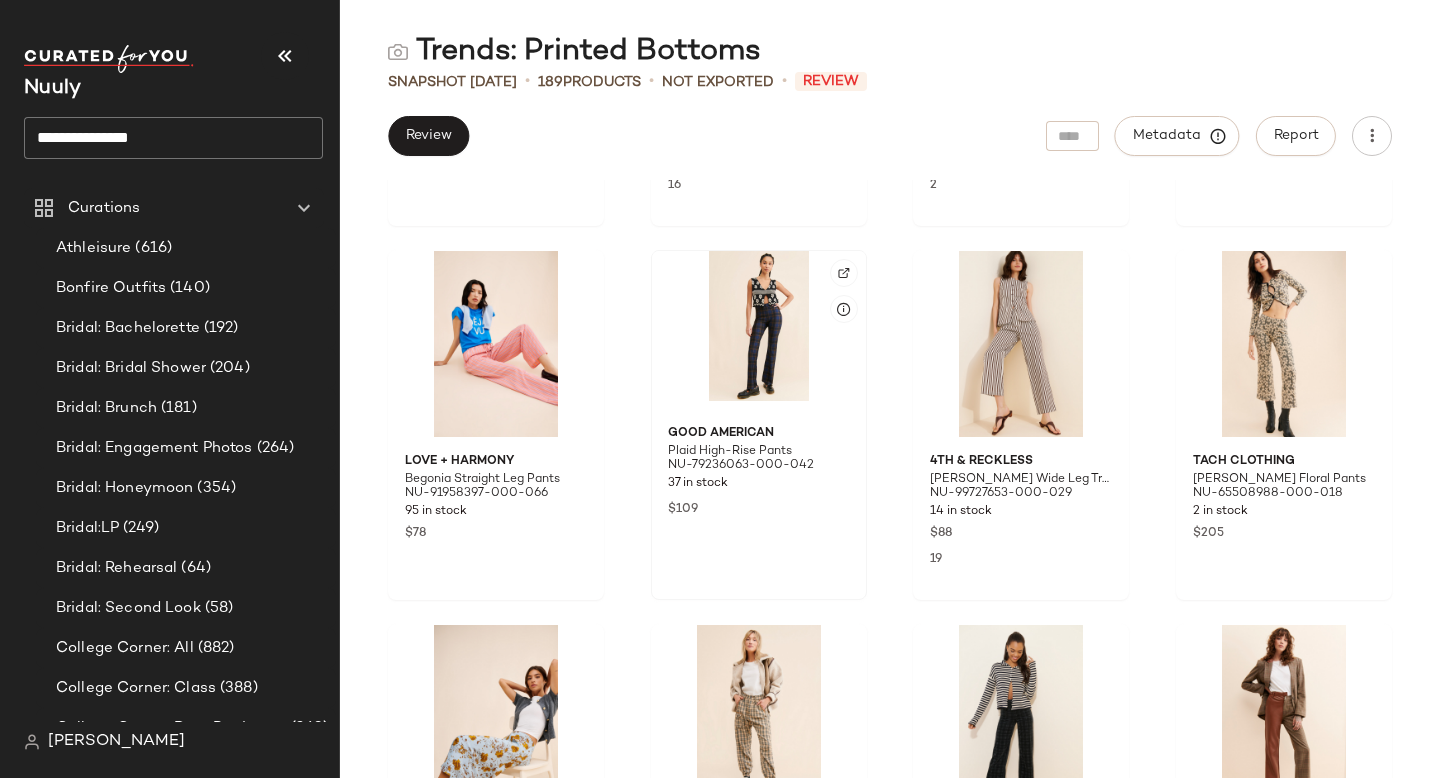 click 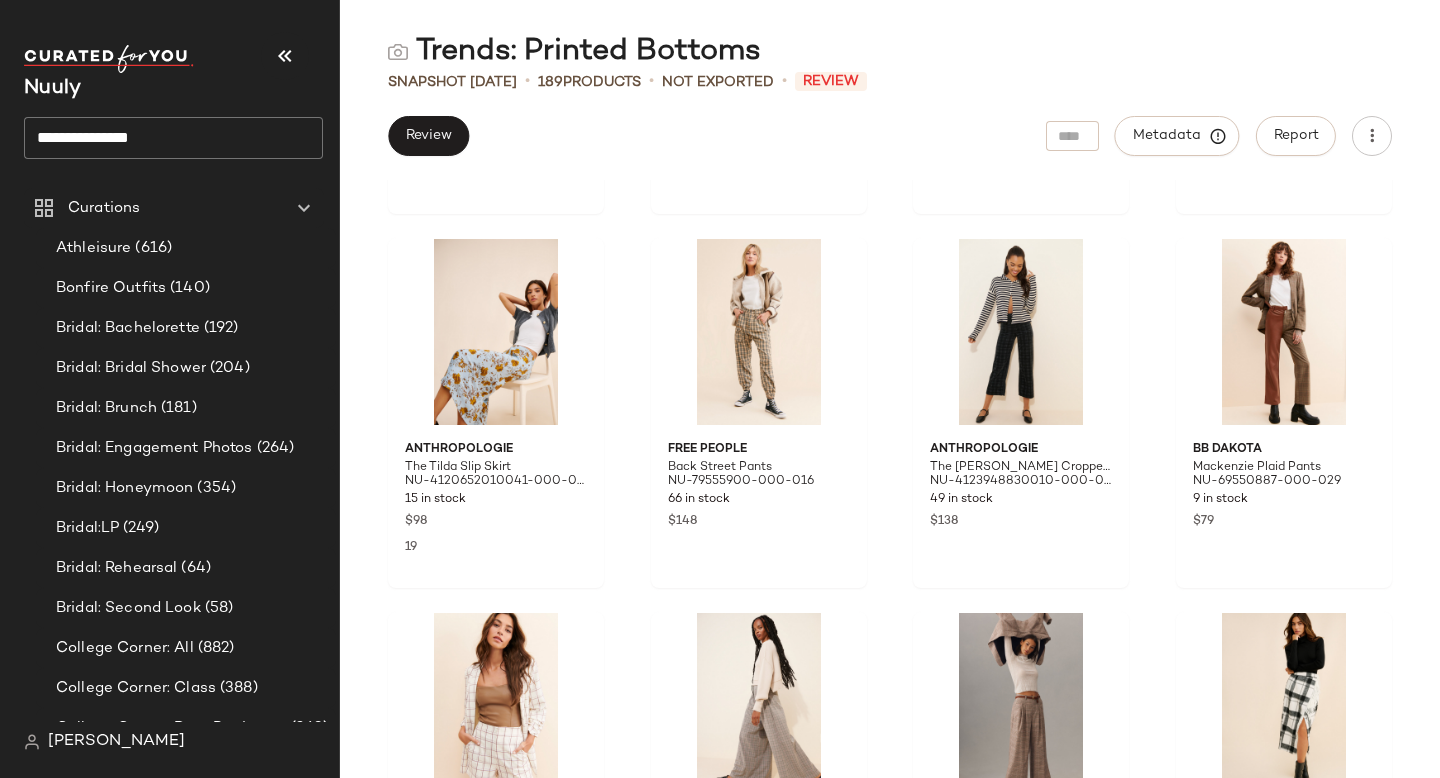 scroll, scrollTop: 15319, scrollLeft: 0, axis: vertical 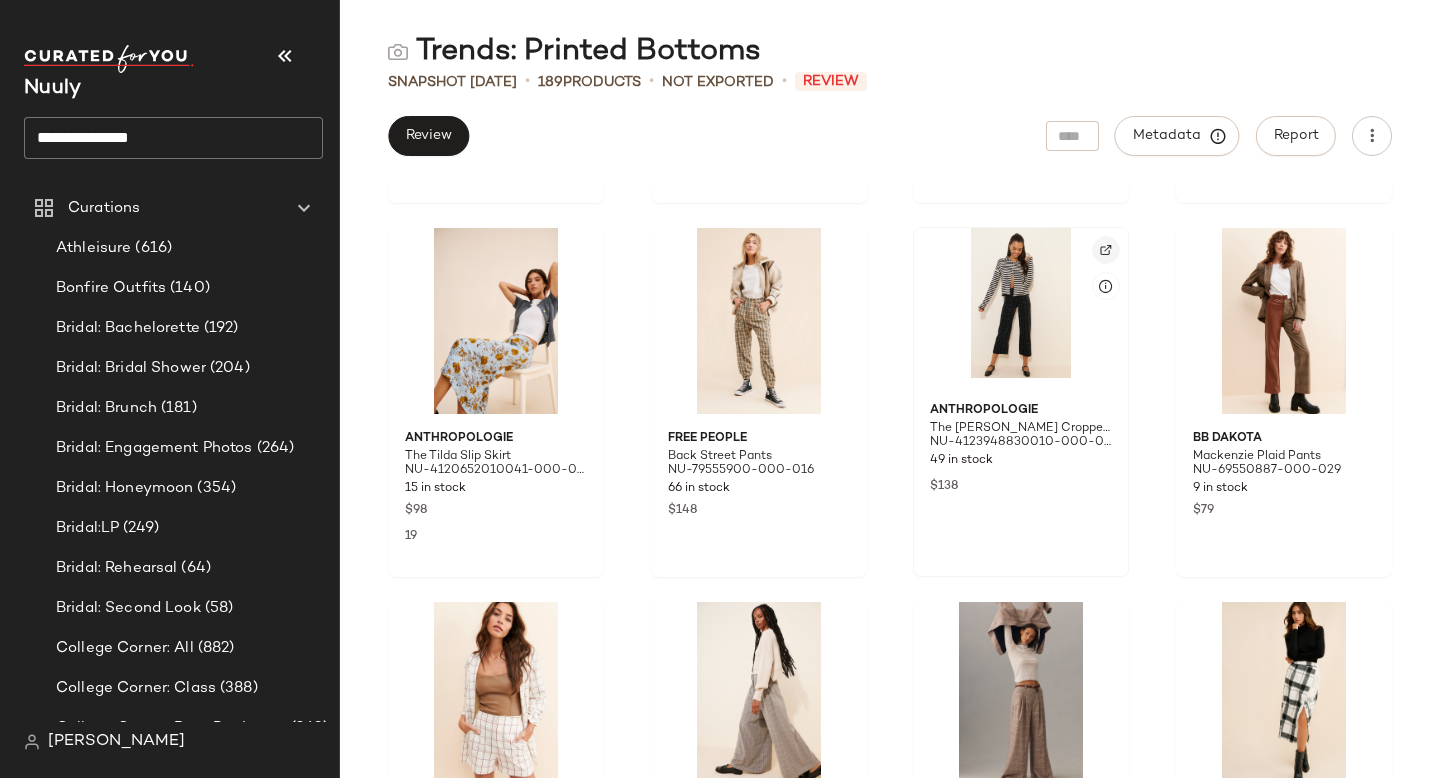 click at bounding box center [1106, 250] 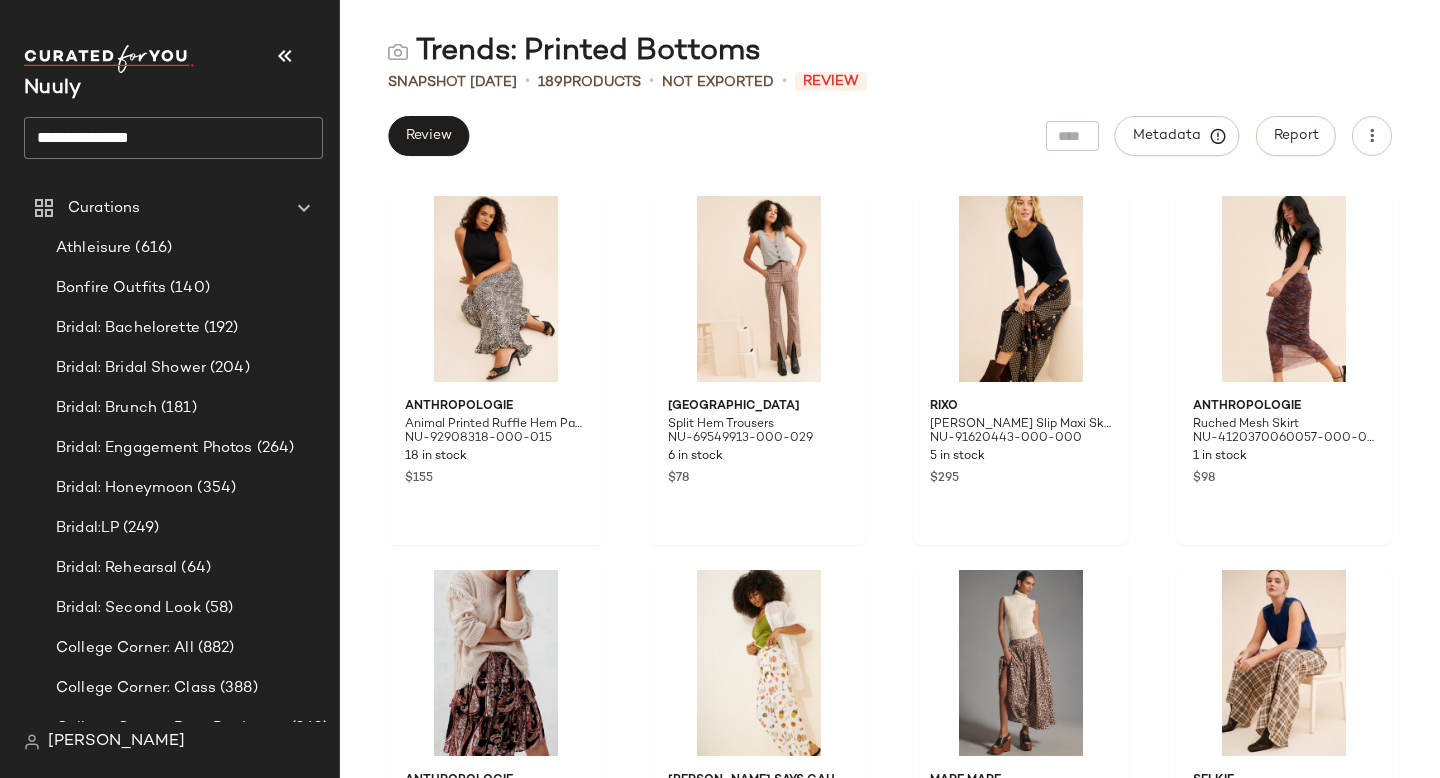 scroll, scrollTop: 16472, scrollLeft: 0, axis: vertical 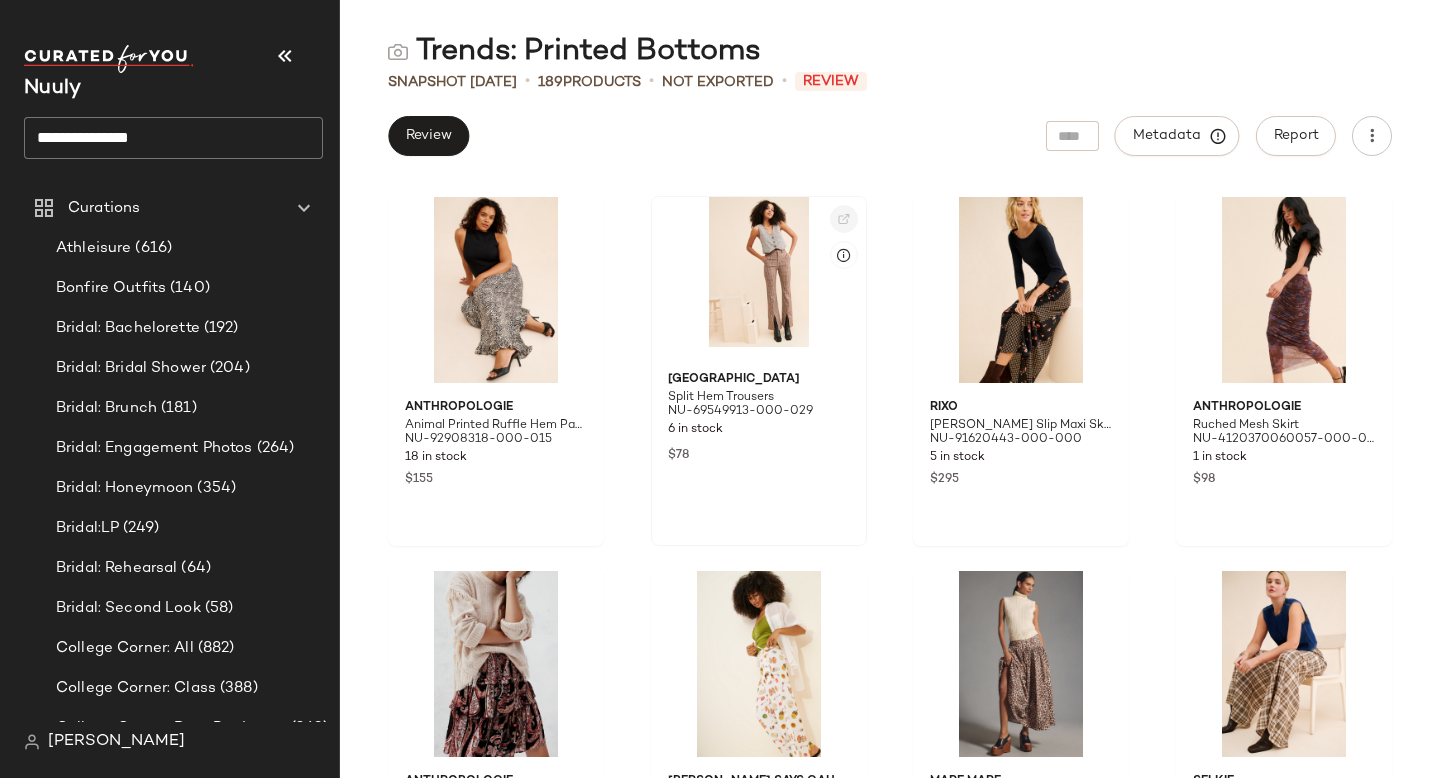 click 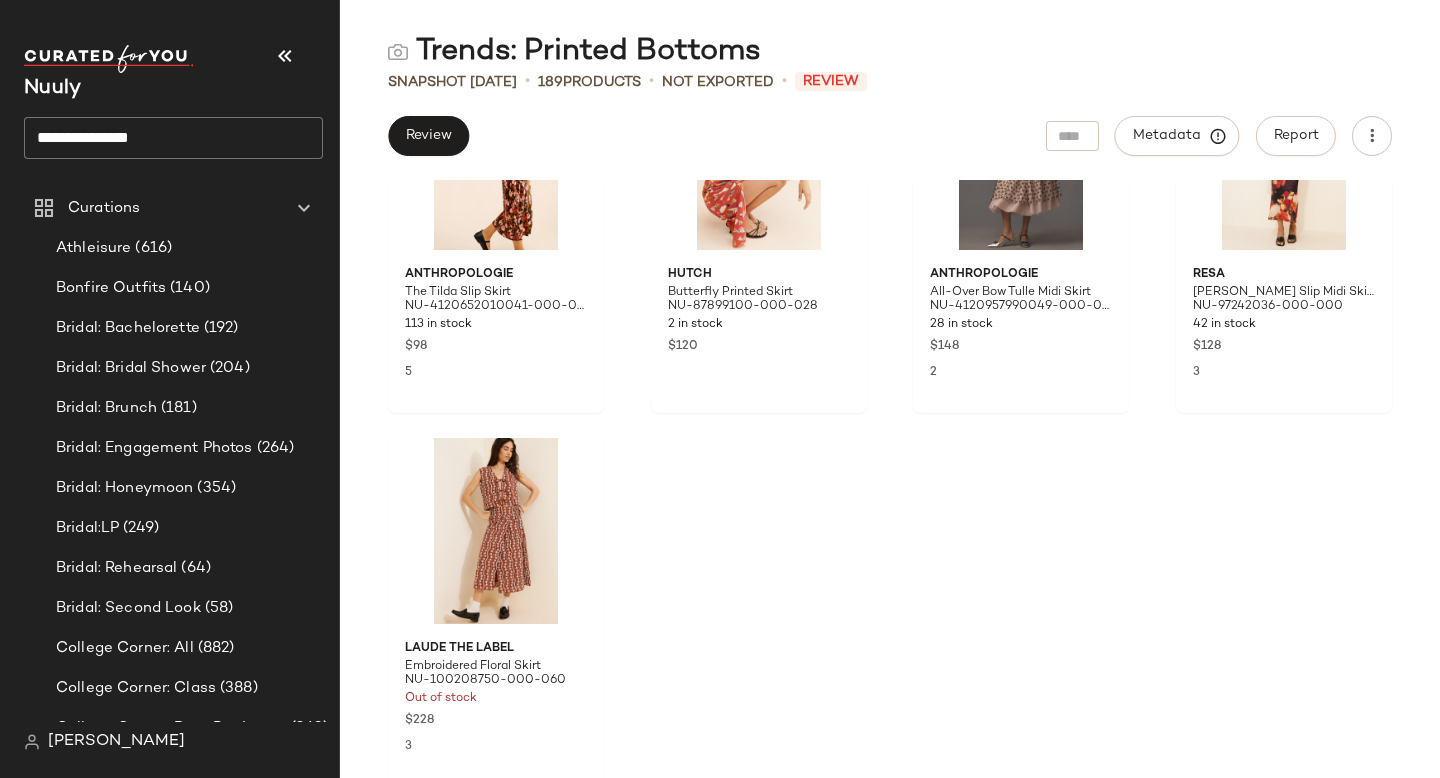 scroll, scrollTop: 17370, scrollLeft: 0, axis: vertical 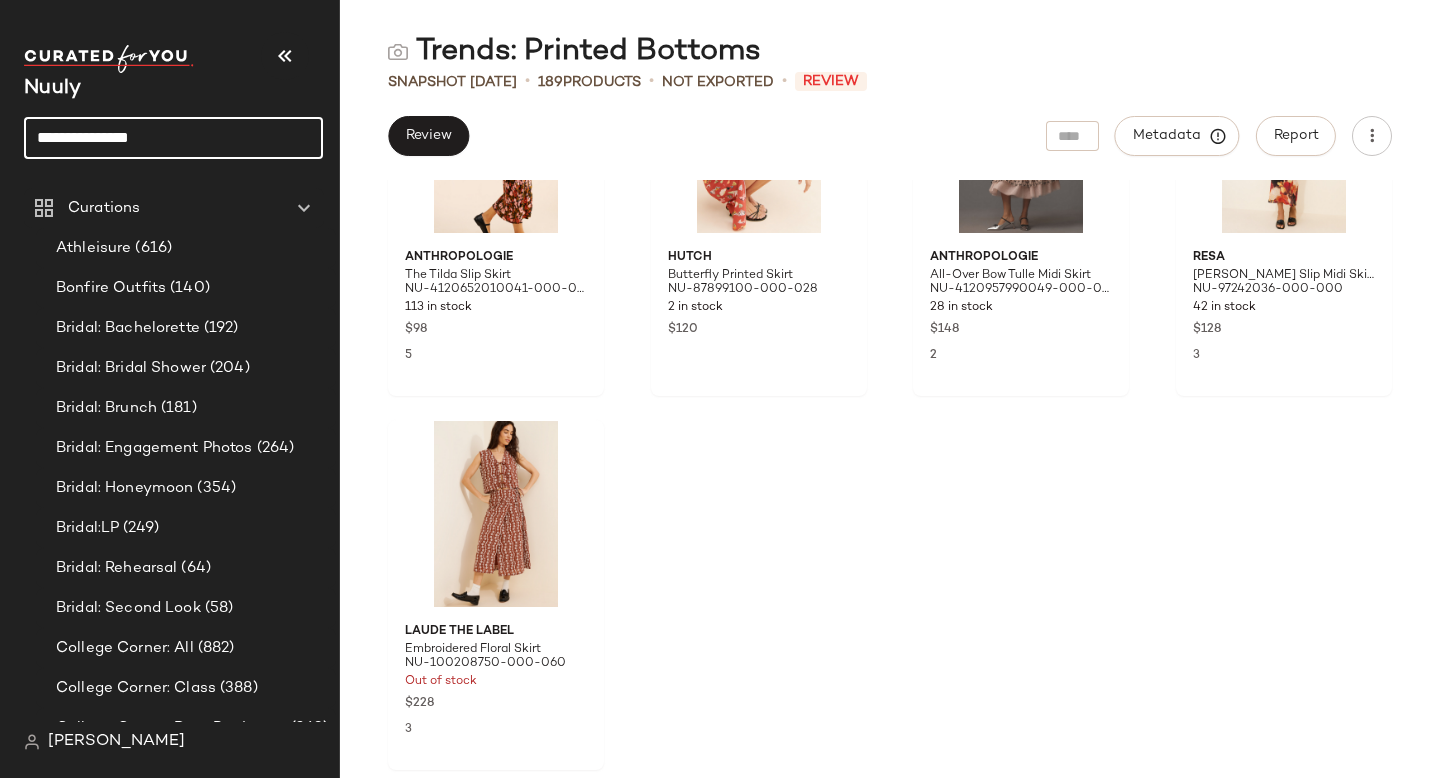 drag, startPoint x: 178, startPoint y: 136, endPoint x: 0, endPoint y: 136, distance: 178 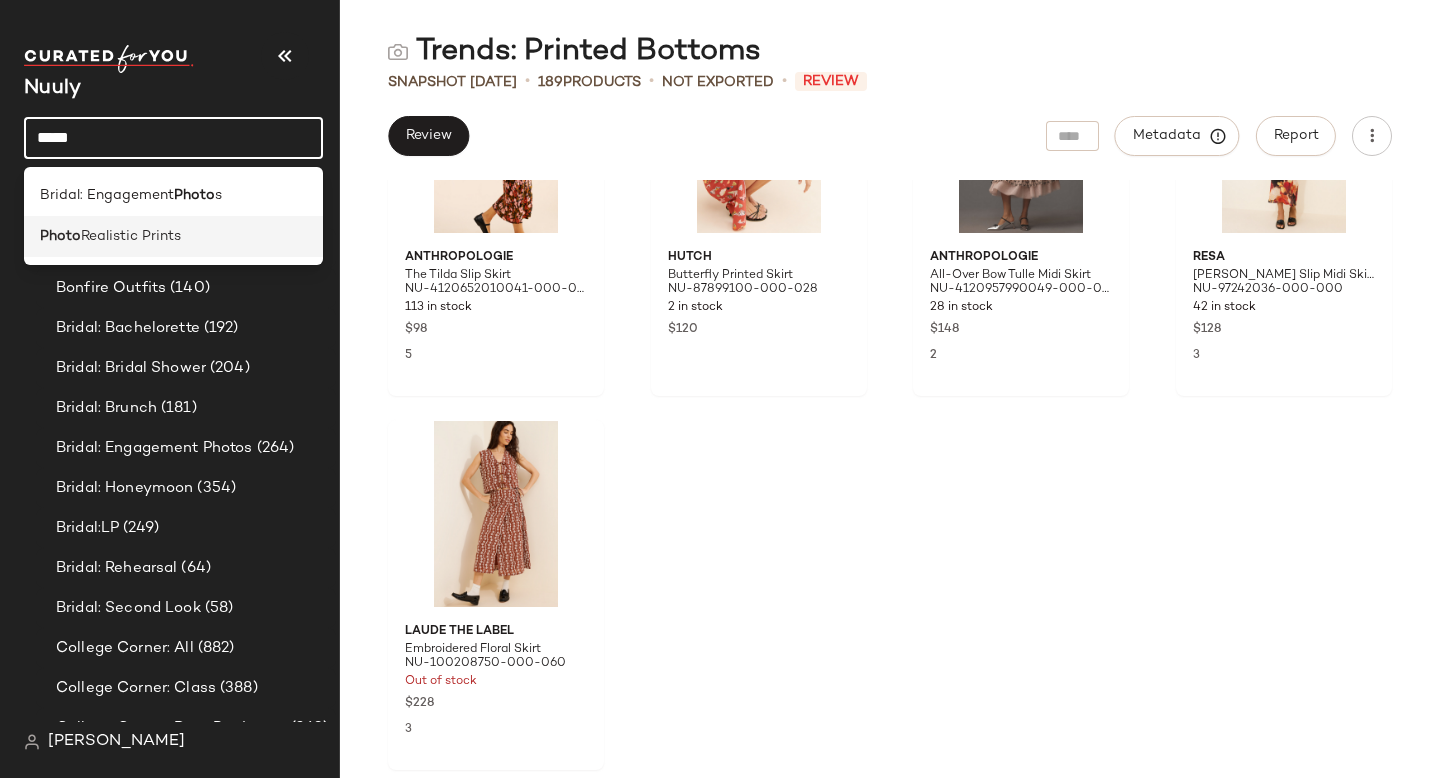 type on "*****" 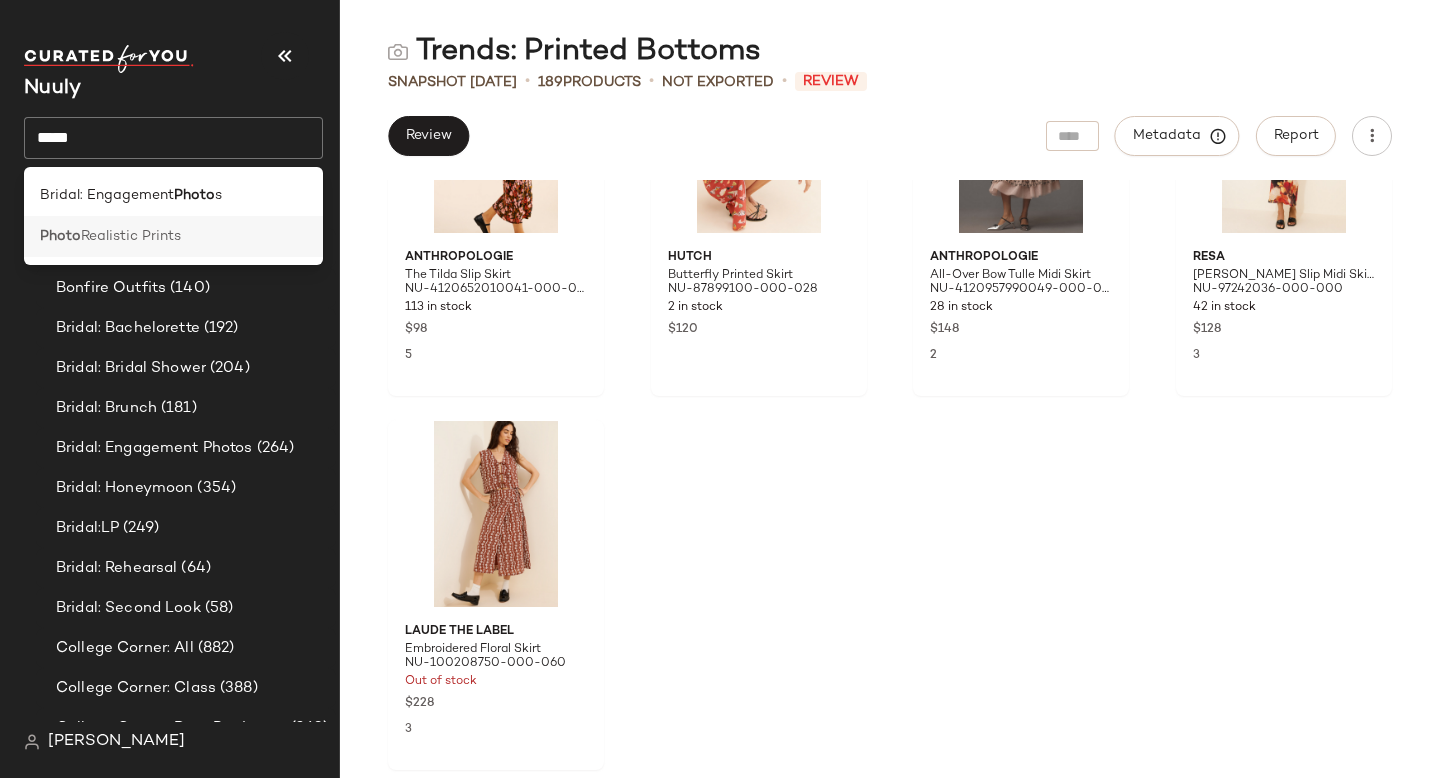 click on "Realistic Prints" at bounding box center (131, 236) 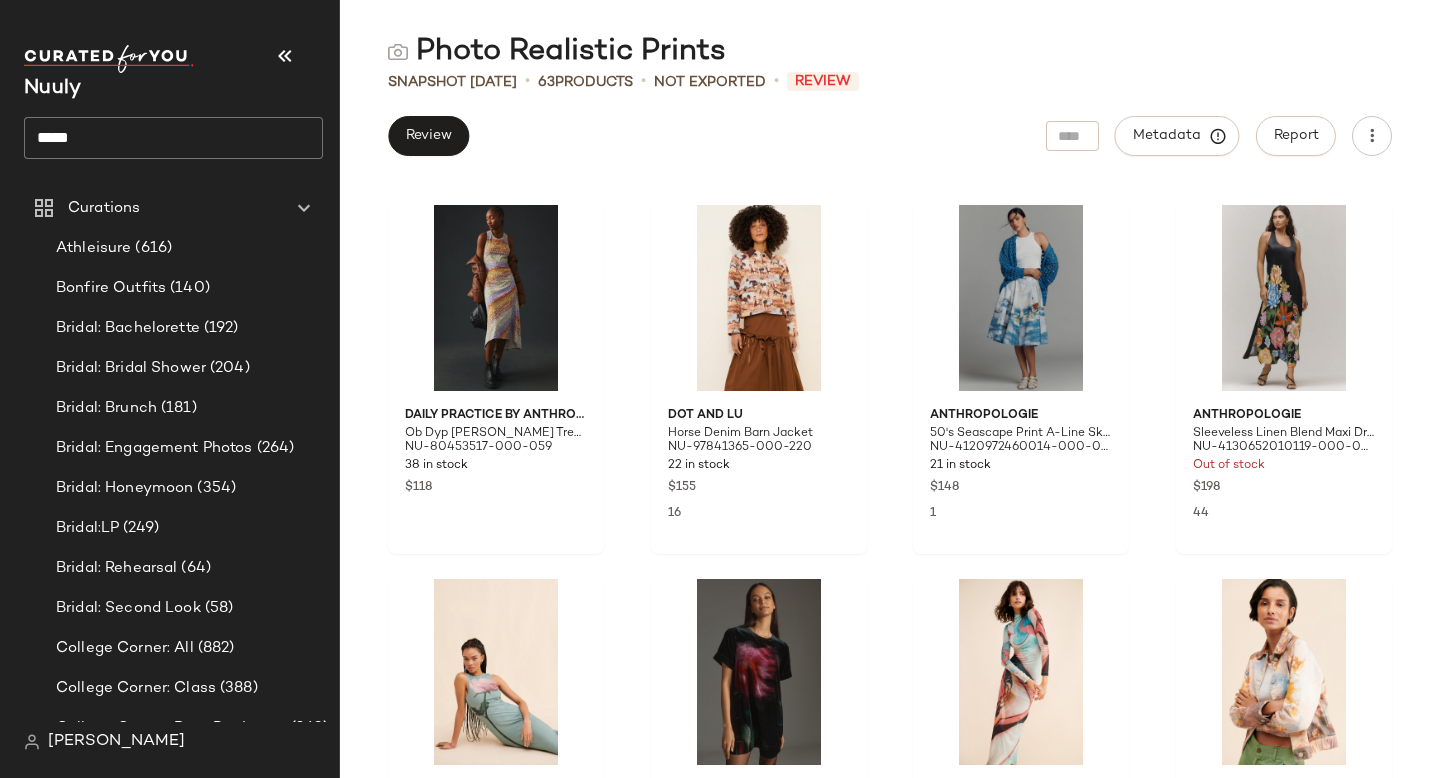 scroll, scrollTop: 380, scrollLeft: 0, axis: vertical 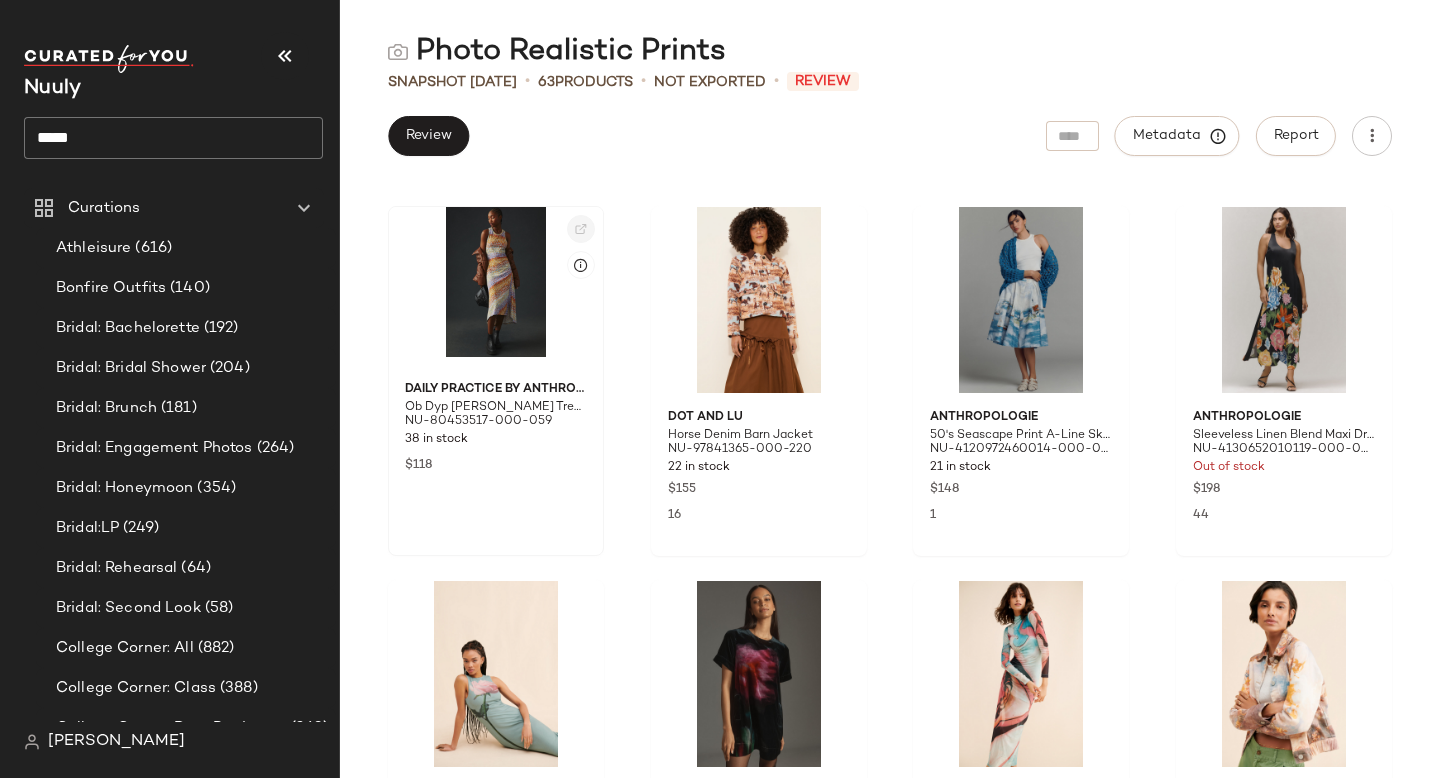 click at bounding box center [581, 229] 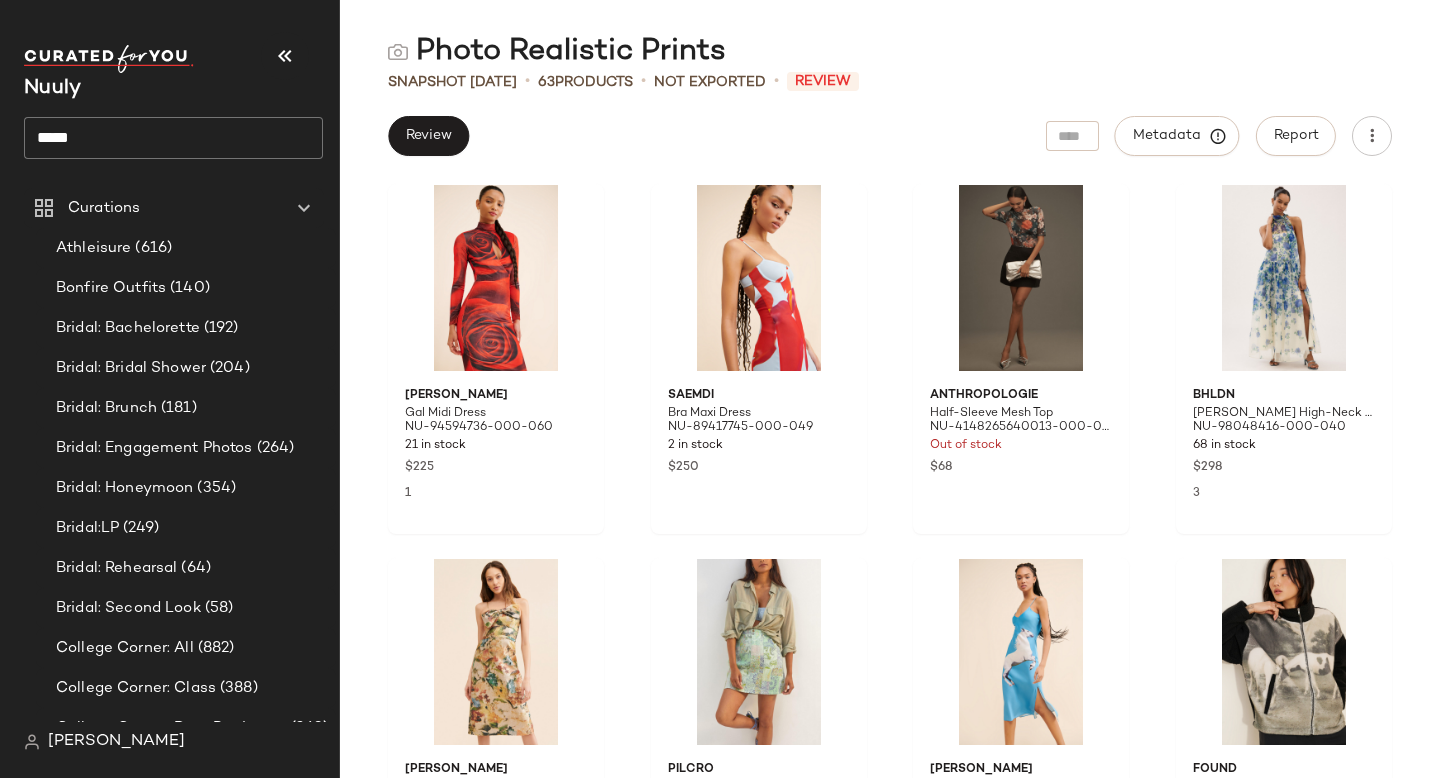 scroll, scrollTop: 3363, scrollLeft: 0, axis: vertical 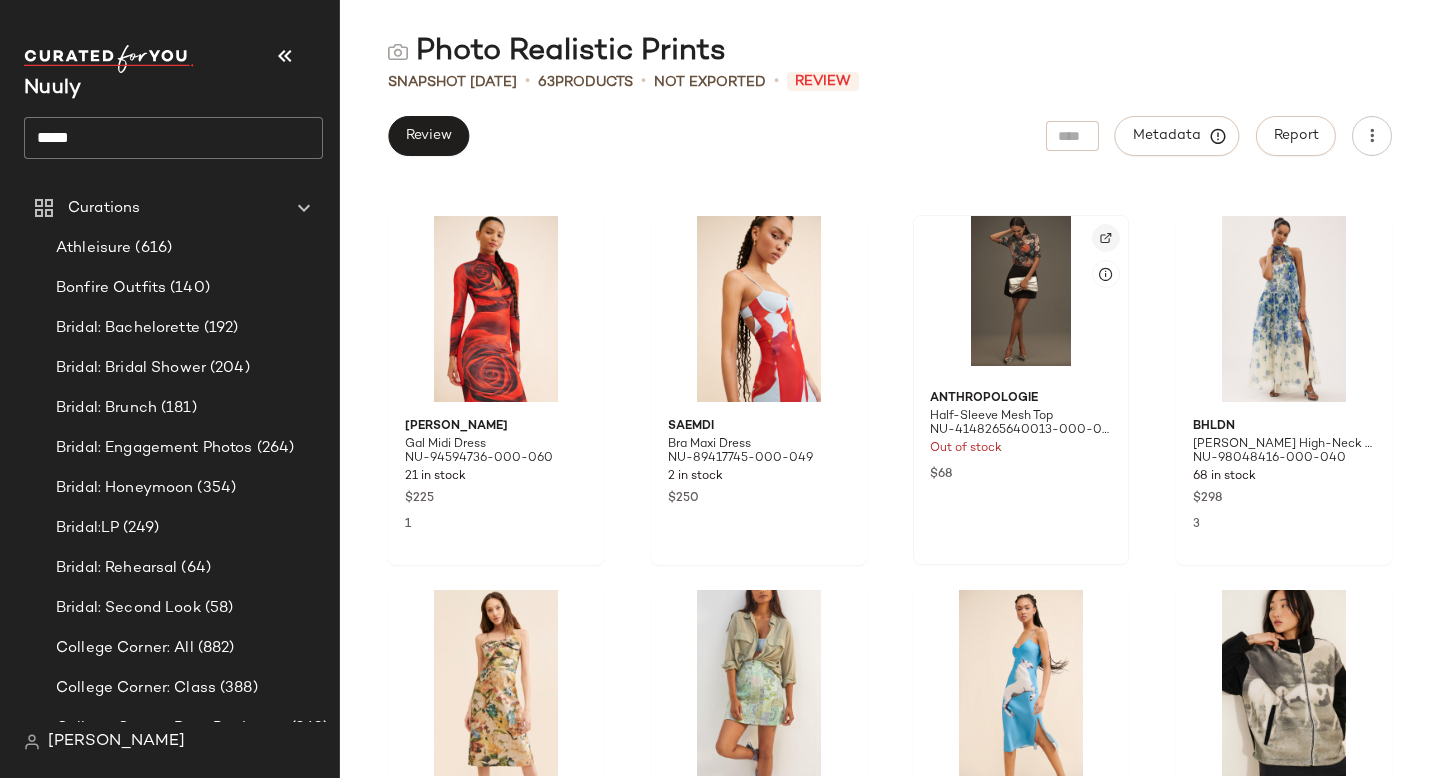 click 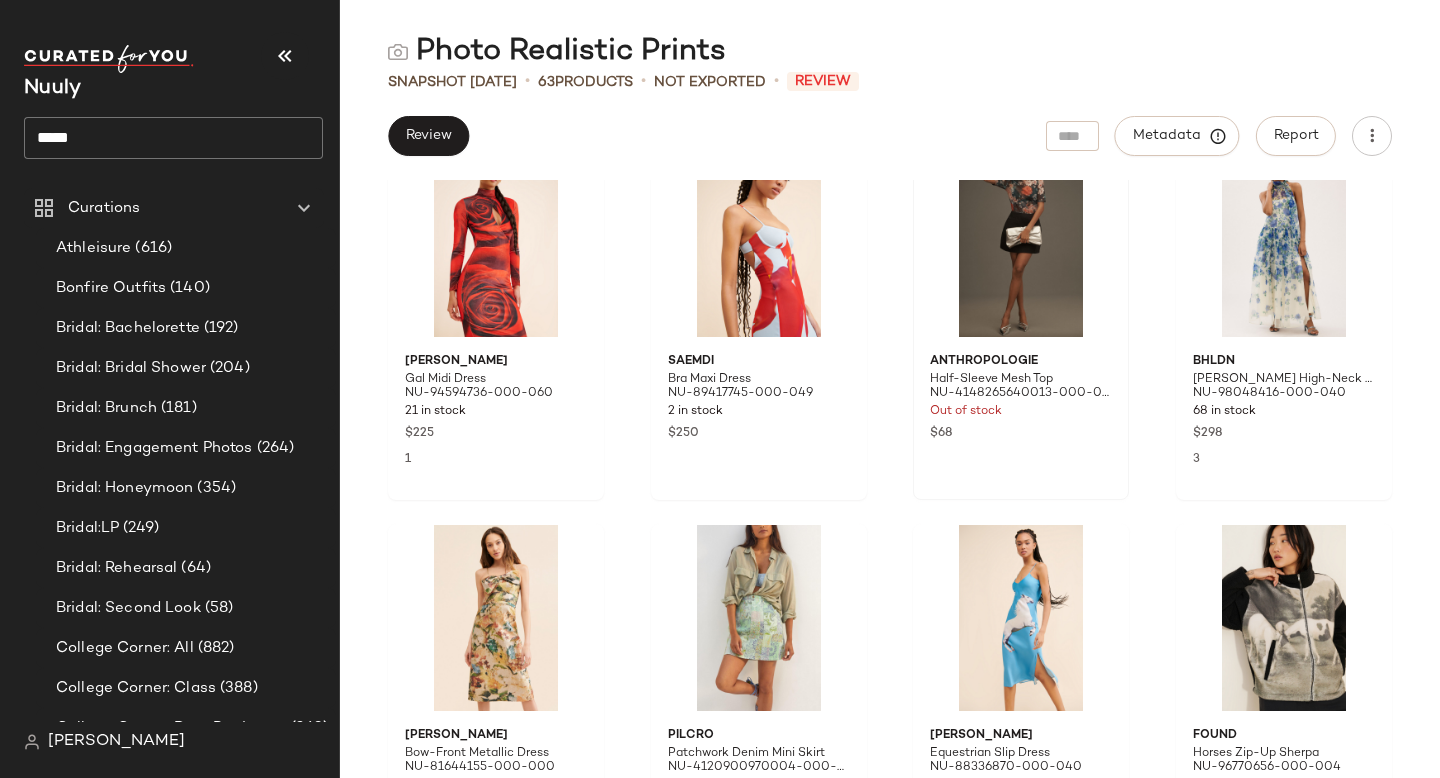 scroll, scrollTop: 3397, scrollLeft: 0, axis: vertical 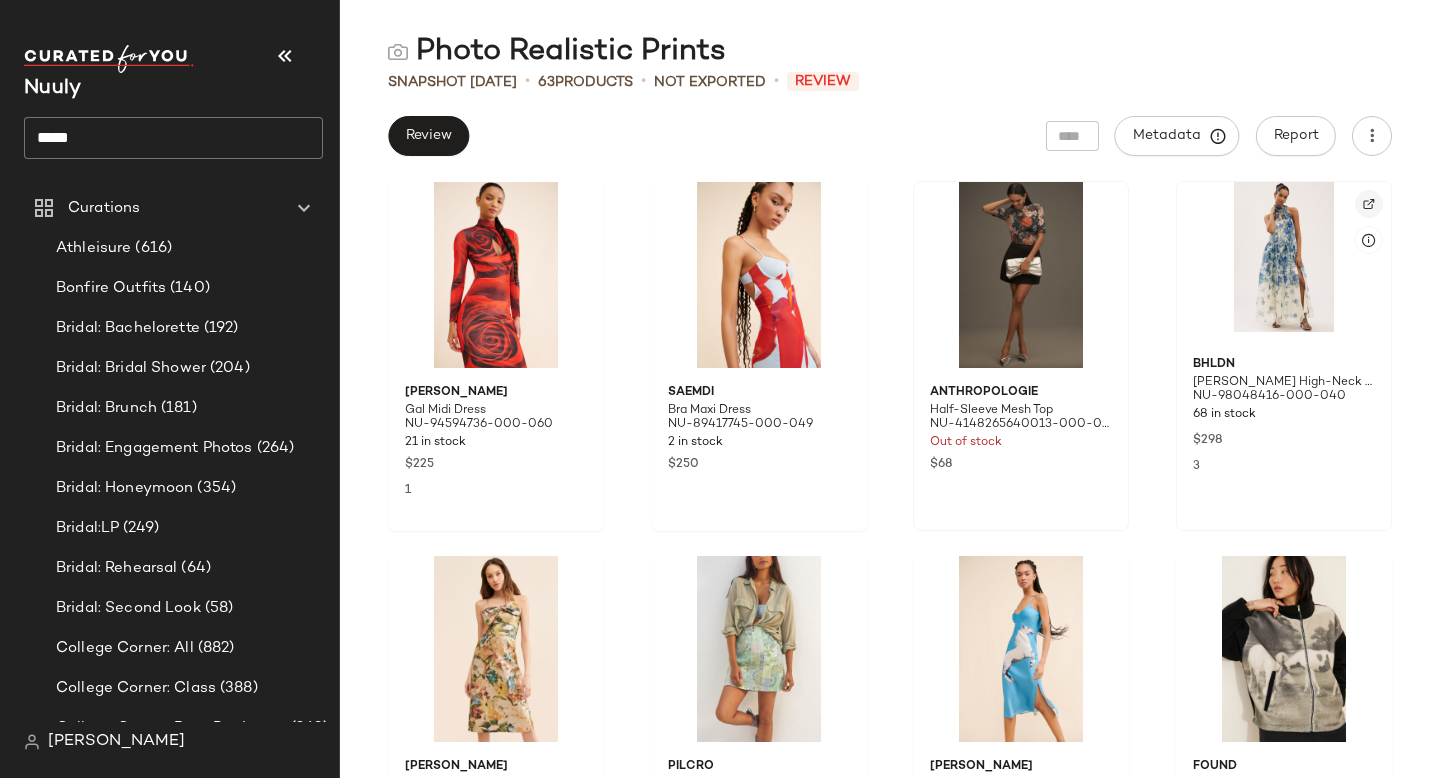 click 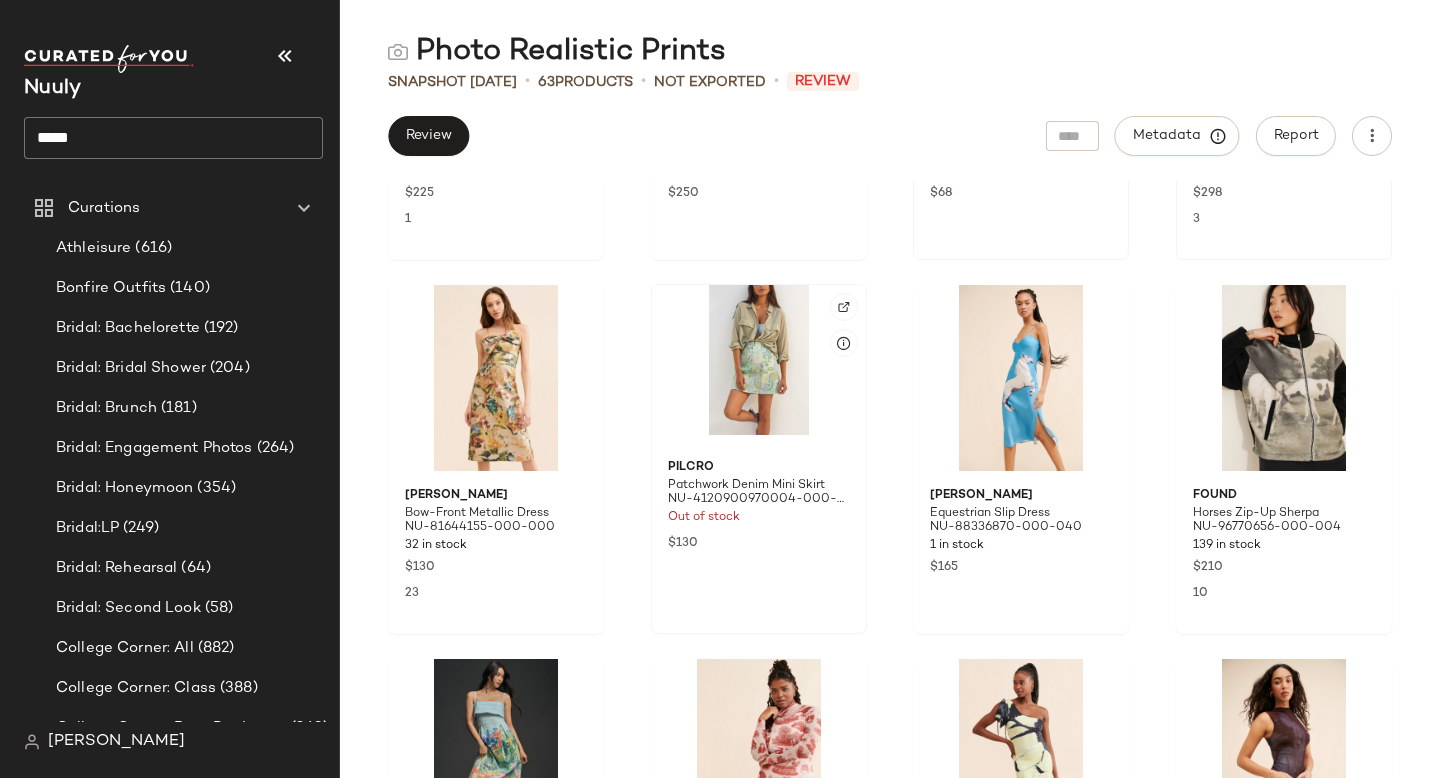 scroll, scrollTop: 3669, scrollLeft: 0, axis: vertical 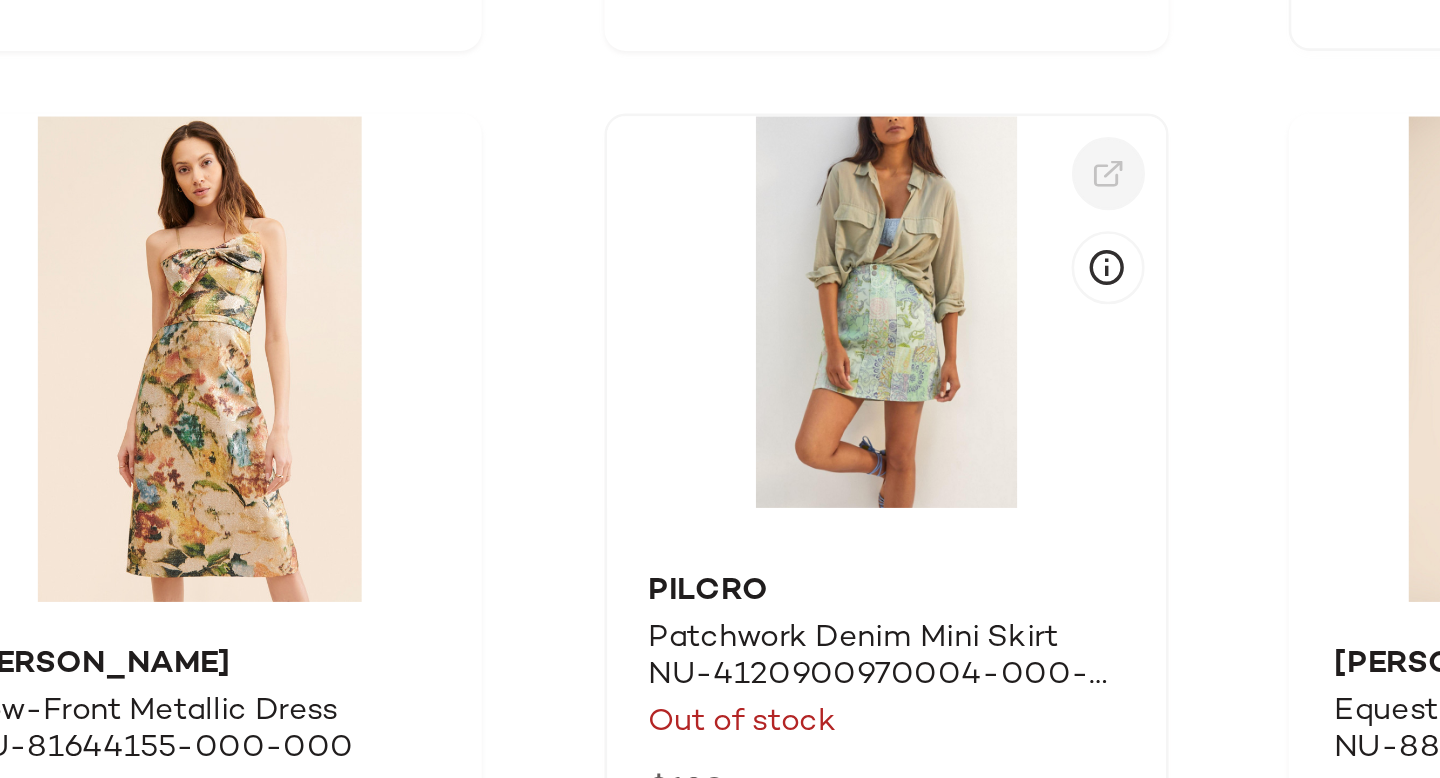 click 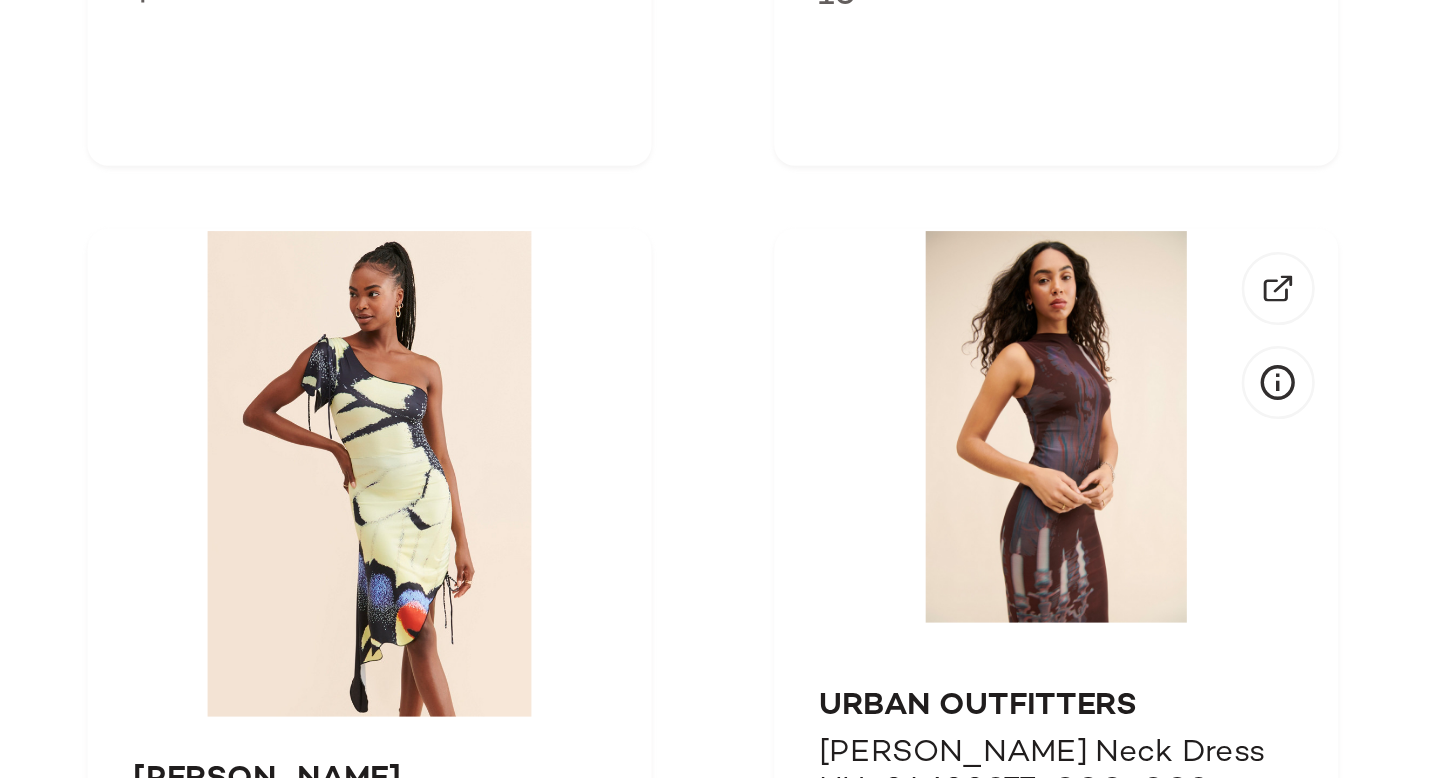 scroll, scrollTop: 4011, scrollLeft: 0, axis: vertical 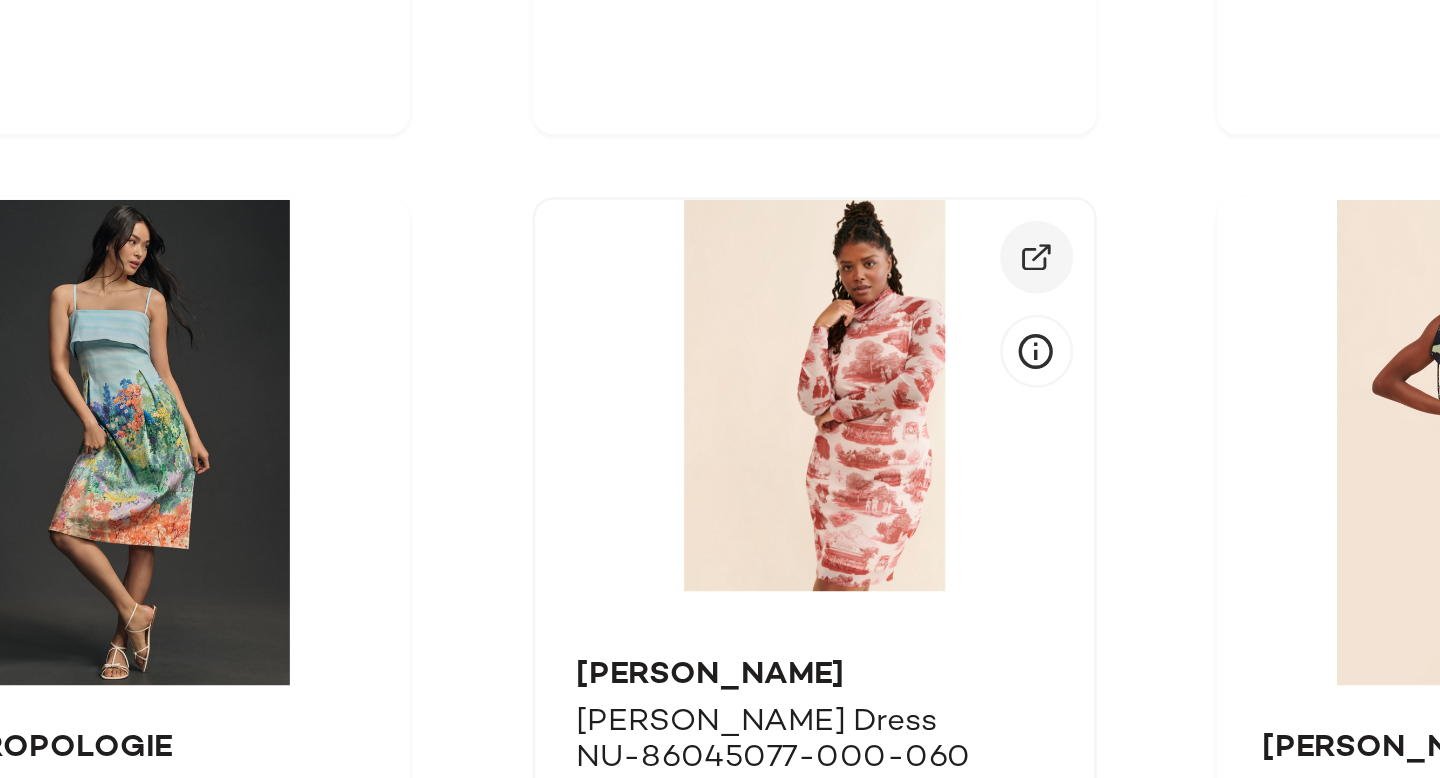 click 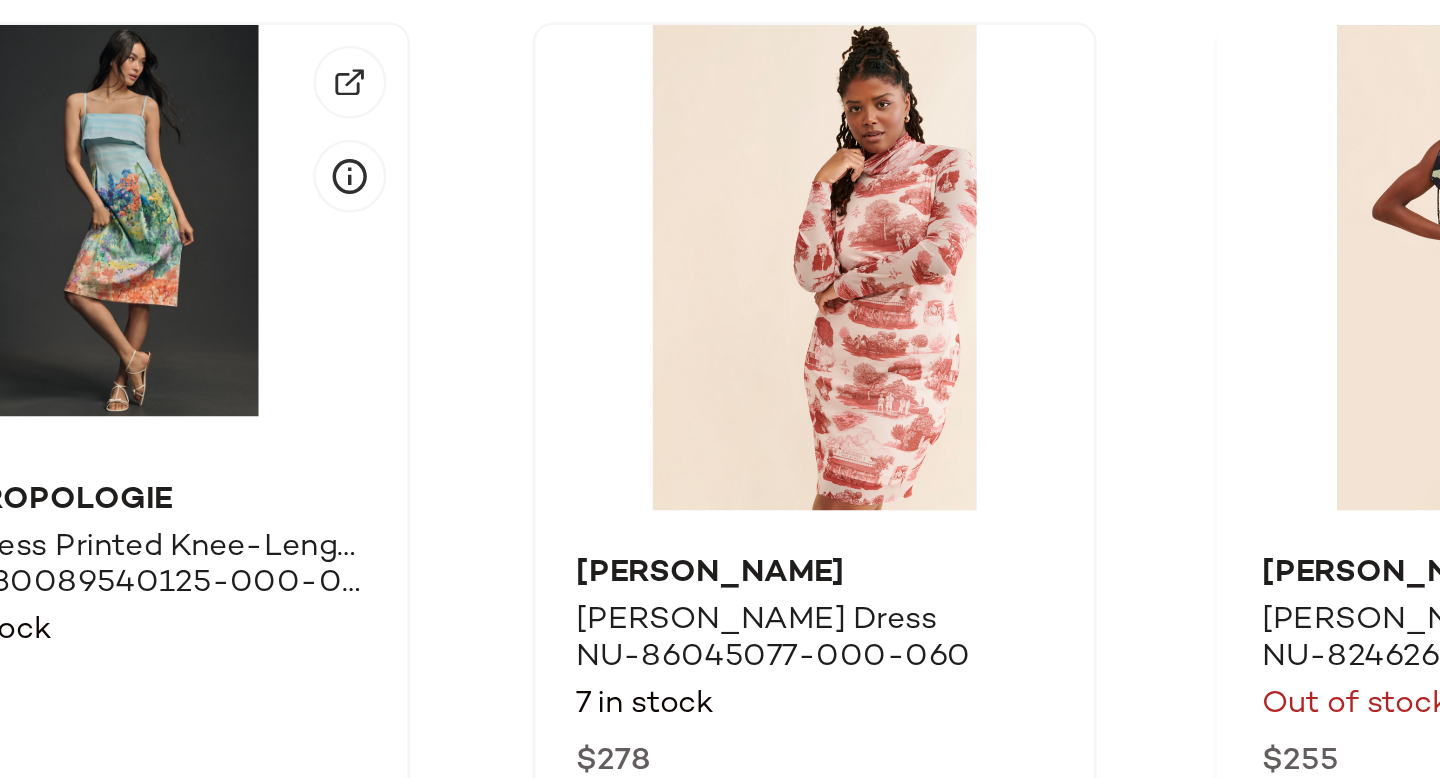 scroll, scrollTop: 4080, scrollLeft: 0, axis: vertical 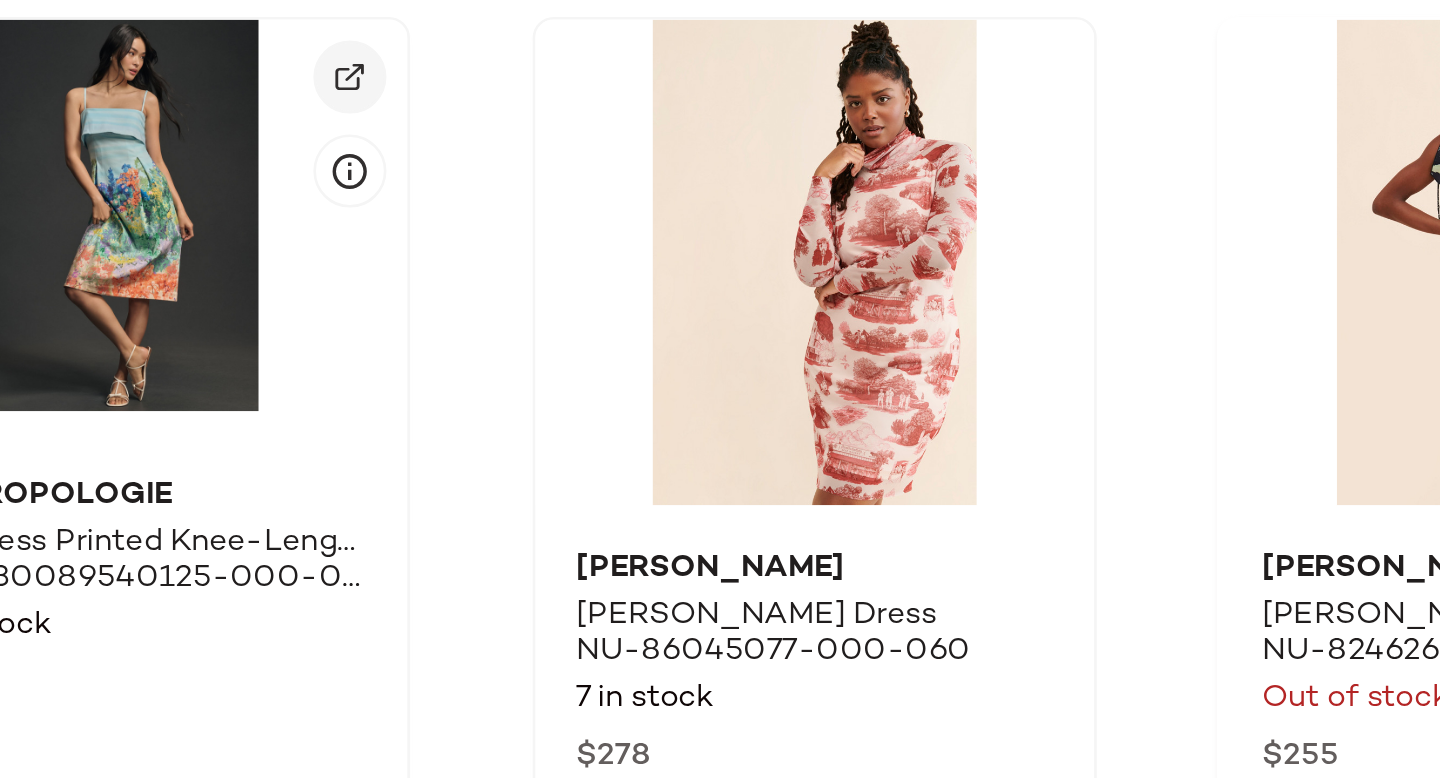 click 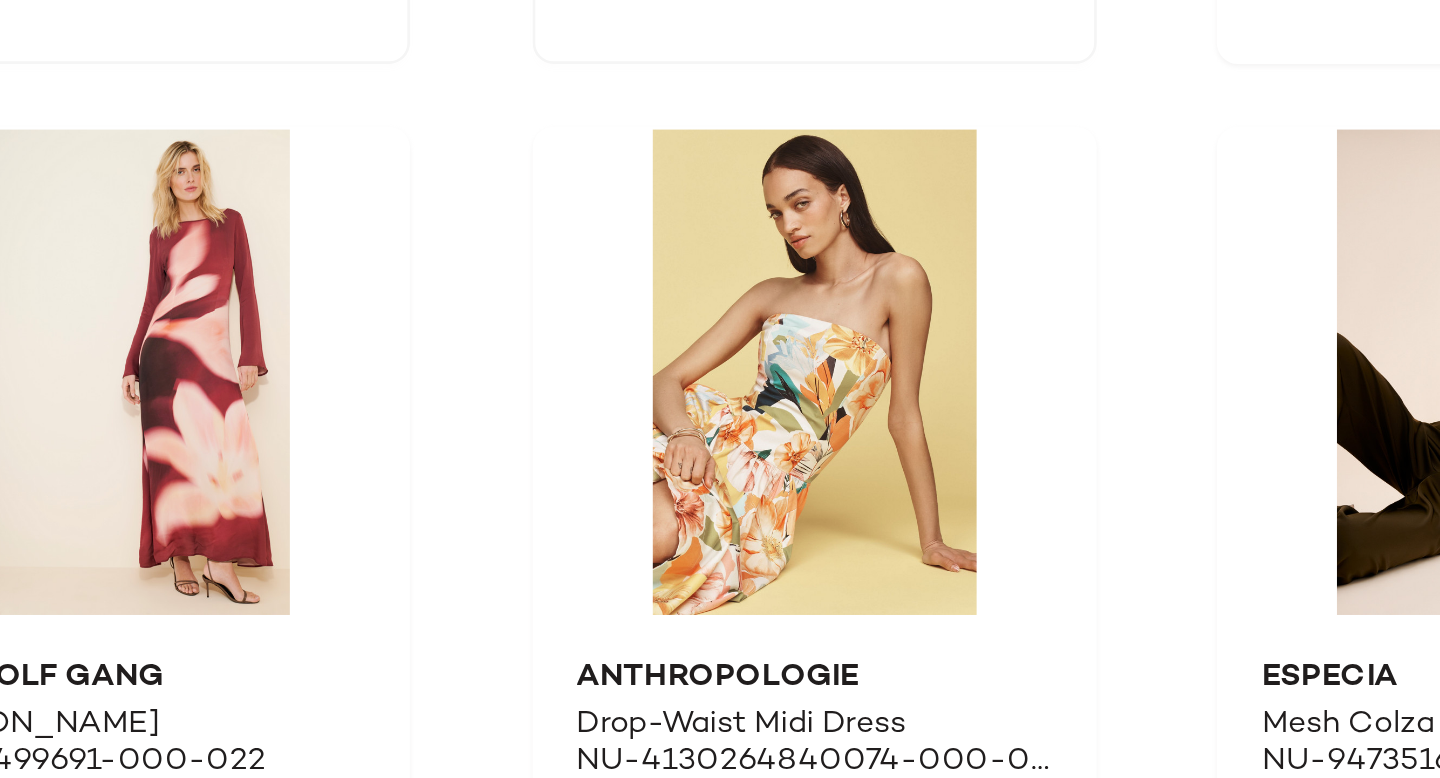 scroll, scrollTop: 4412, scrollLeft: 0, axis: vertical 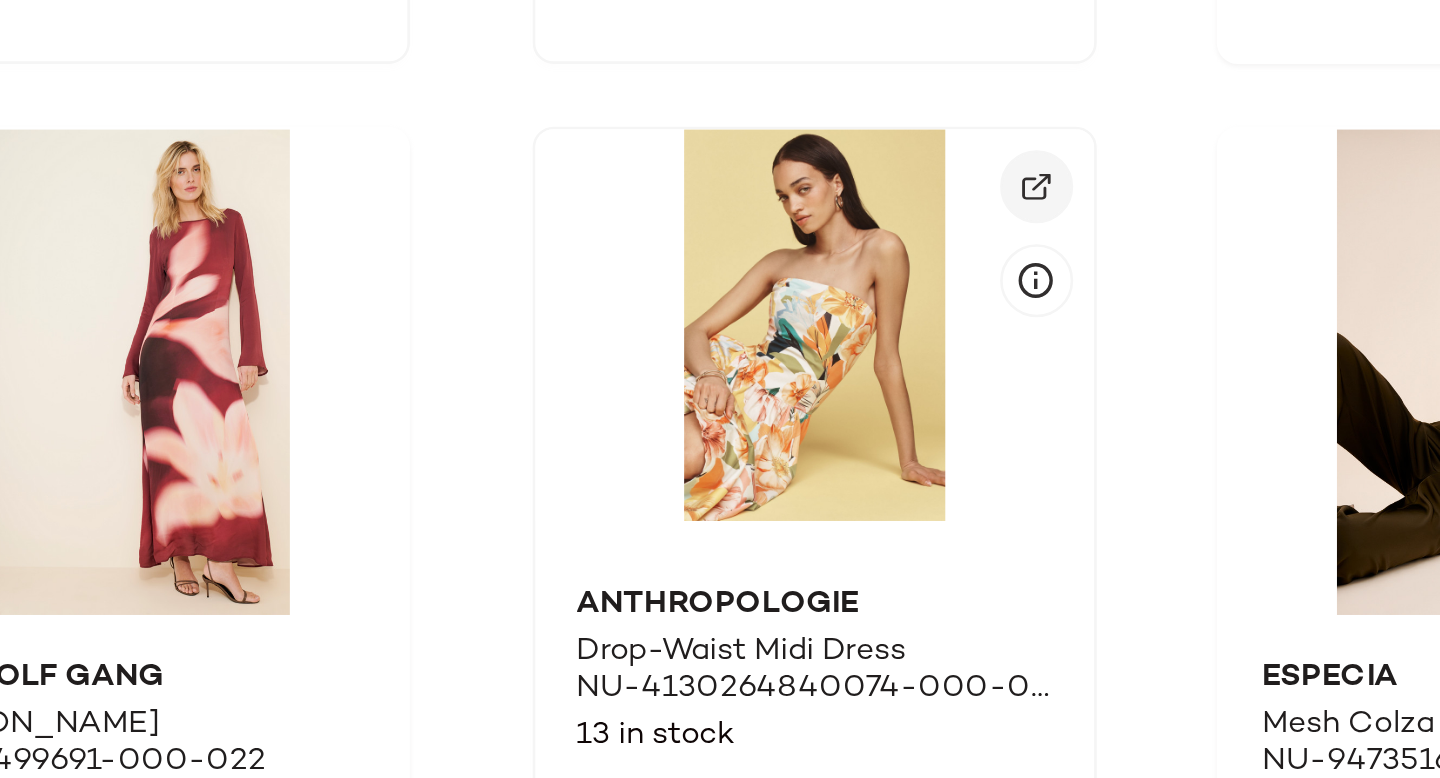 click 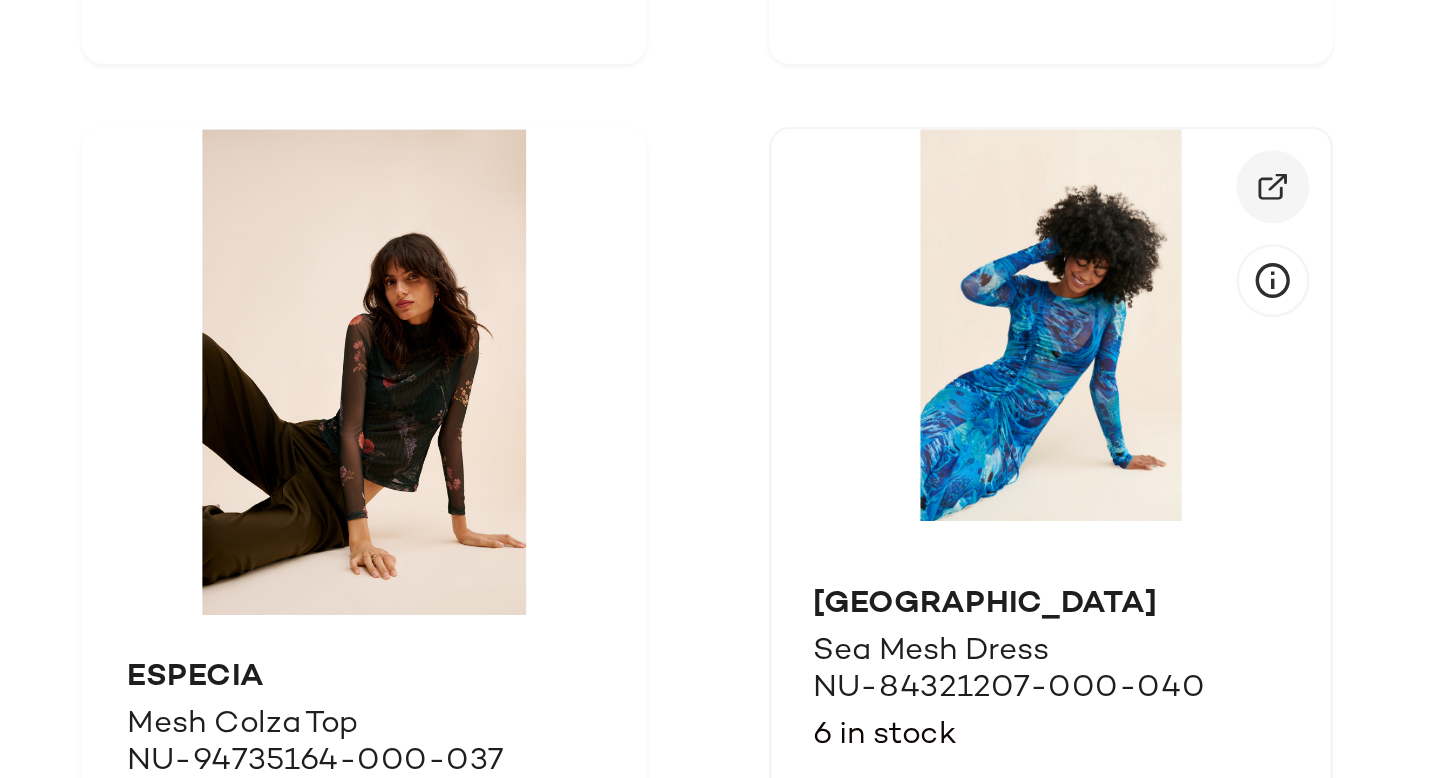 click 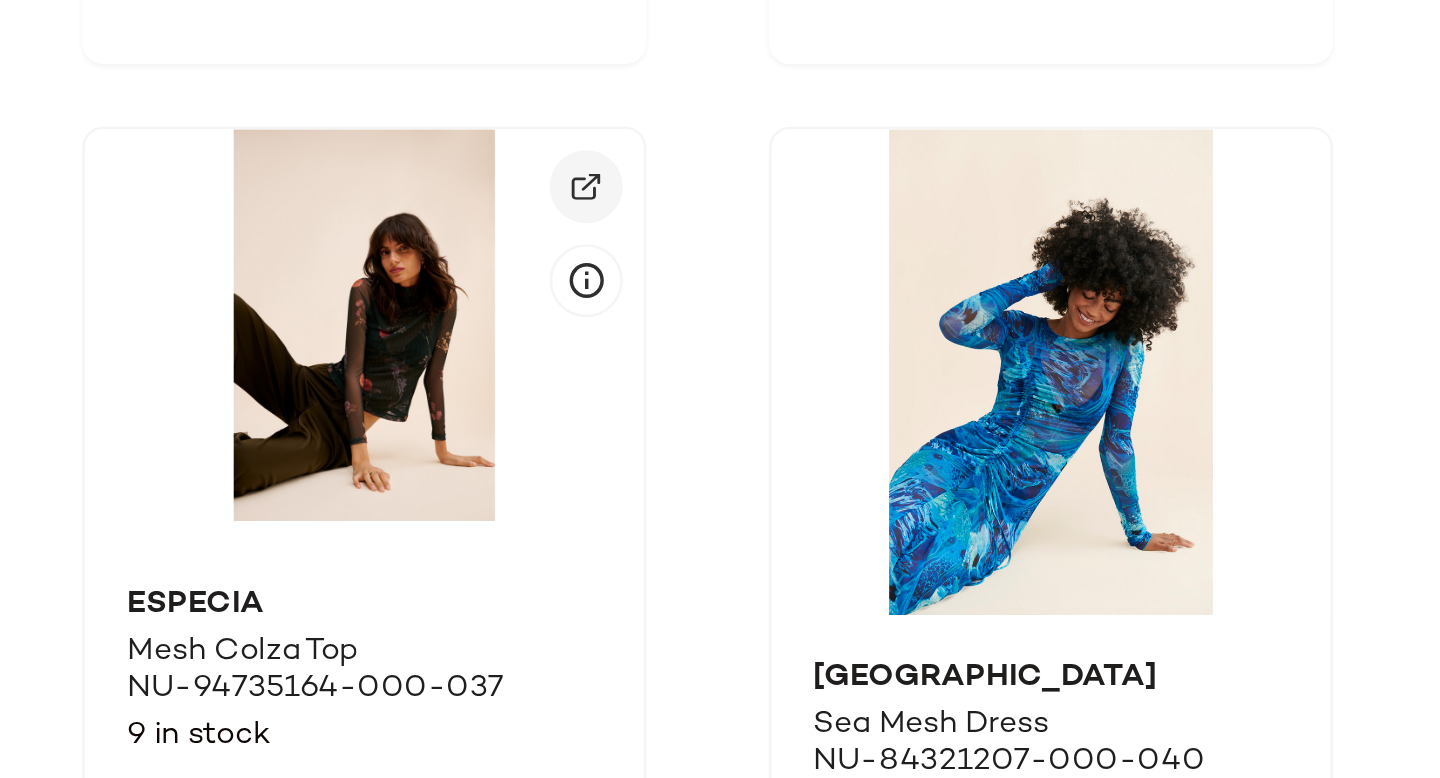 click at bounding box center (1106, 311) 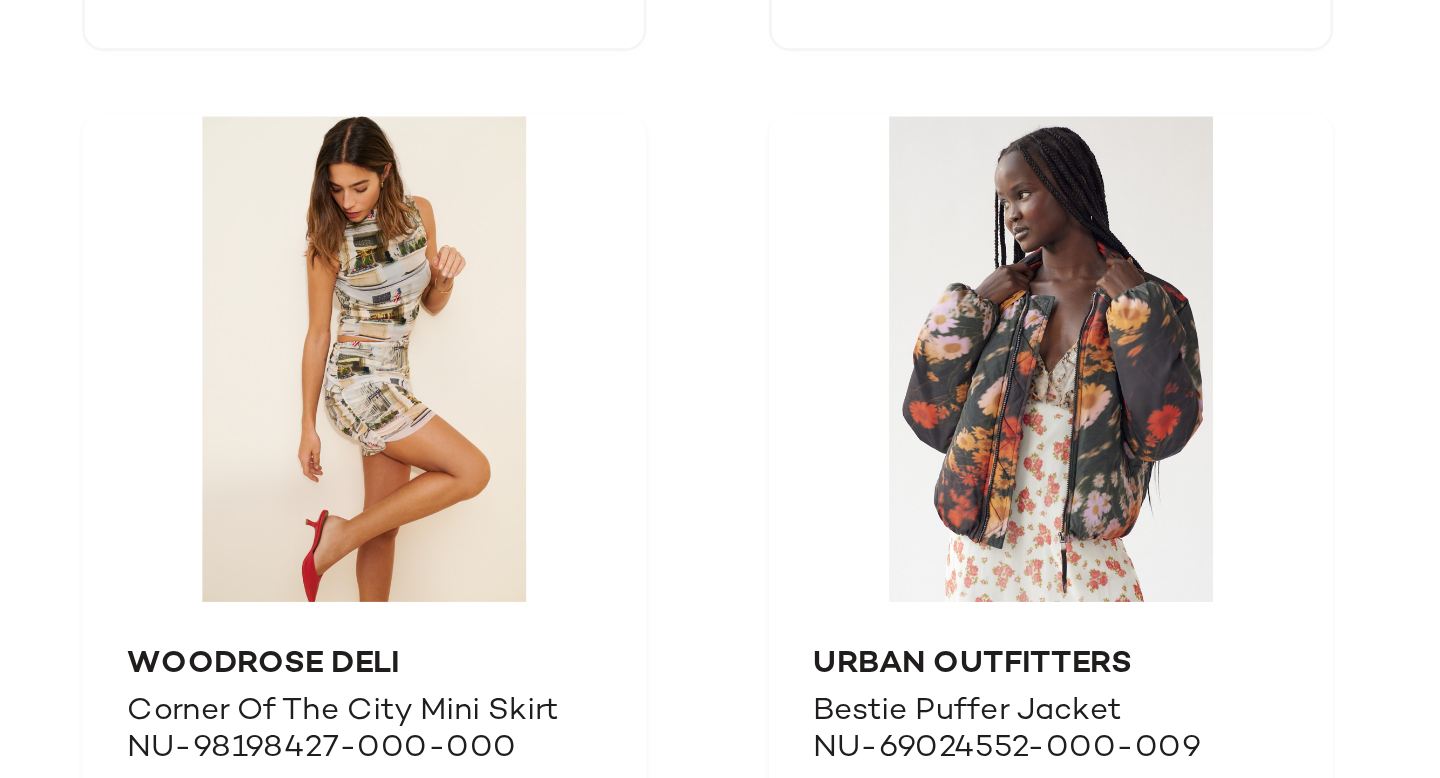 scroll, scrollTop: 4792, scrollLeft: 0, axis: vertical 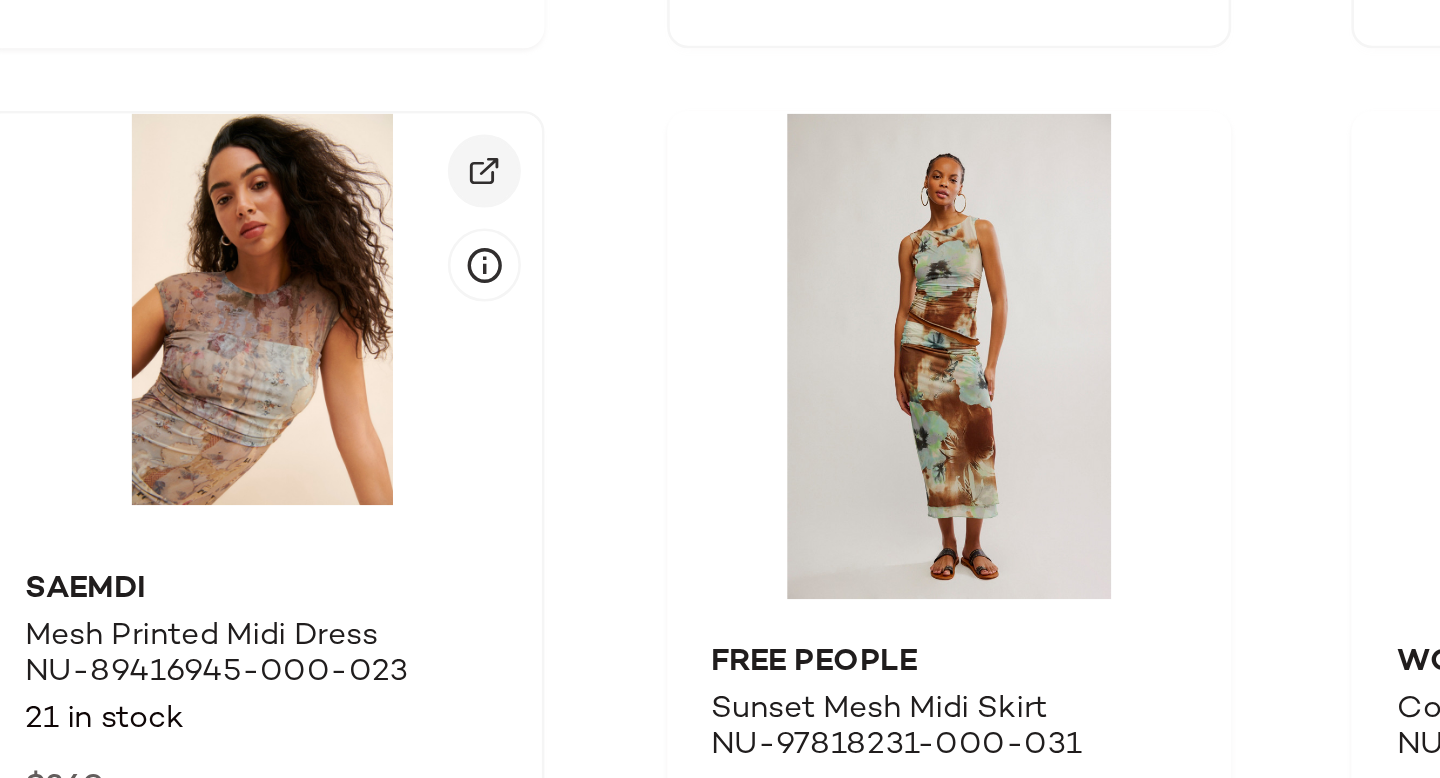 click 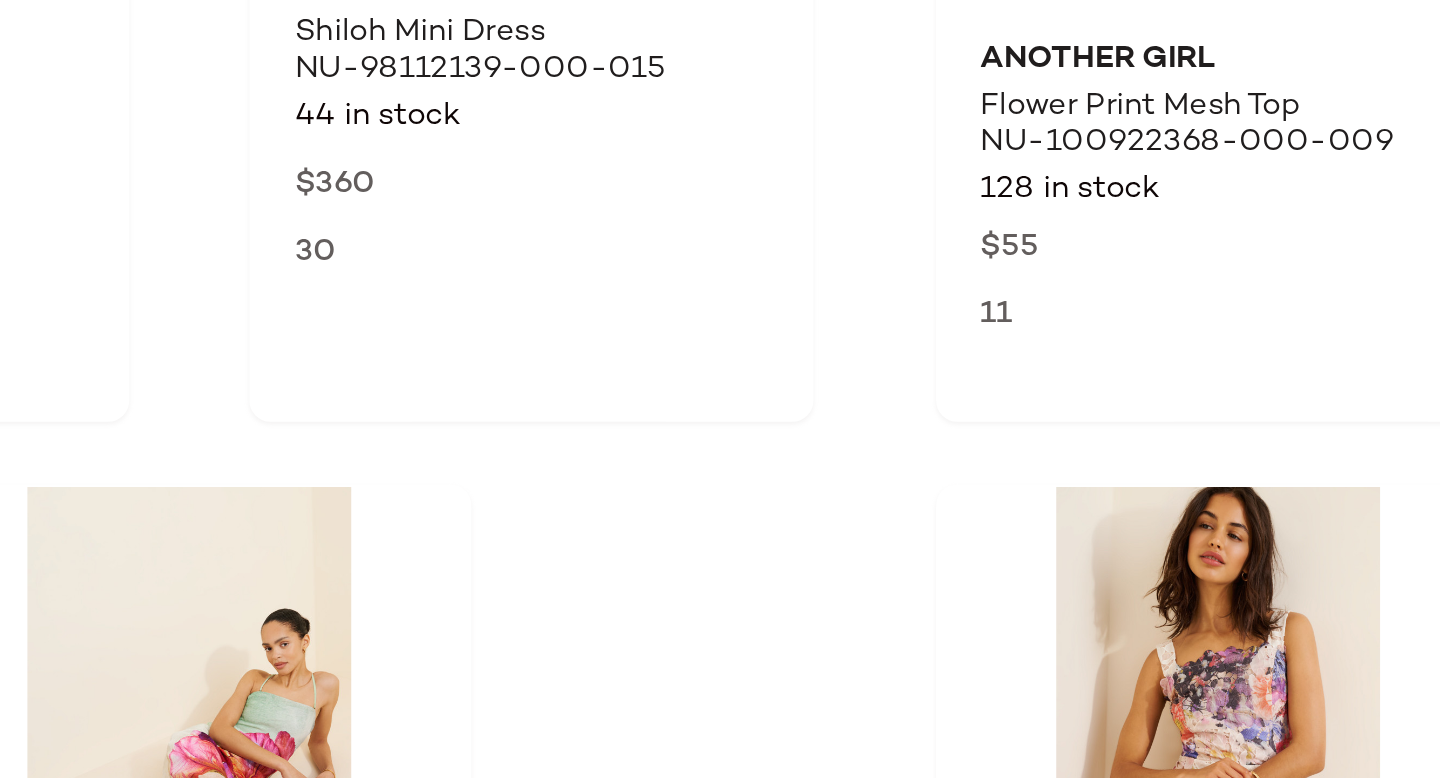 scroll, scrollTop: 5402, scrollLeft: 0, axis: vertical 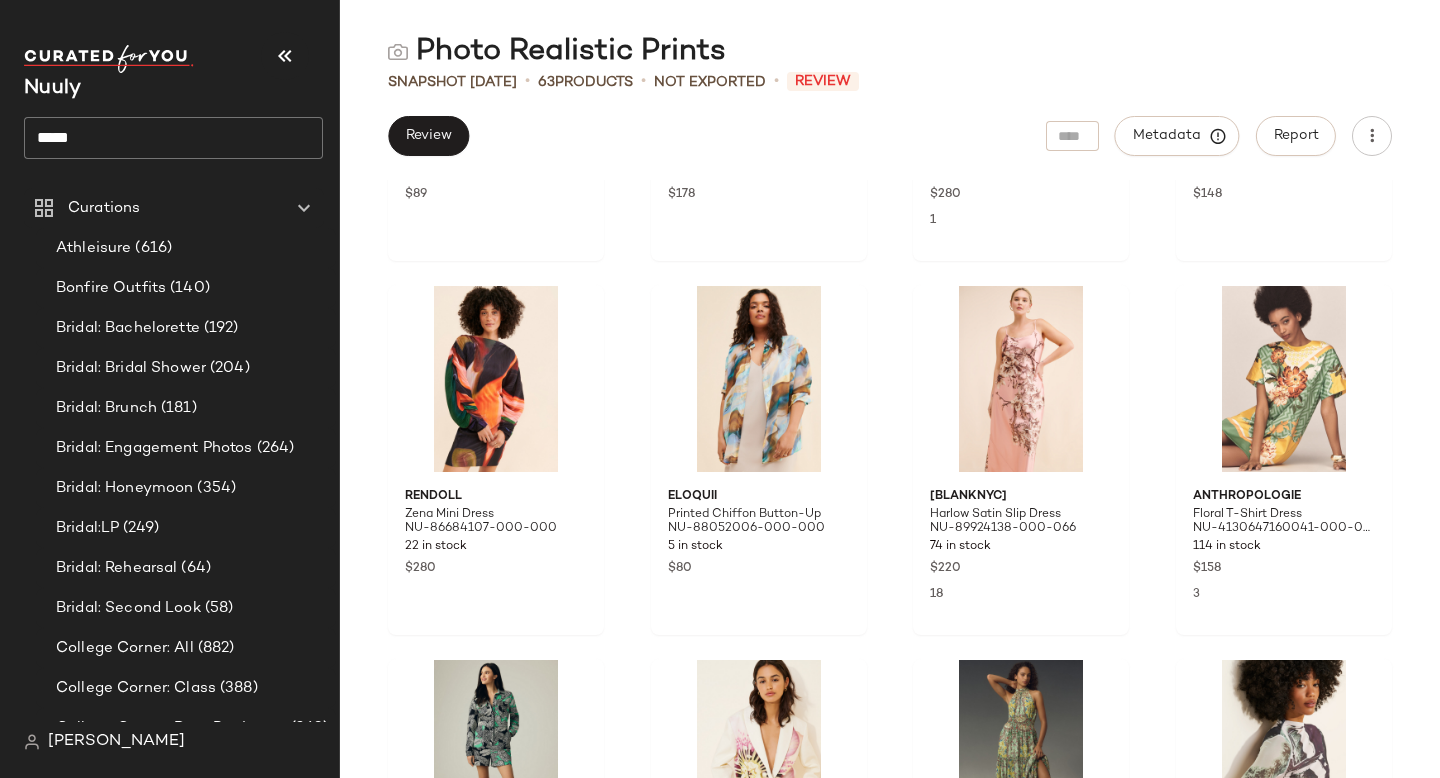 click on "Photo Realistic Prints  Snapshot [DATE]  •  63  Products   •   Not Exported   •  Review  Review   Metadata   Report  Rare London Rose Print Maxi Dress NU-90065954-000-040 9 in stock $89 Anthropologie Short-Sleeve Velvet Crewneck Swing Mini Dress NU-4130348690290-000-009 41 in stock $178 Saemdi Mesh Lava Print Maxi Dress NU-92872951-000-040 121 in stock $280 1 [BLANKNYC] Different World Jacket NU-67745117-000-000 3 in stock $148 Rendoll Zena Mini Dress NU-86684107-000-000 22 in stock $280 Eloquii Printed Chiffon Button-Up NU-88052006-000-000 5 in stock $80 [BLANKNYC] Harlow Satin Slip Dress NU-89924138-000-066 74 in stock $220 18 Anthropologie Floral T-Shirt Dress NU-4130647160041-000-030 114 in stock $158 3 Farm Rio Foliage Printed Romper NU-4125638280036-000-009 51 in stock $180 Significant Other Rowan Oversized Blazer NU-98625759-000-000 1 in stock $320 1 Anthropologie The Somerset Maxi Dress: Halter Edition NU-4130916210278-000-038 4 in stock $198 11 Another Girl Snowed In Mesh Top 65 in stock $59" at bounding box center [890, 405] 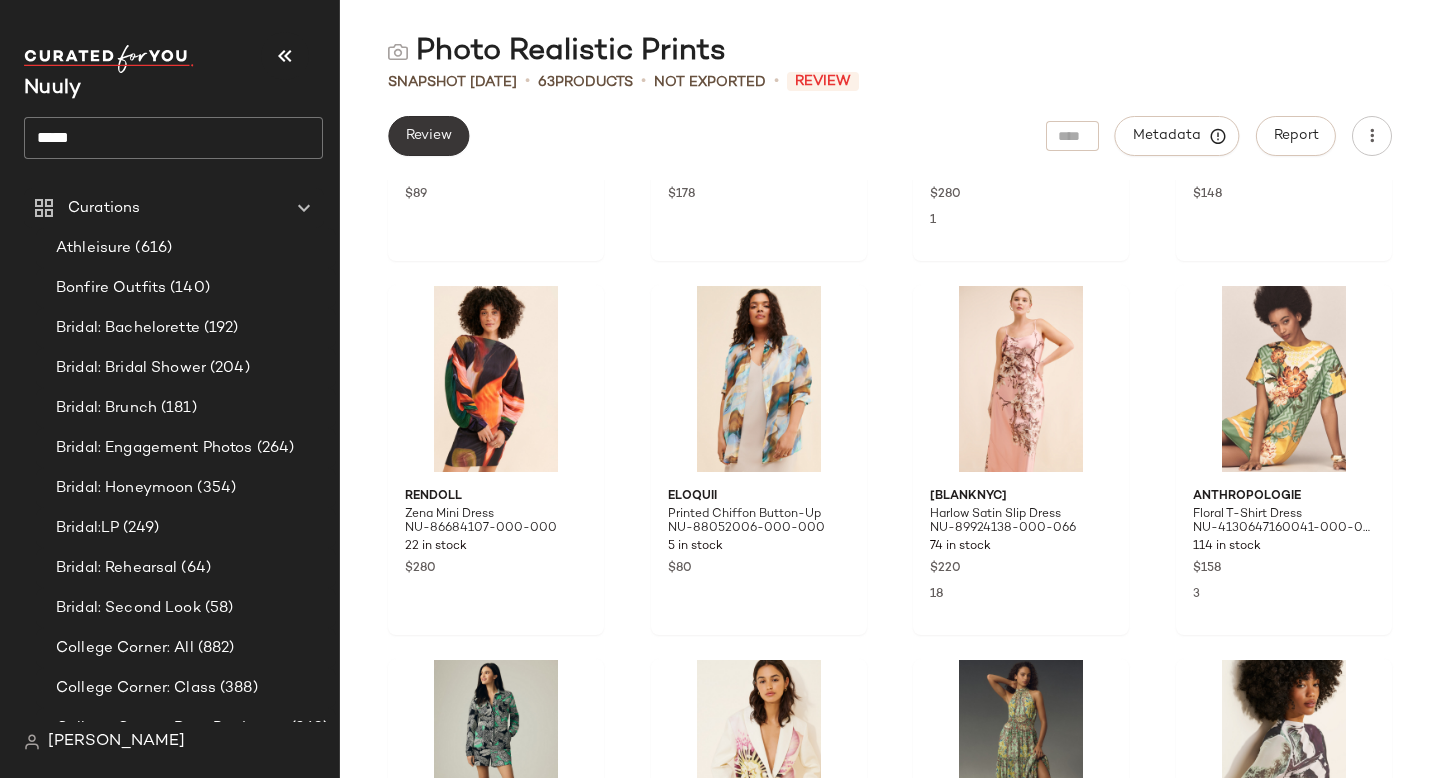 click on "Review" 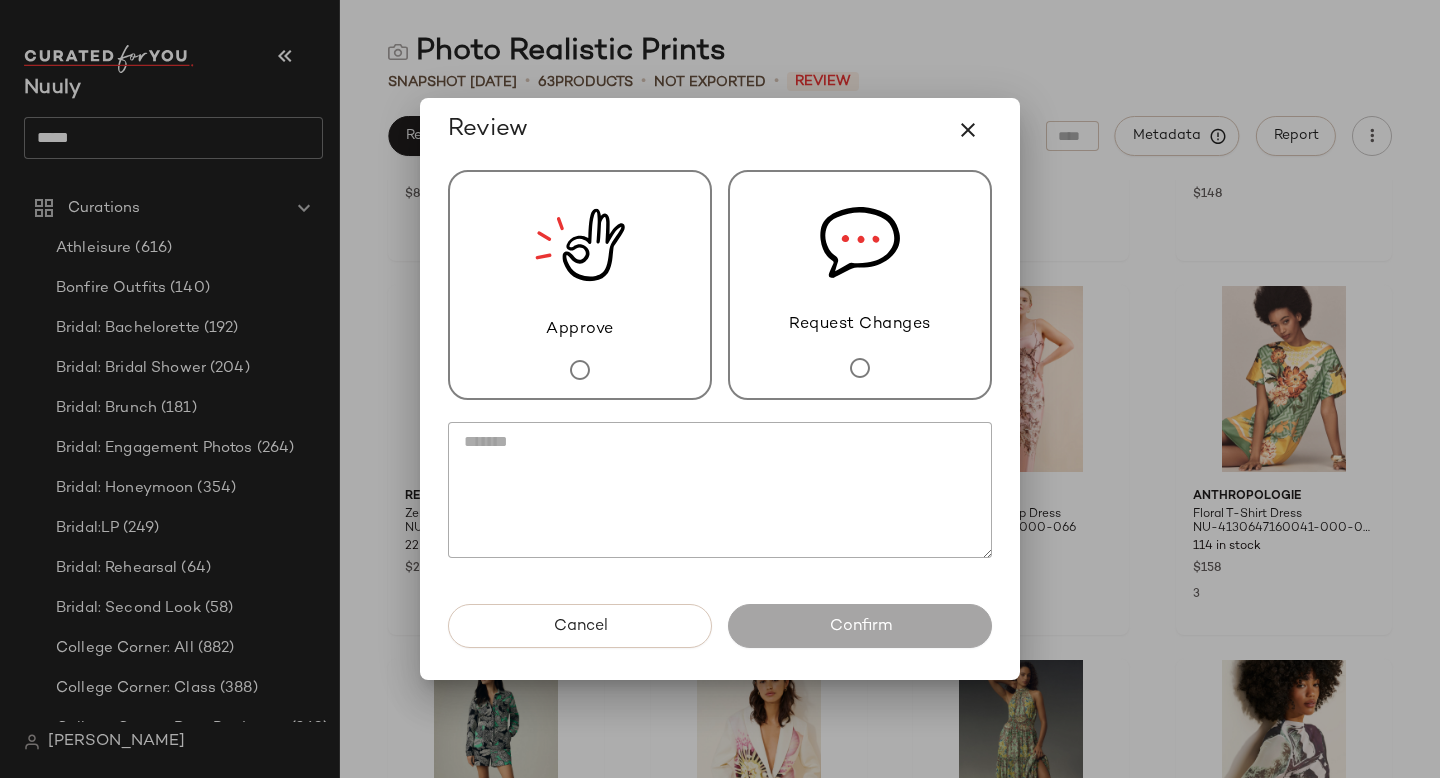 click on "Request Changes" at bounding box center [860, 285] 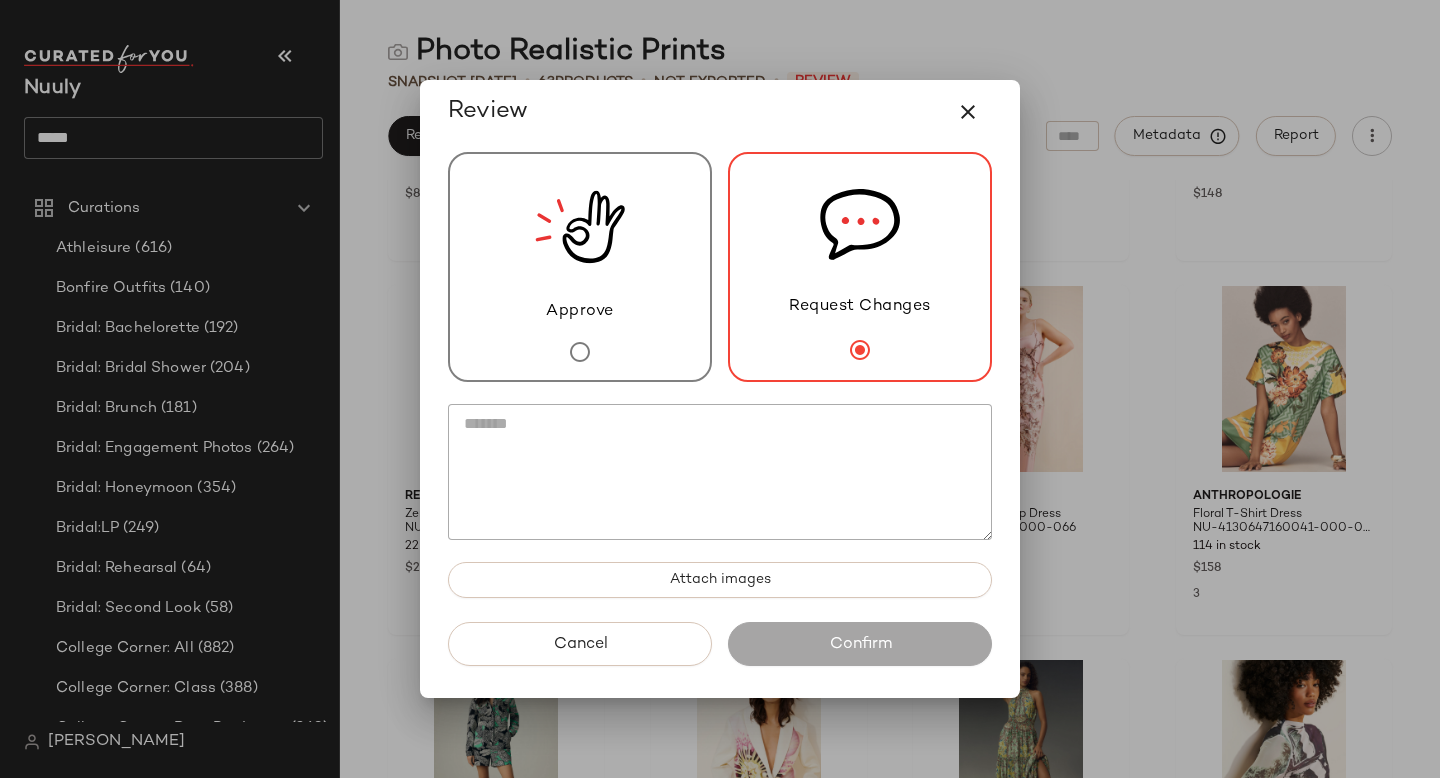 click 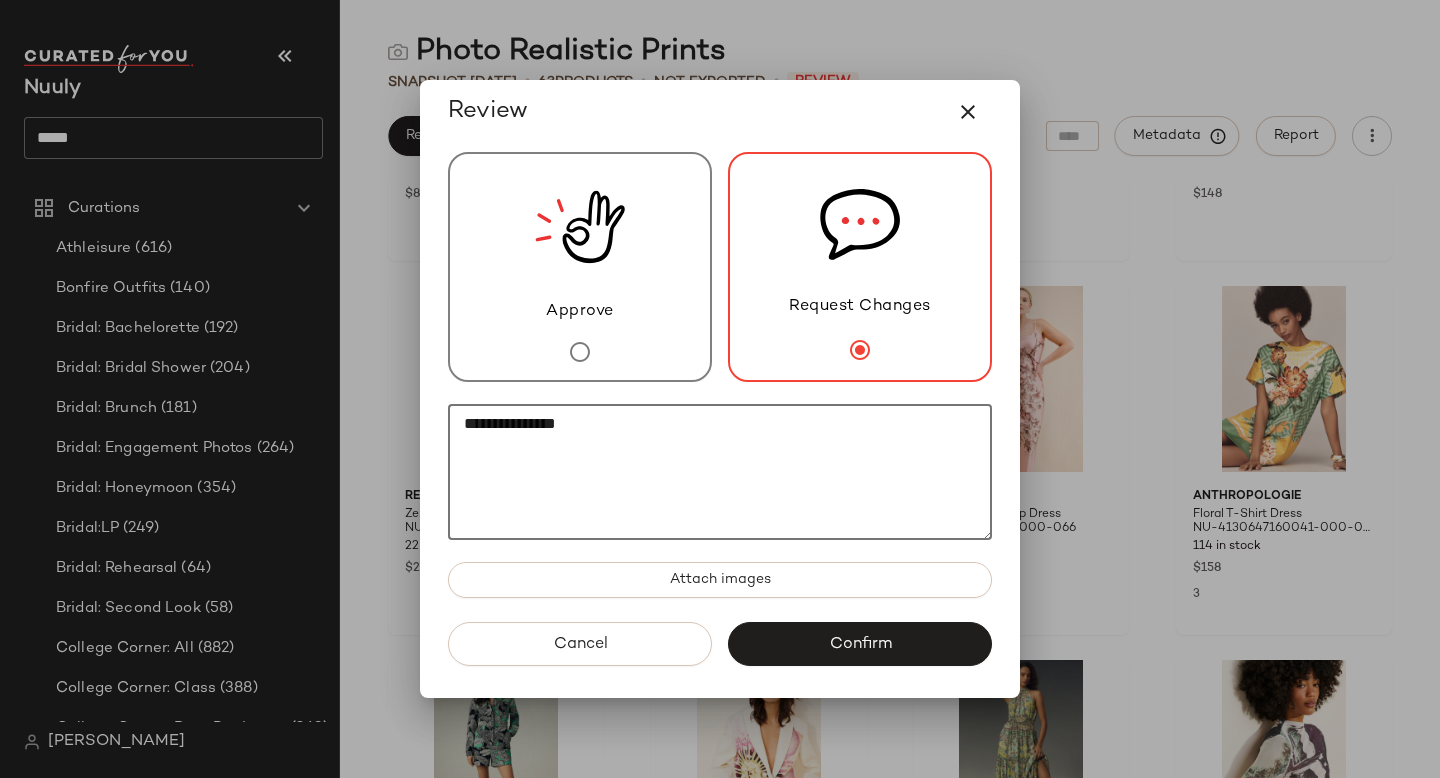 paste on "**********" 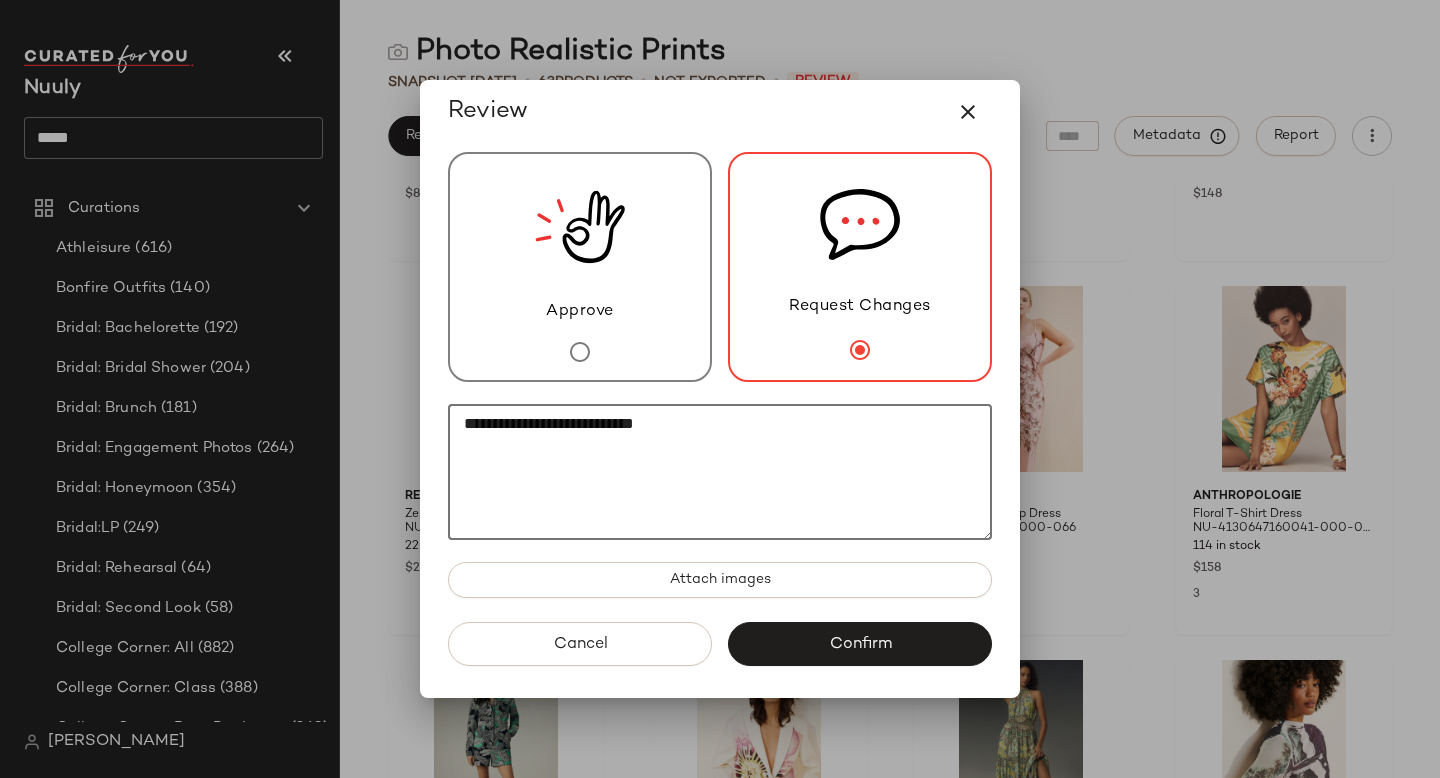 click on "**********" 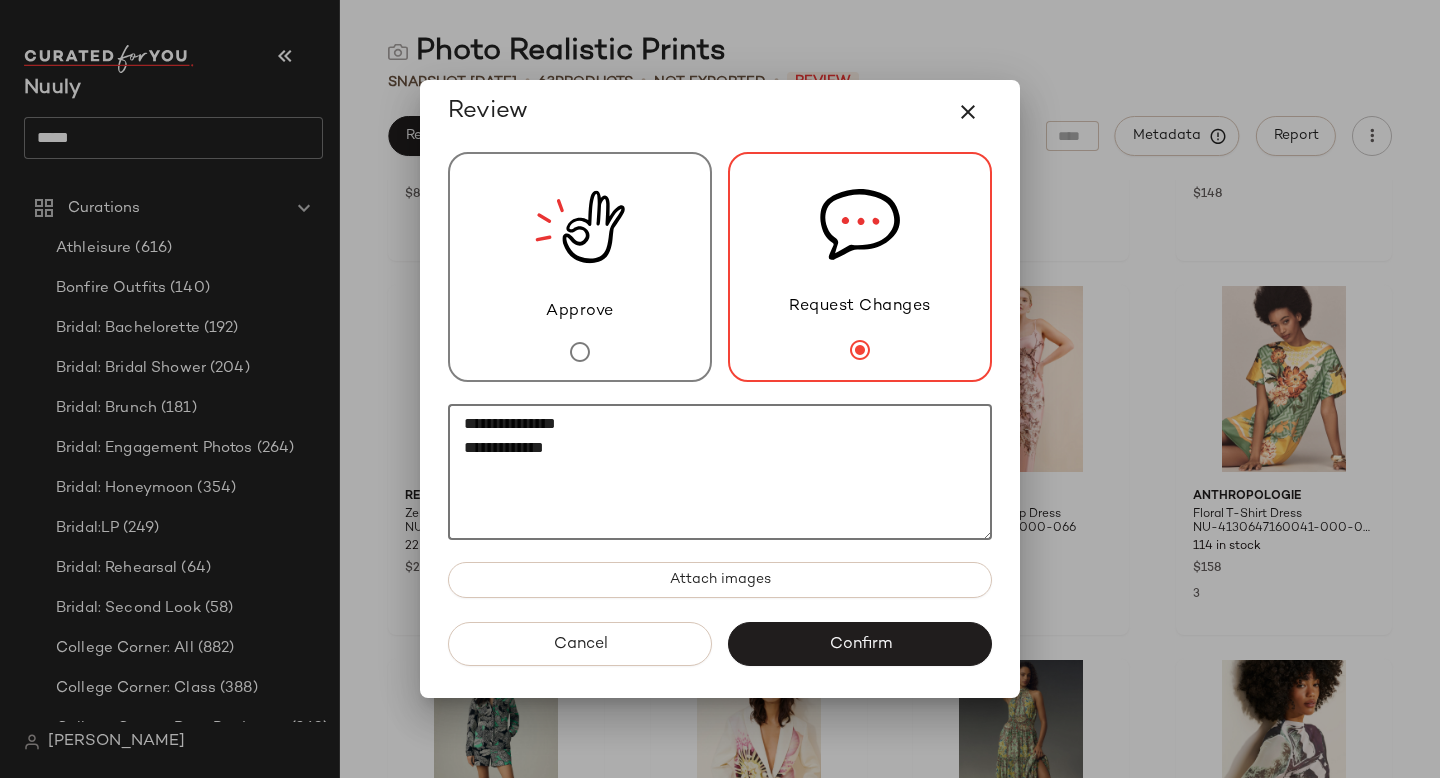 click on "**********" 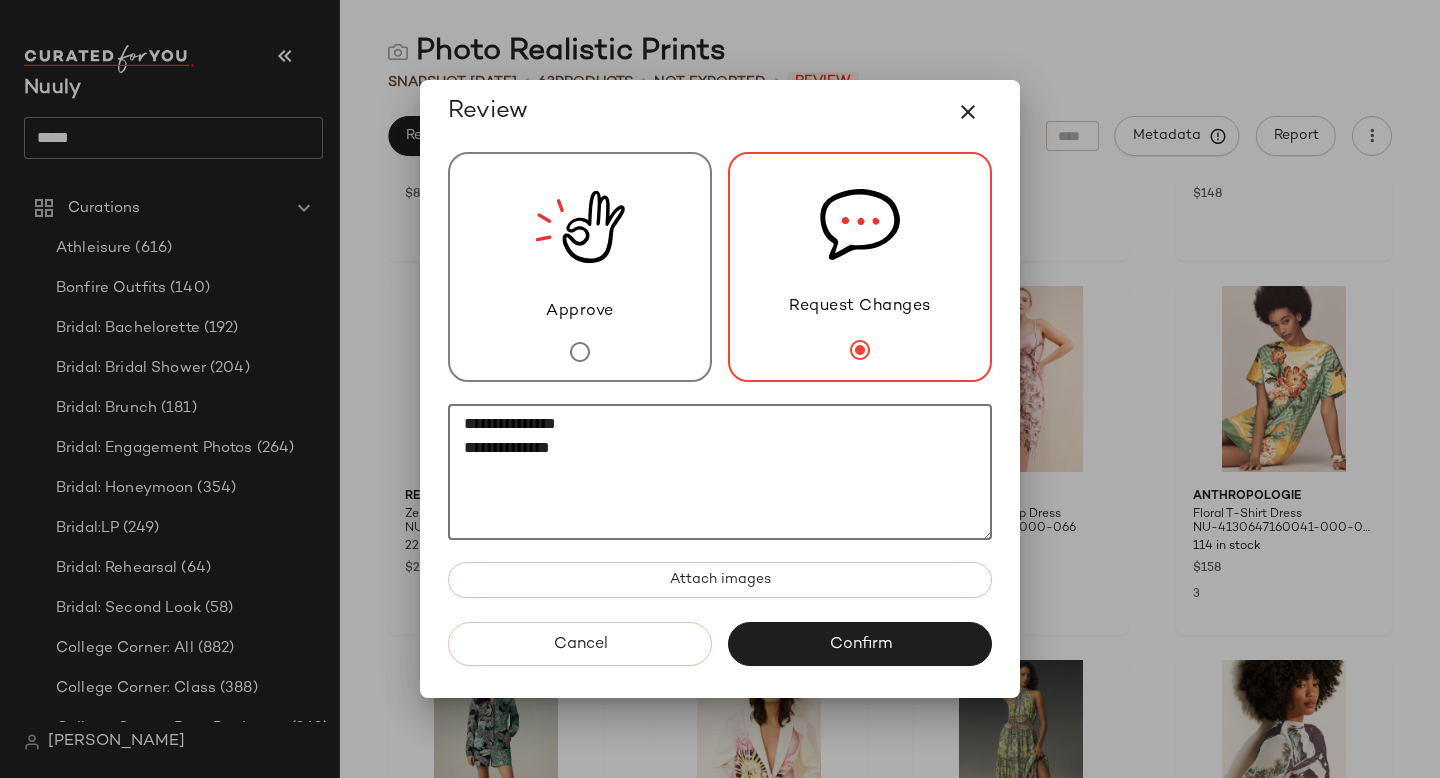 paste on "**********" 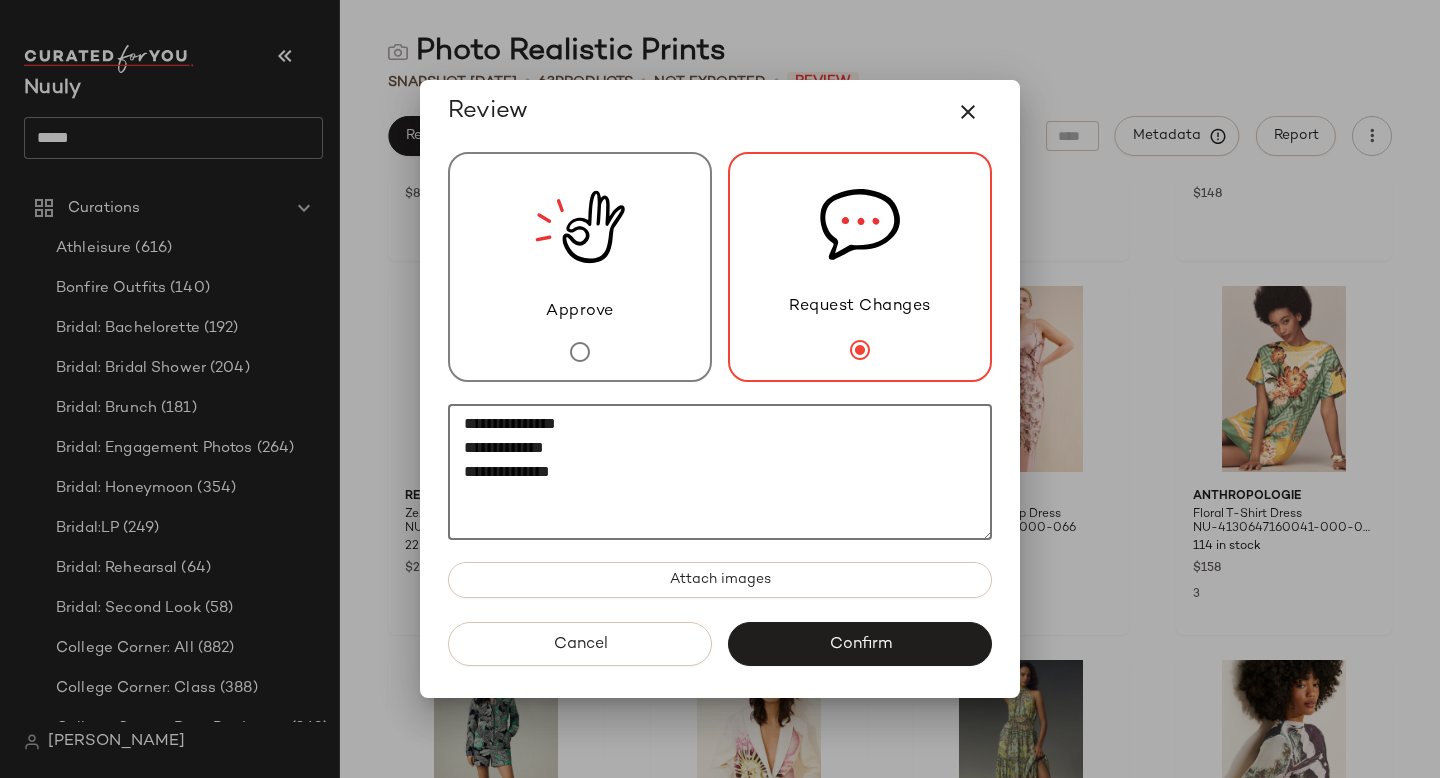 paste on "********" 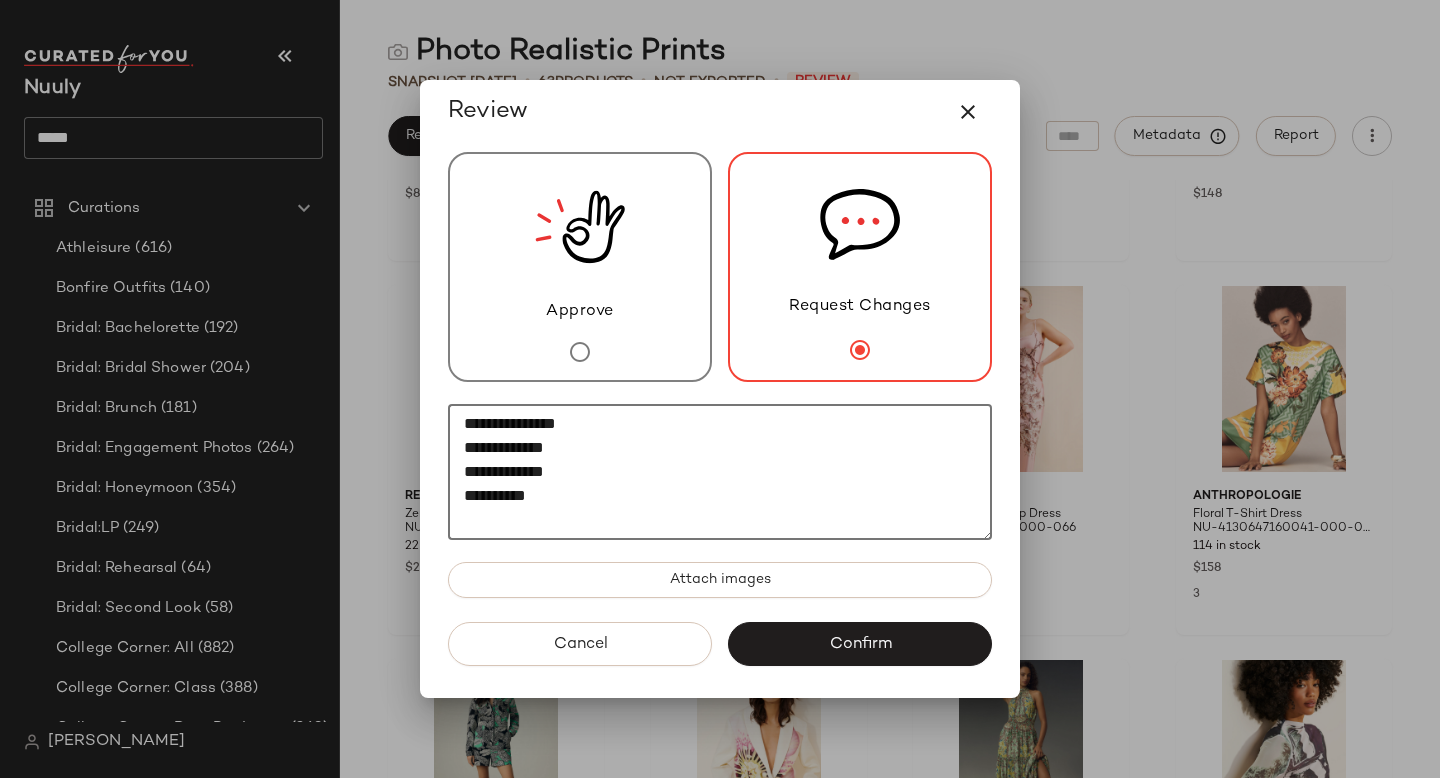 scroll, scrollTop: 12, scrollLeft: 0, axis: vertical 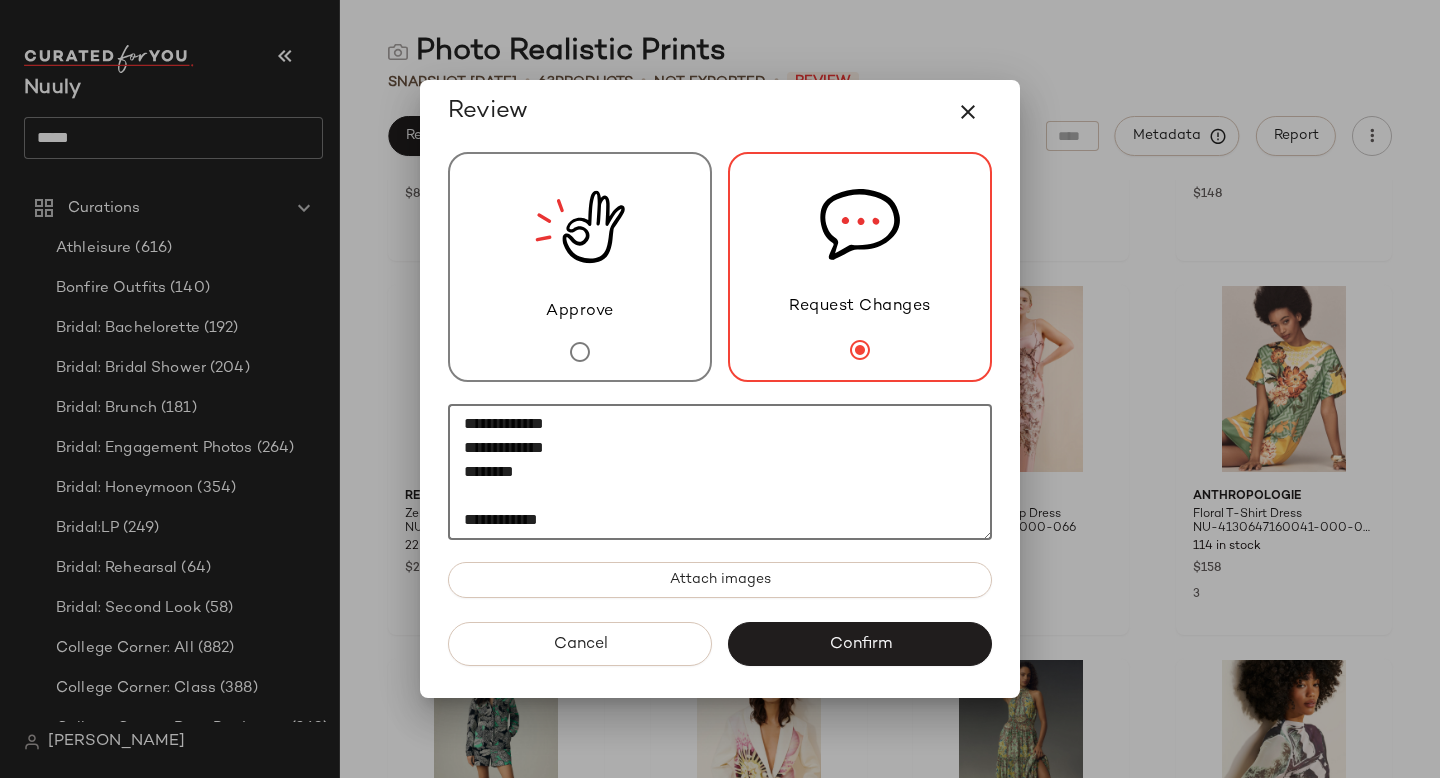 paste on "********" 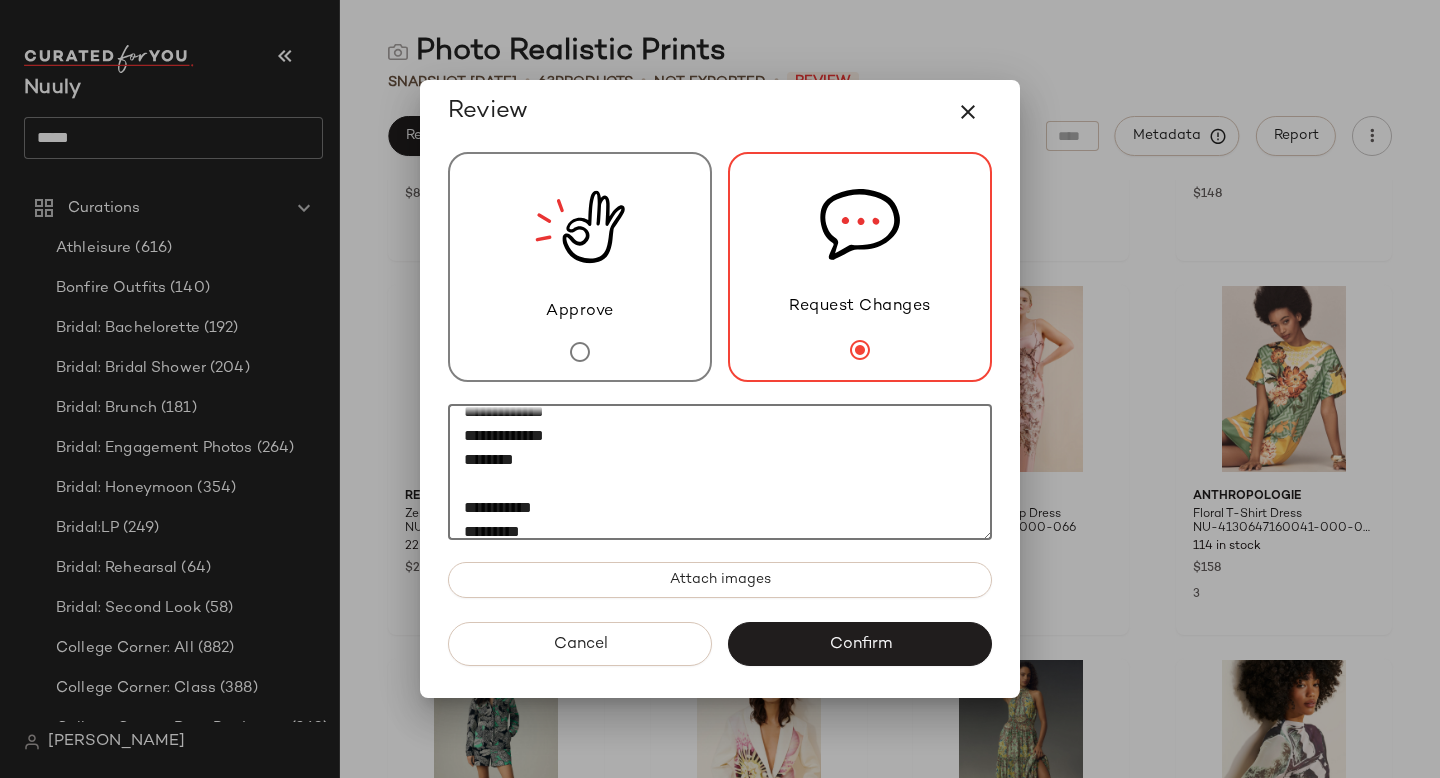 scroll, scrollTop: 60, scrollLeft: 0, axis: vertical 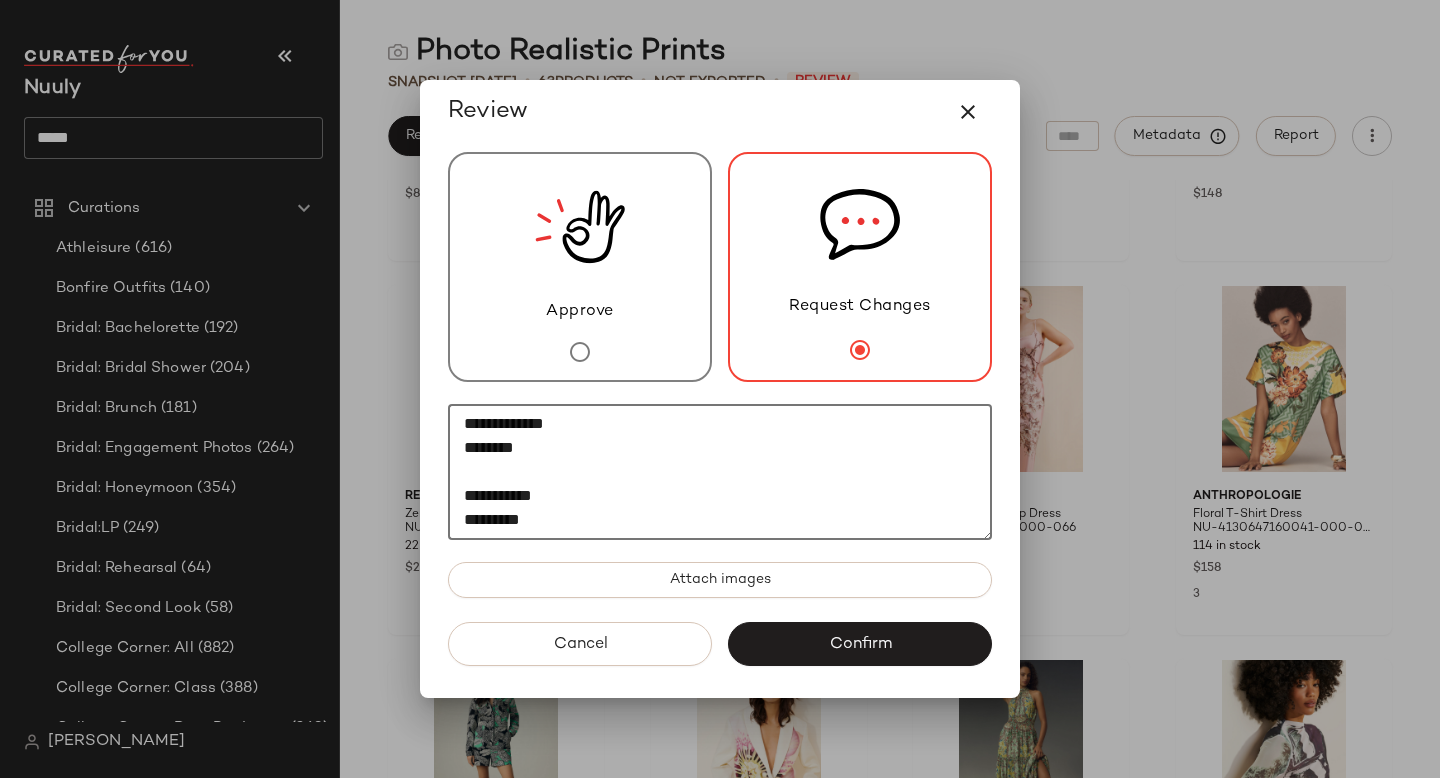 paste on "*********" 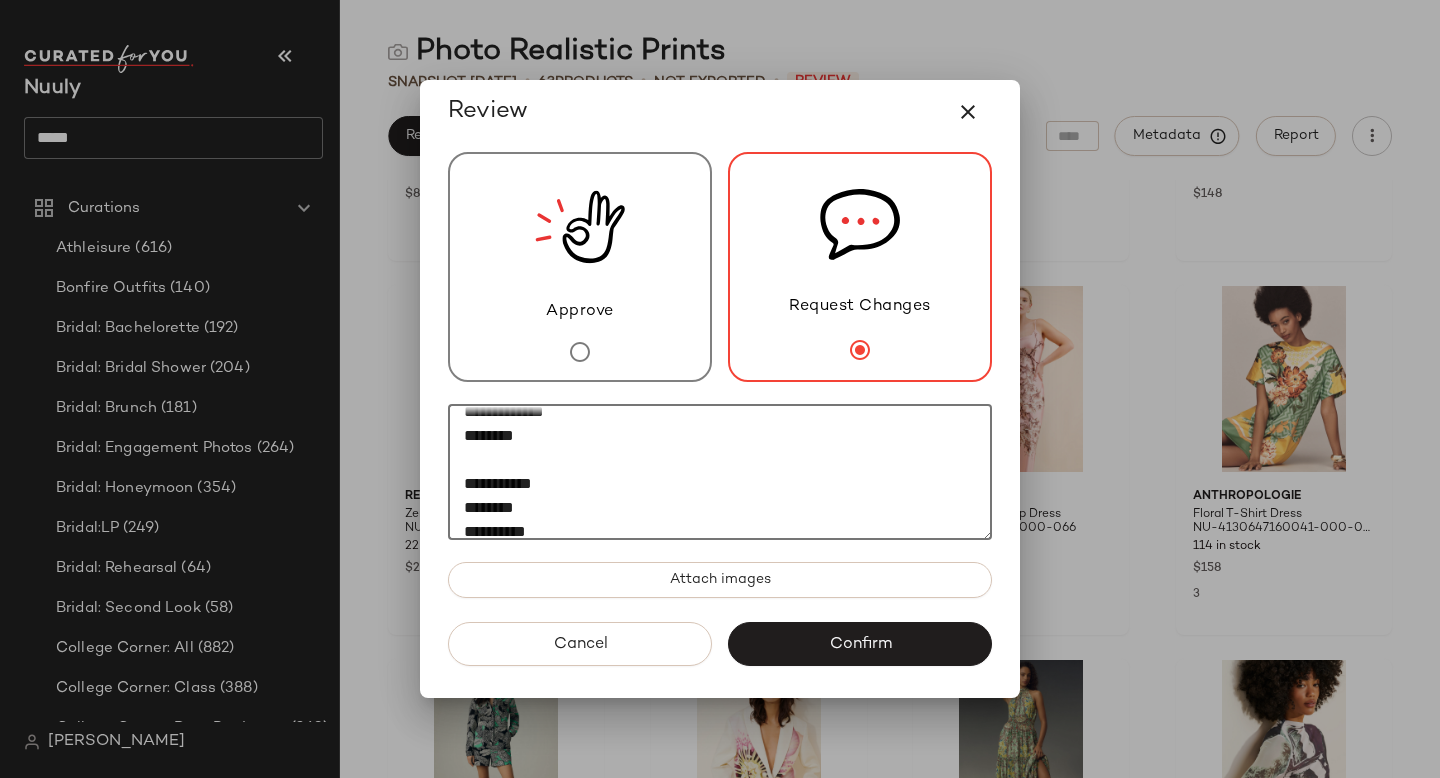 scroll, scrollTop: 84, scrollLeft: 0, axis: vertical 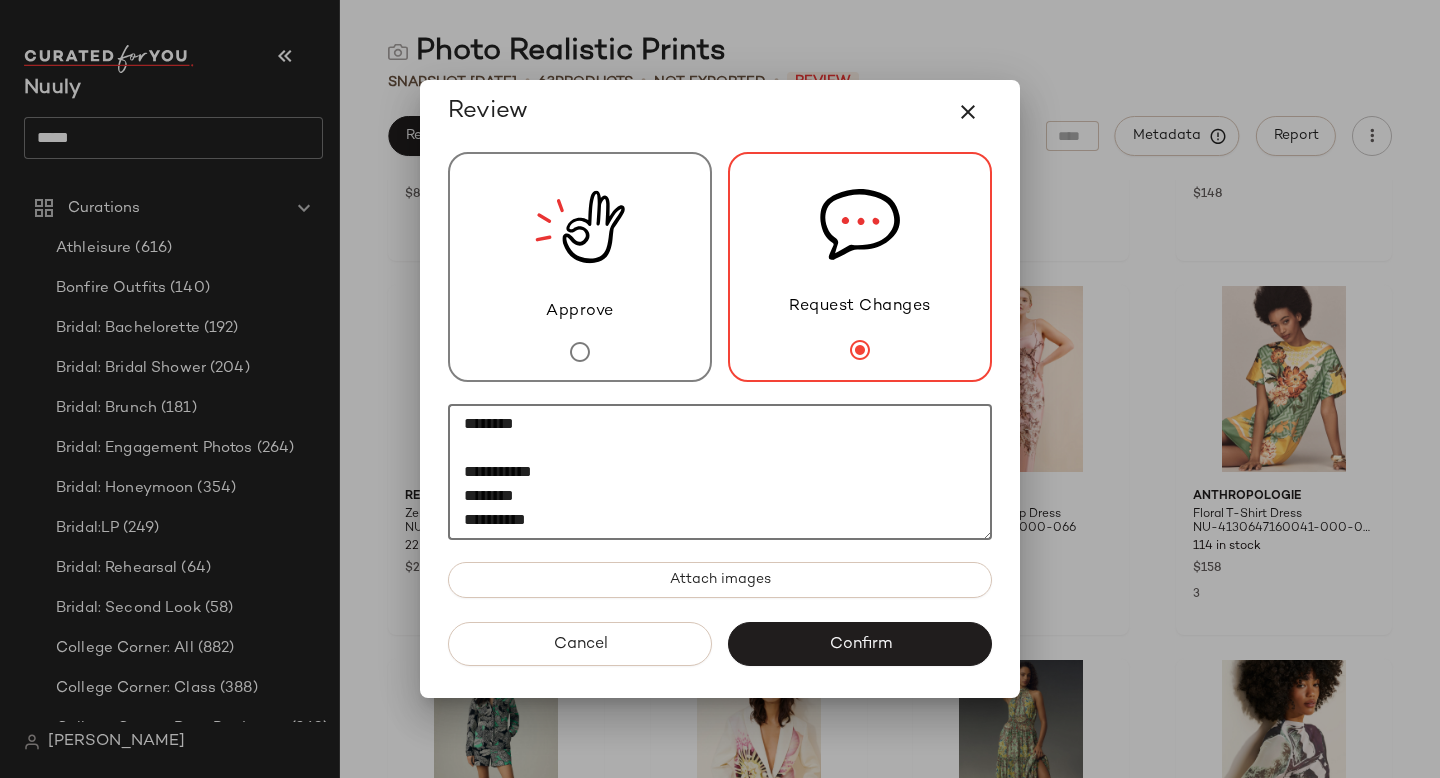 paste on "*********" 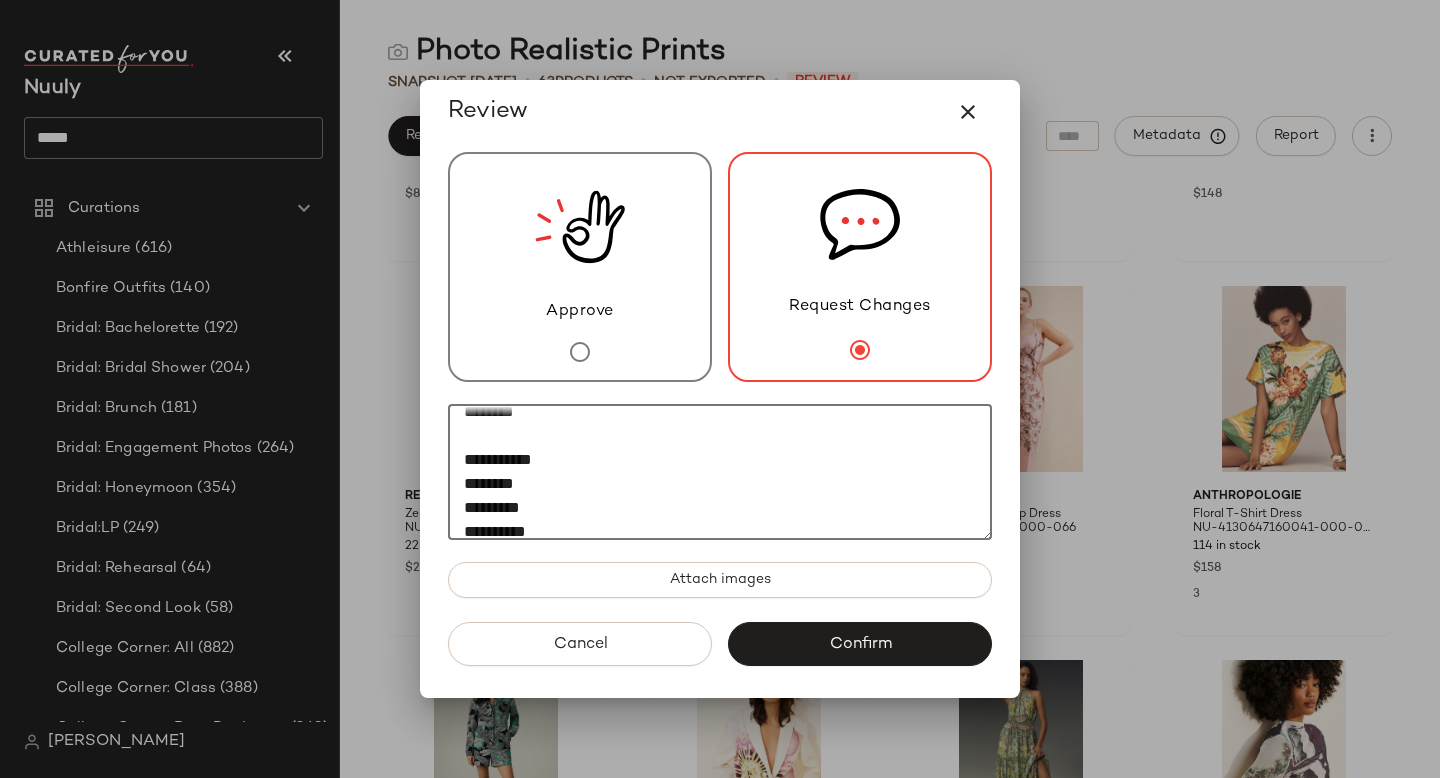 scroll, scrollTop: 108, scrollLeft: 0, axis: vertical 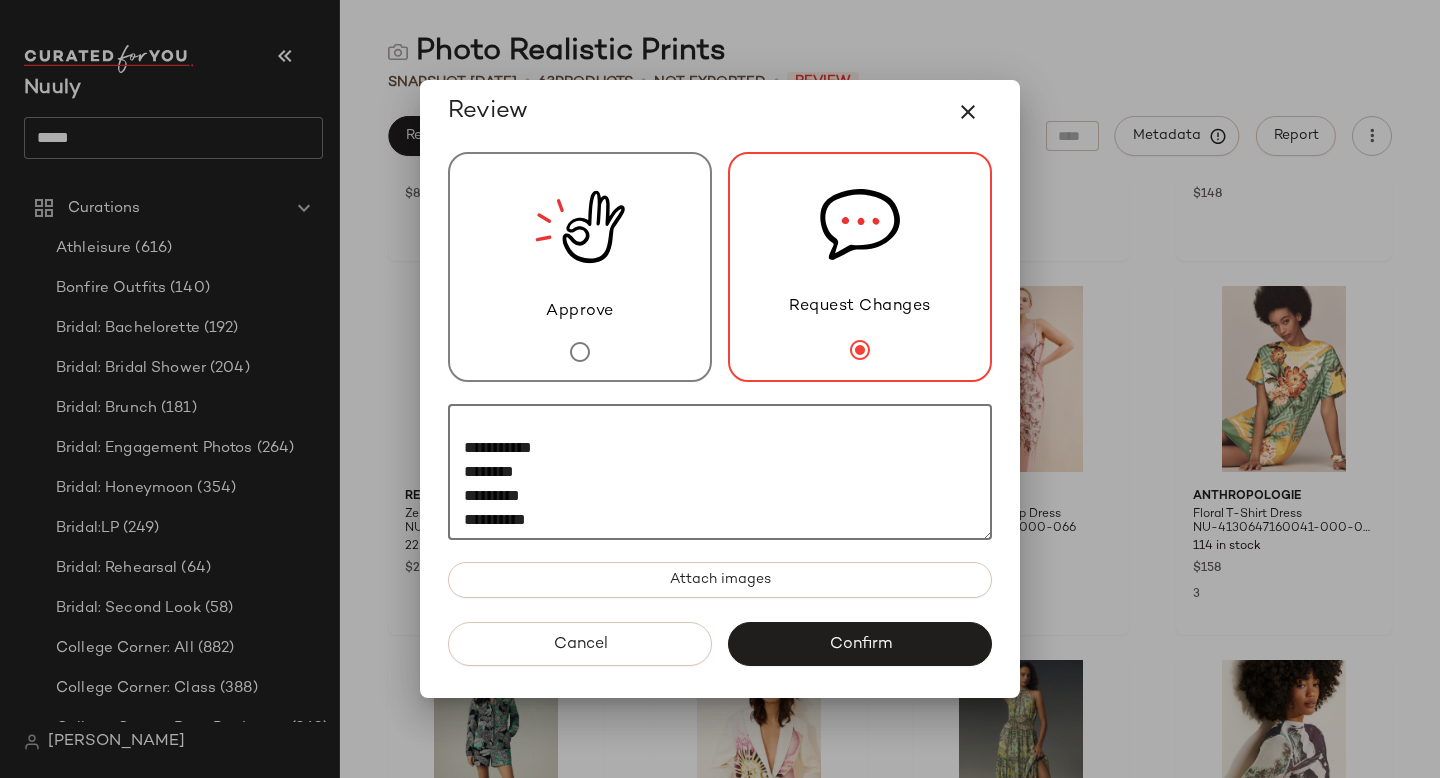 paste on "********" 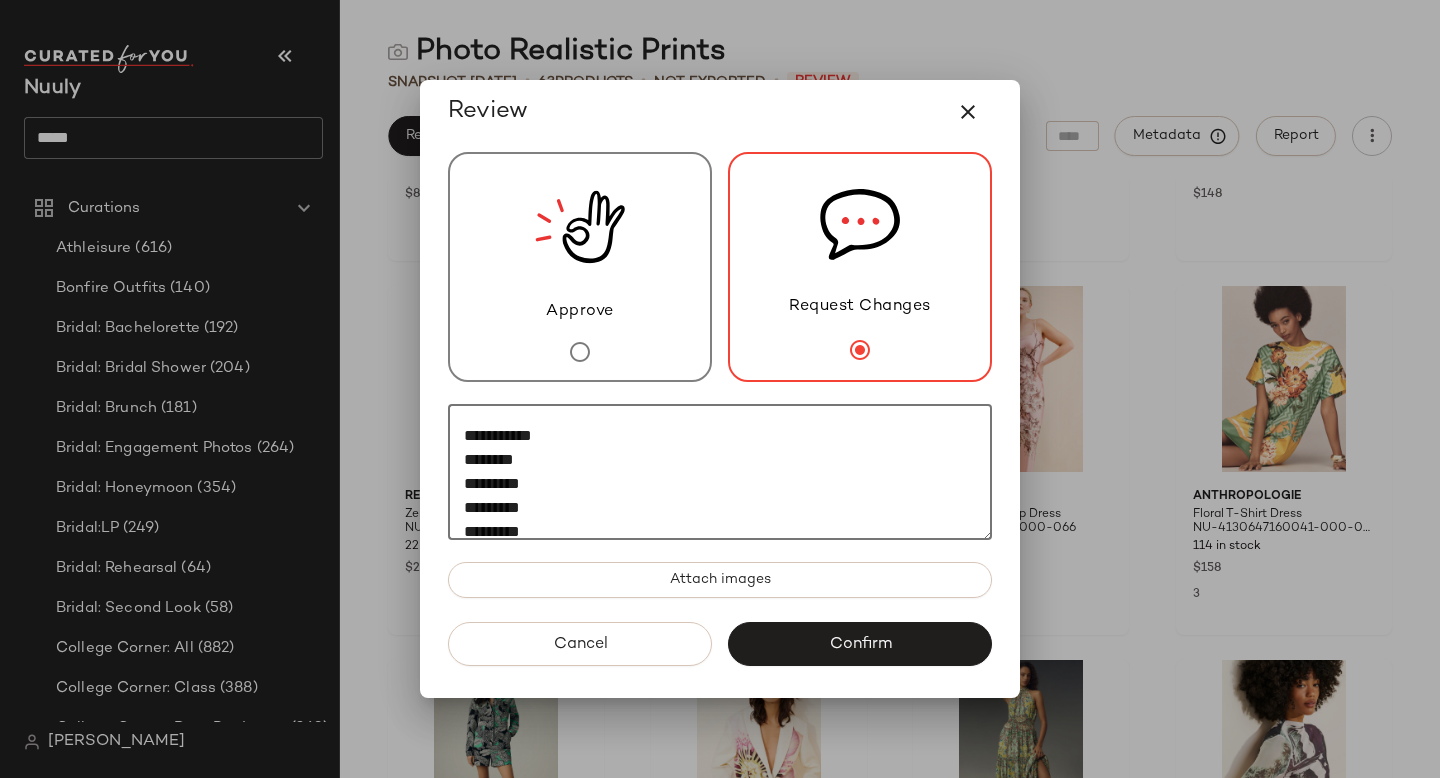 scroll, scrollTop: 132, scrollLeft: 0, axis: vertical 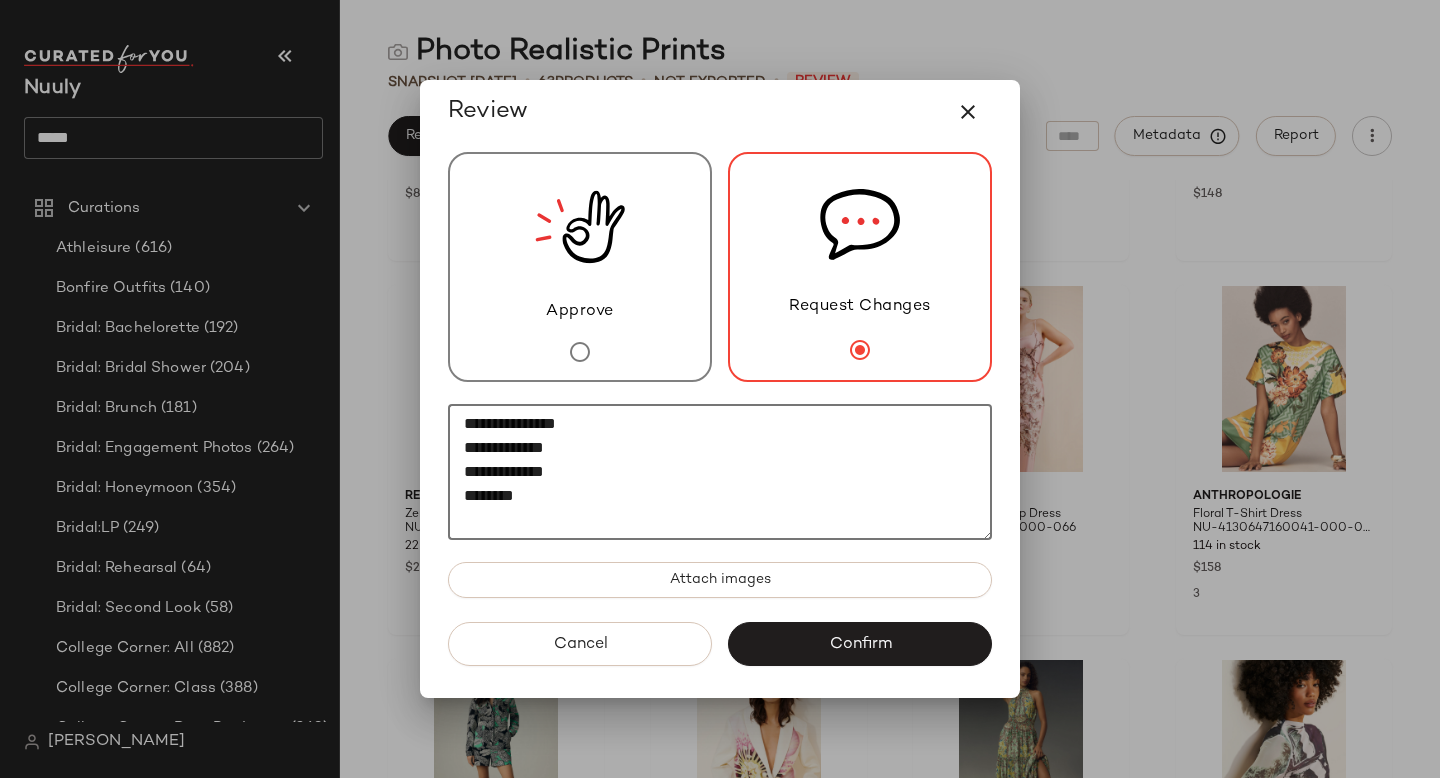 click on "**********" 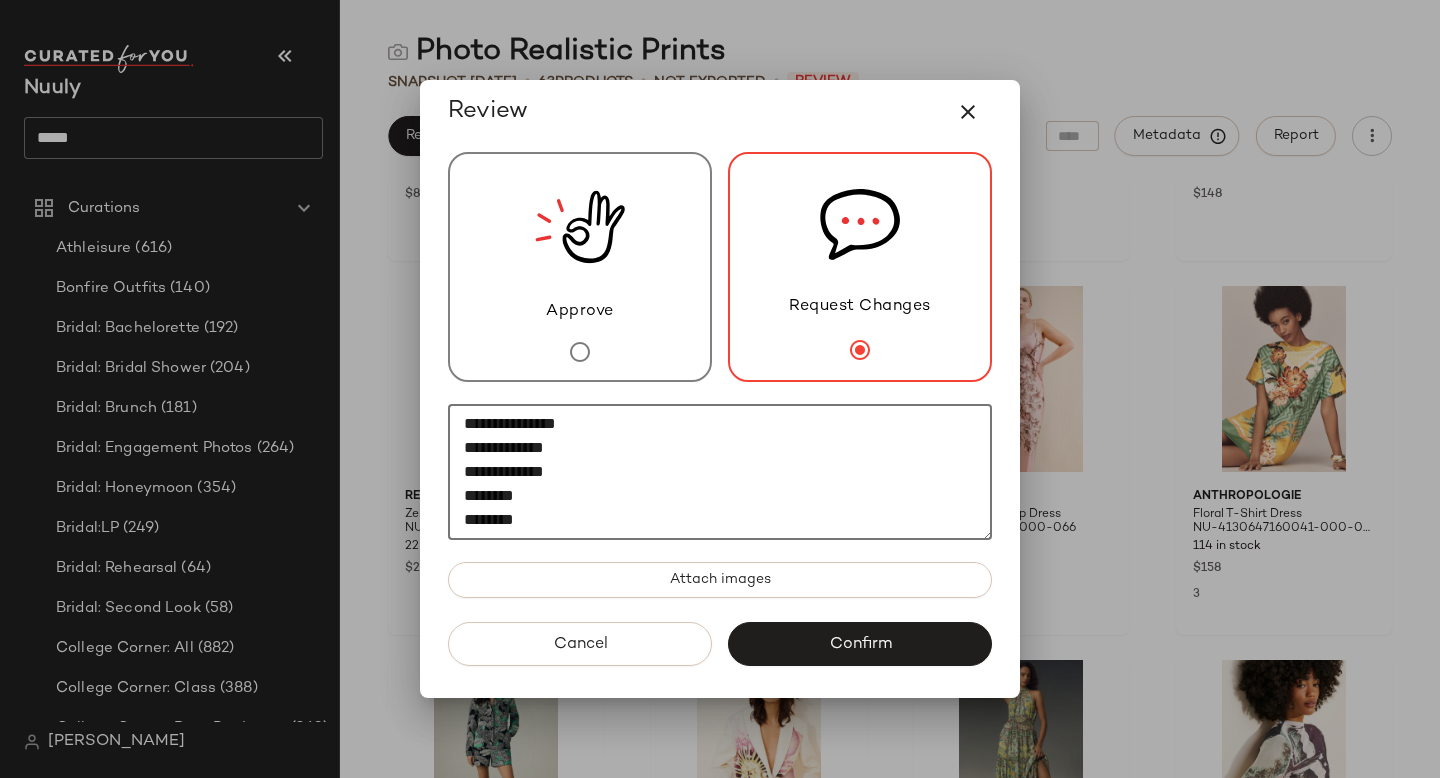 scroll, scrollTop: 12, scrollLeft: 0, axis: vertical 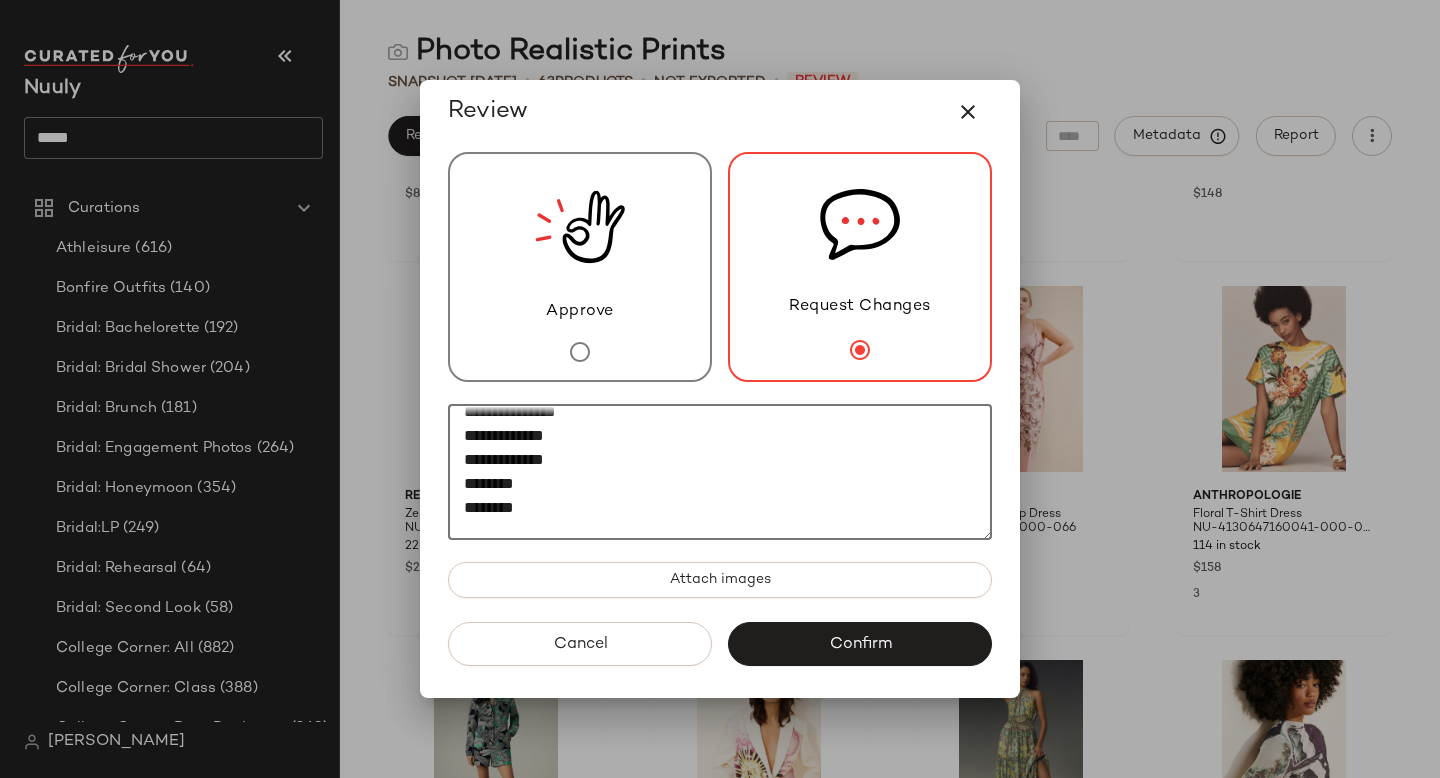 paste on "********" 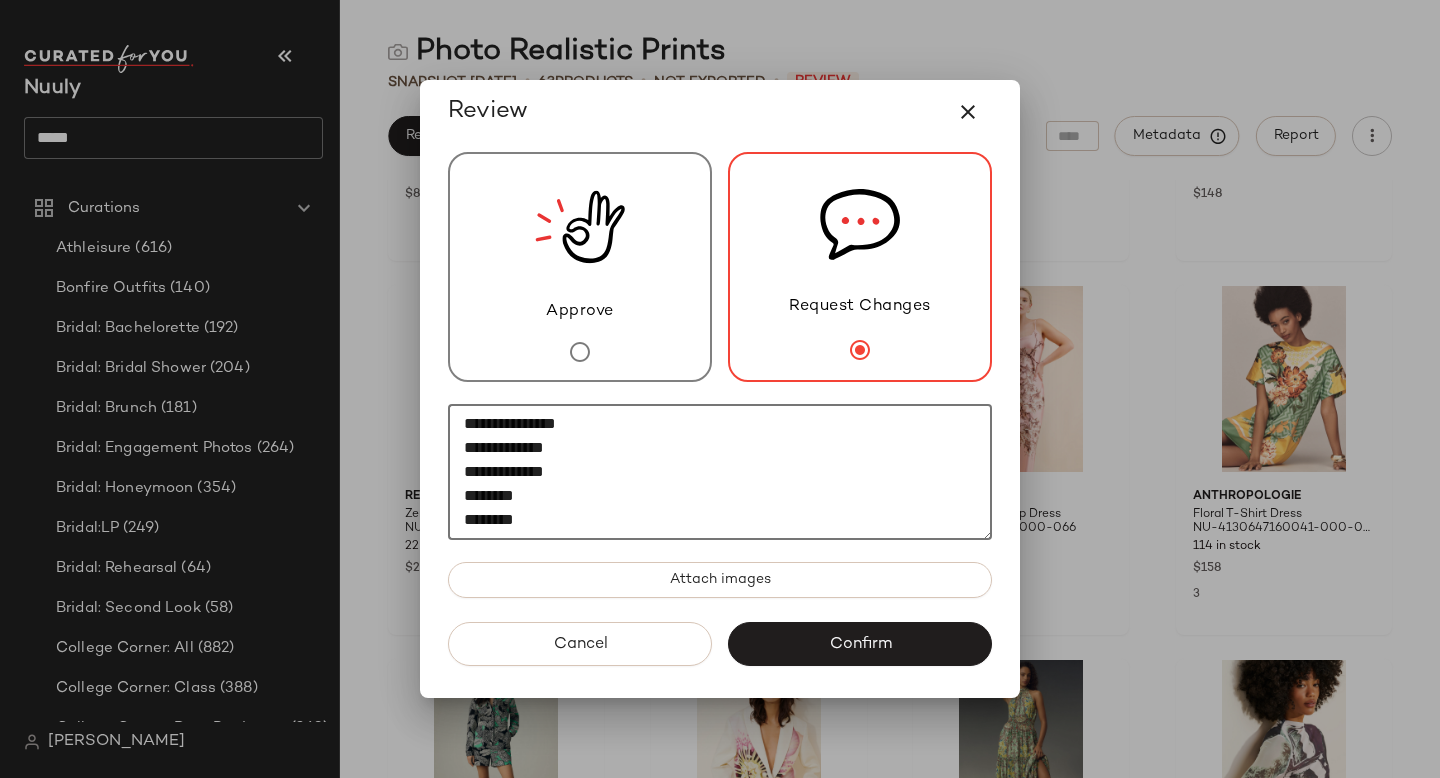scroll, scrollTop: 192, scrollLeft: 0, axis: vertical 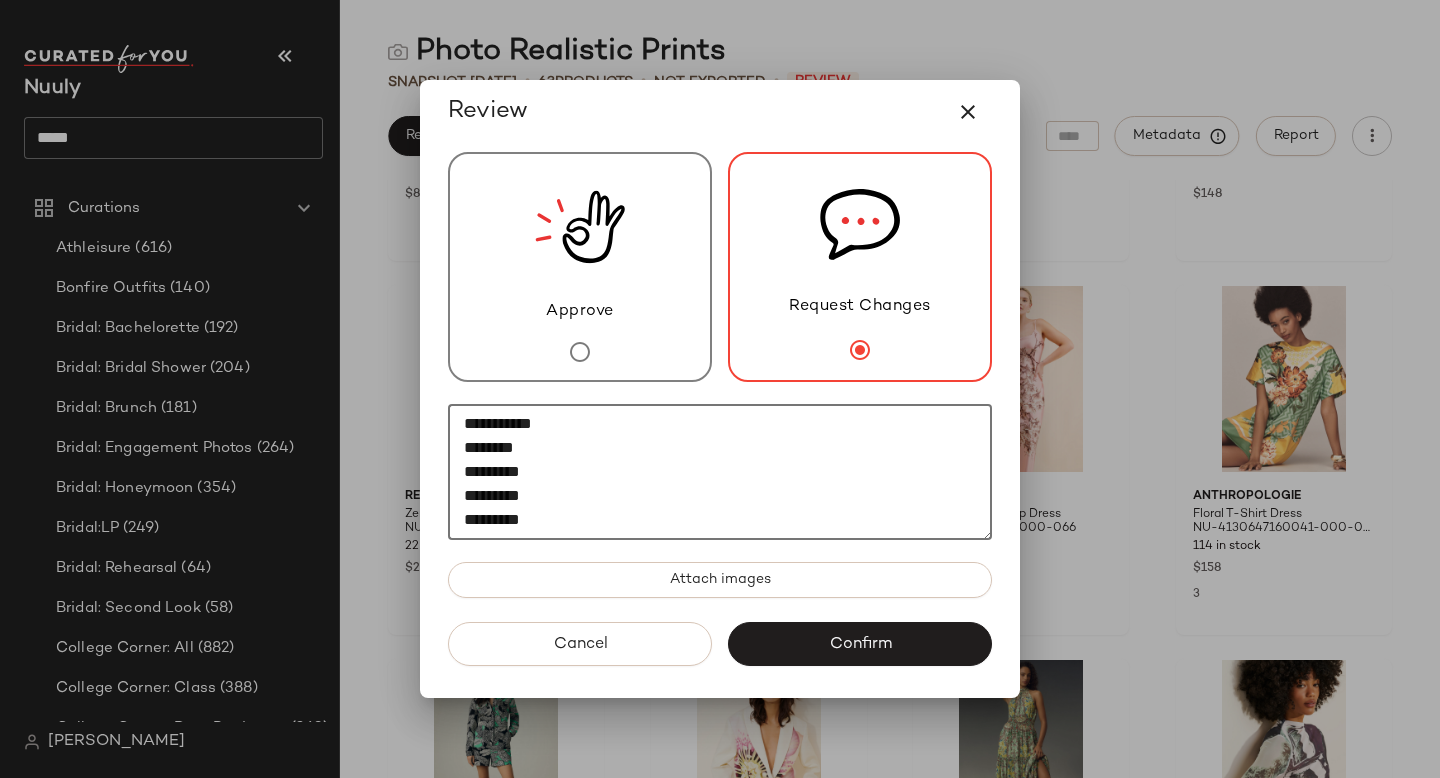 click on "**********" 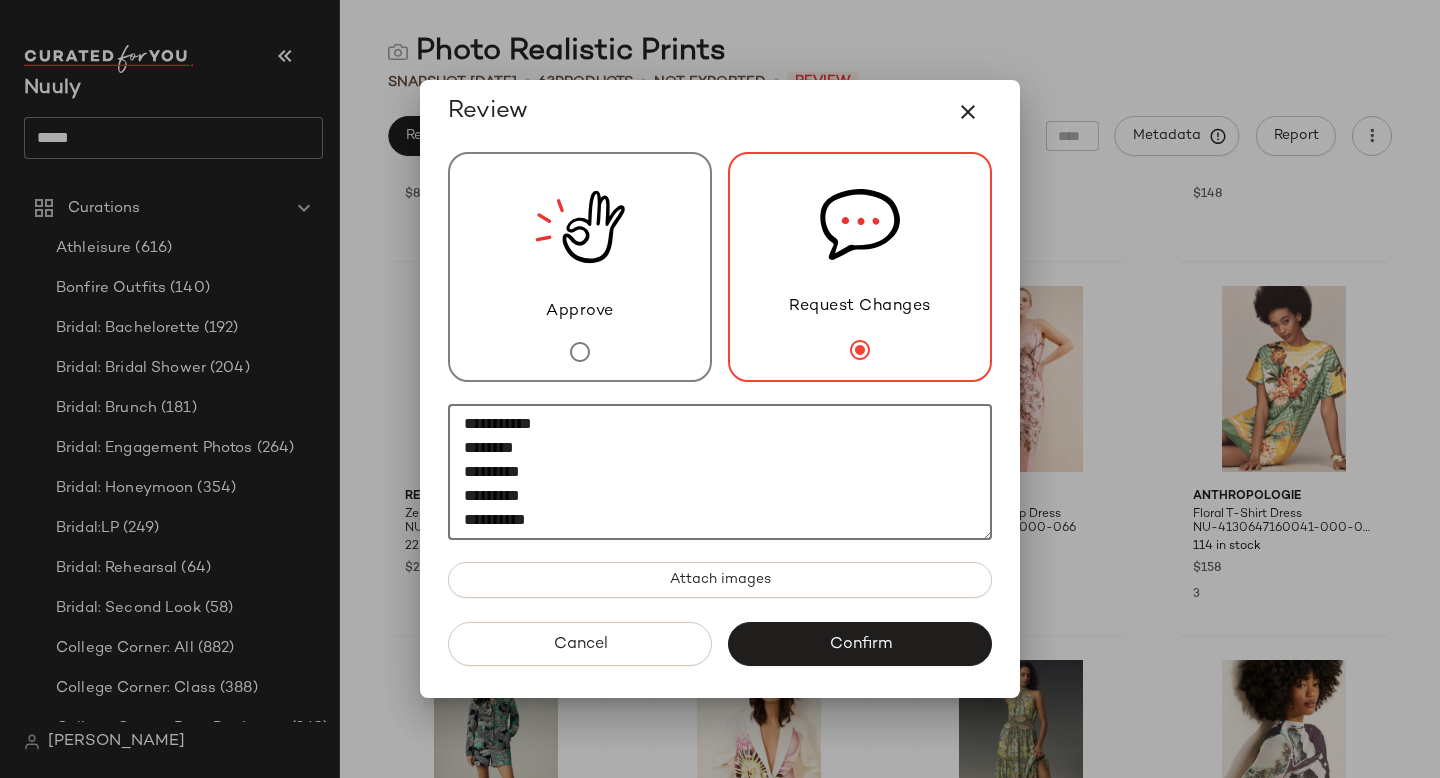 paste on "********" 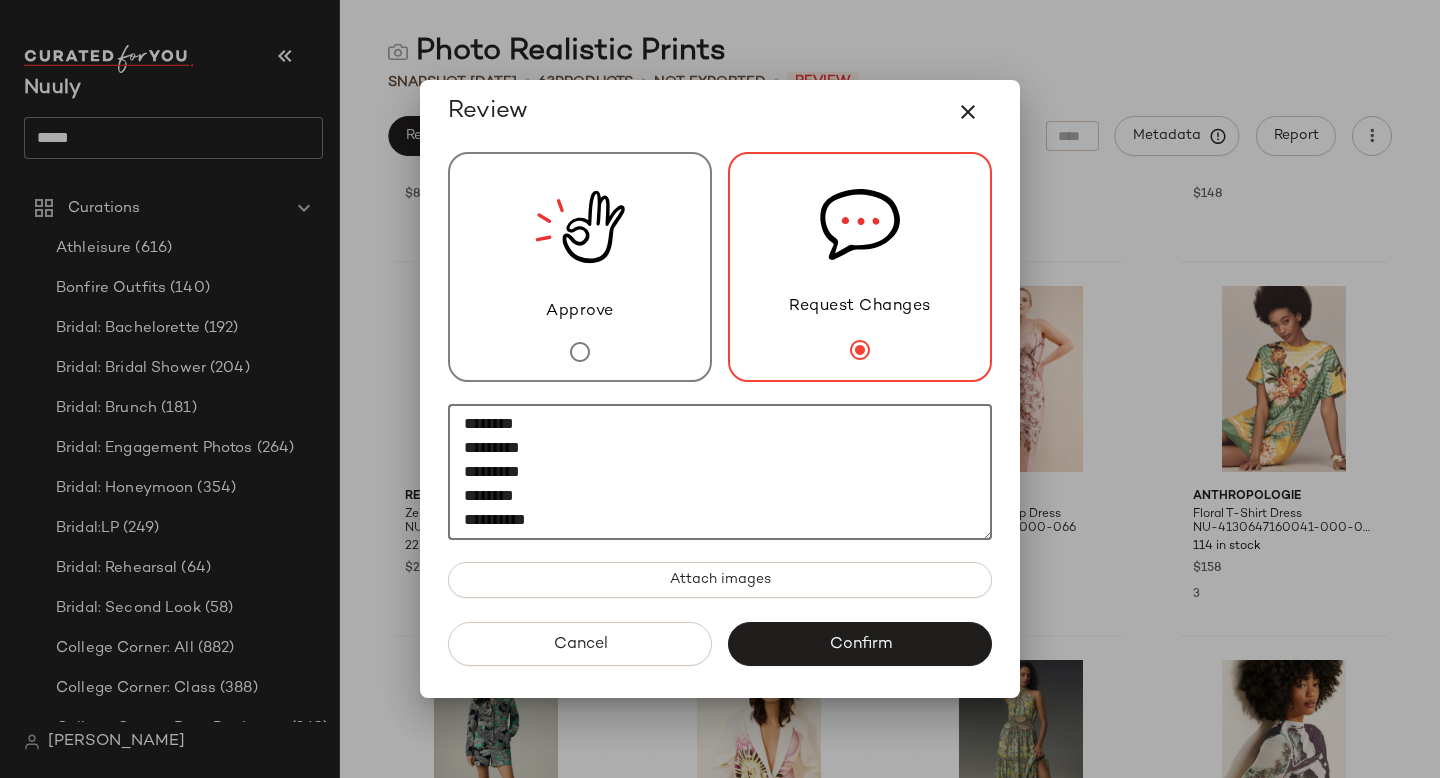 scroll, scrollTop: 204, scrollLeft: 0, axis: vertical 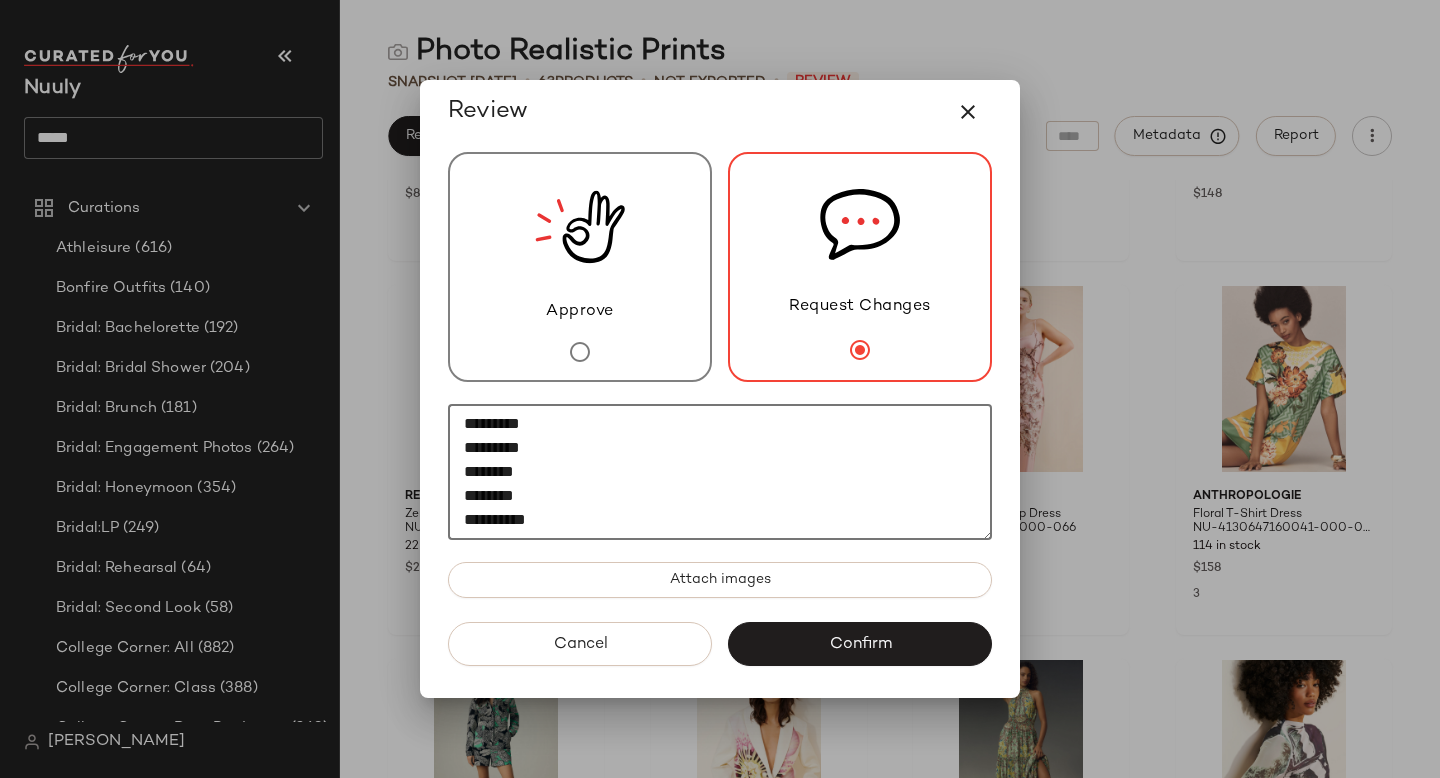 paste on "********" 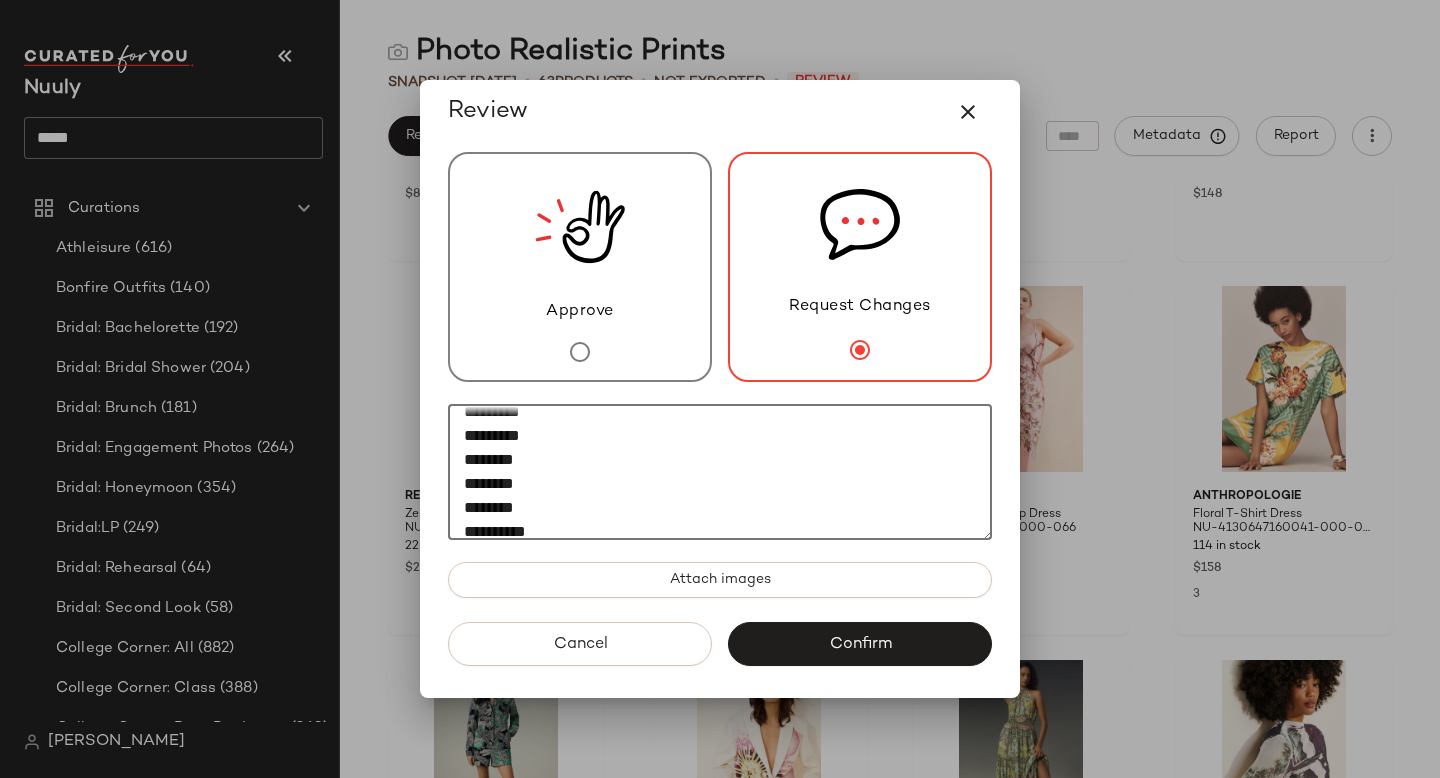 scroll, scrollTop: 252, scrollLeft: 0, axis: vertical 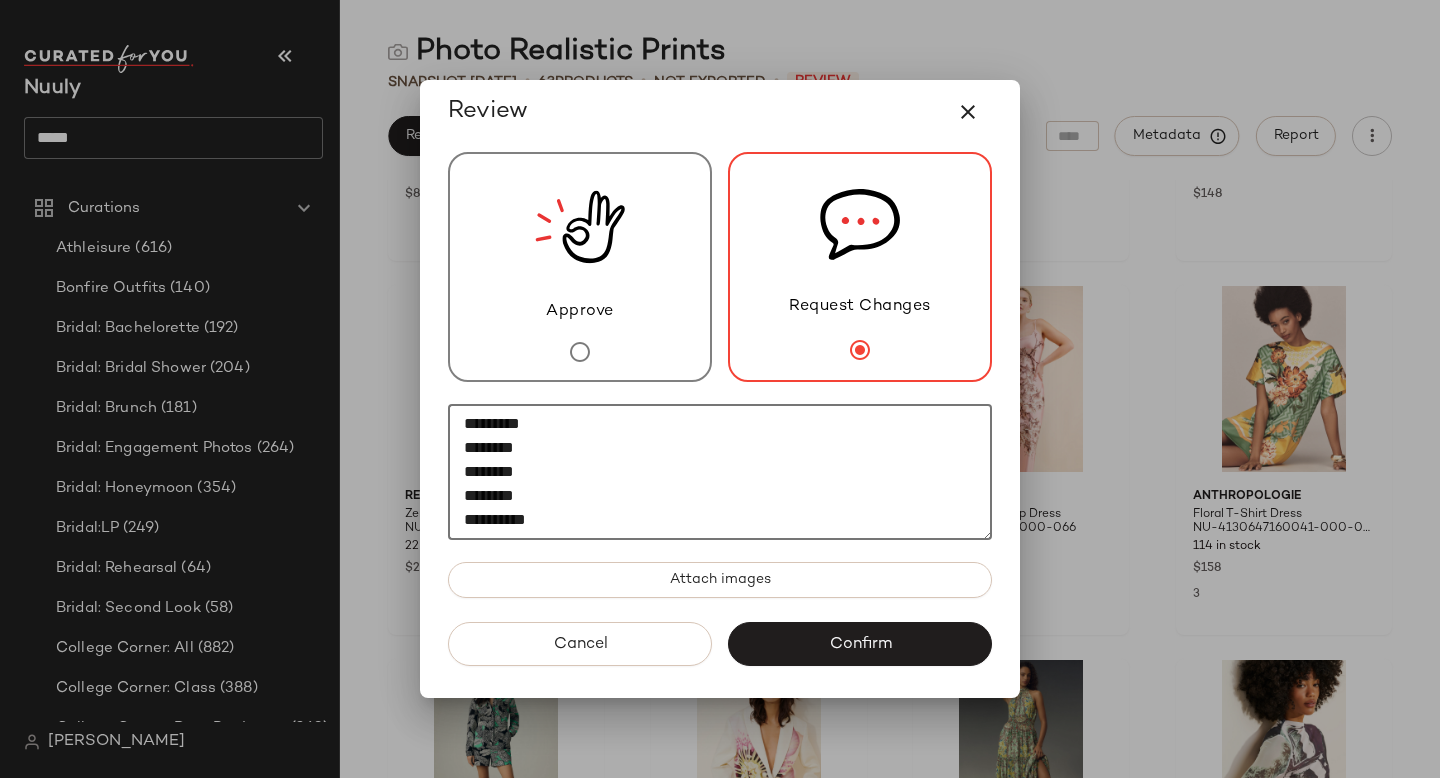 paste on "********" 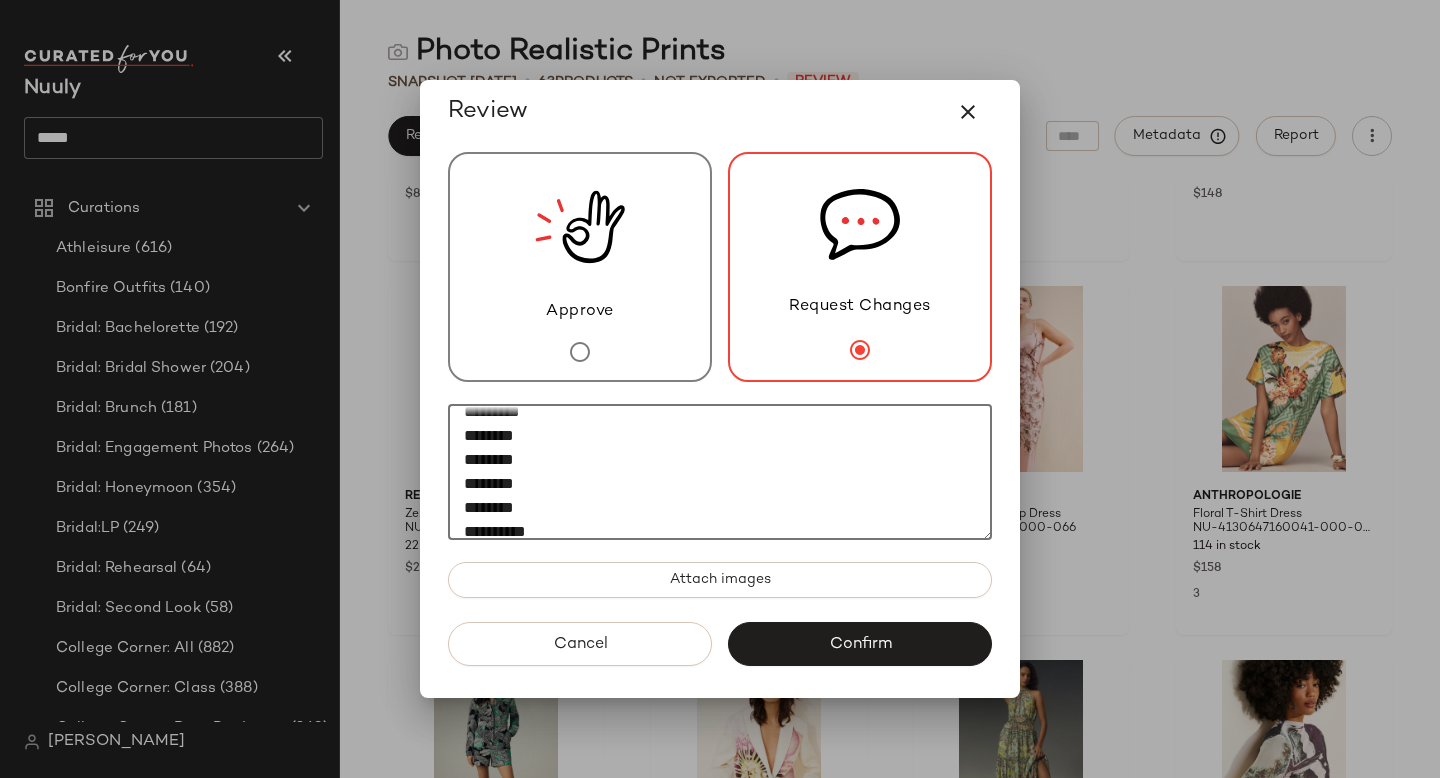 scroll, scrollTop: 276, scrollLeft: 0, axis: vertical 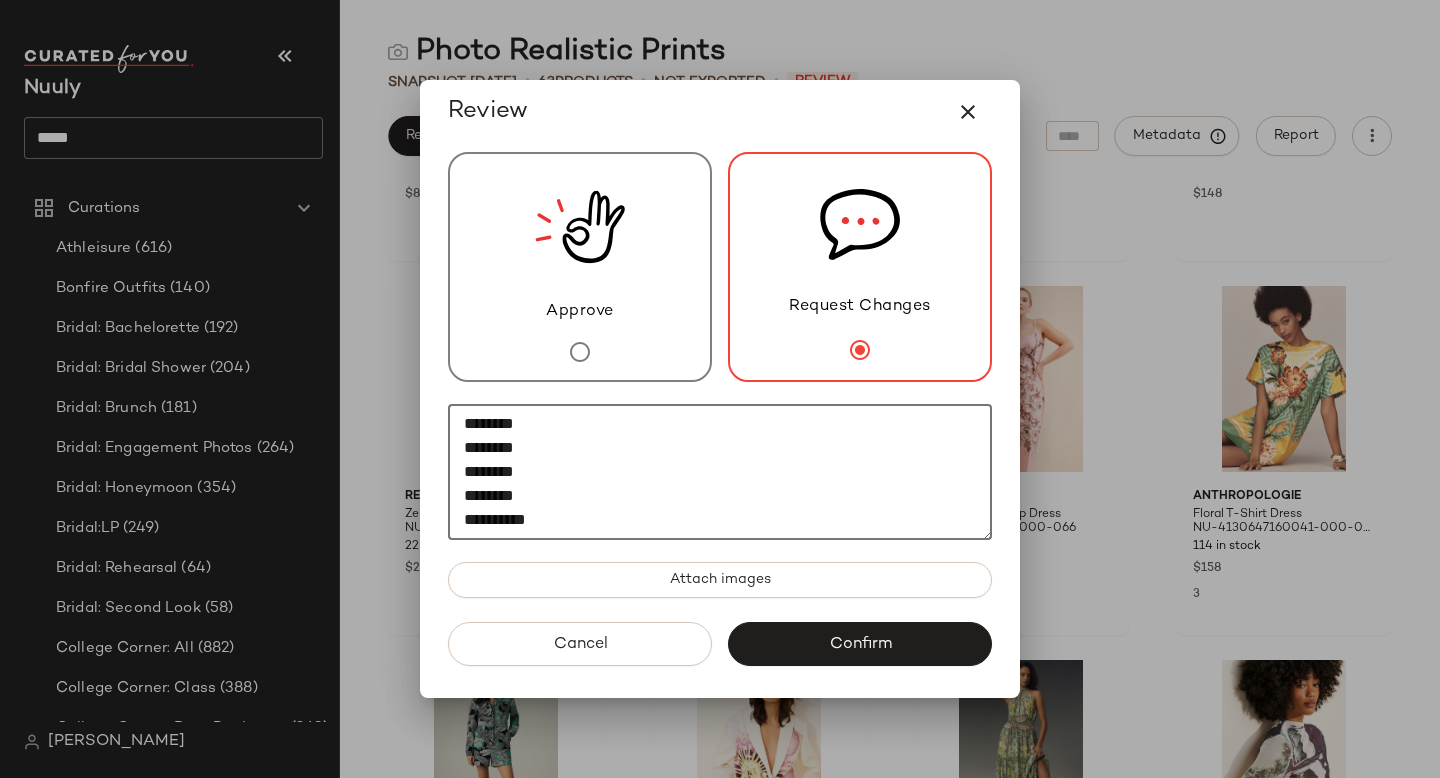 paste on "********" 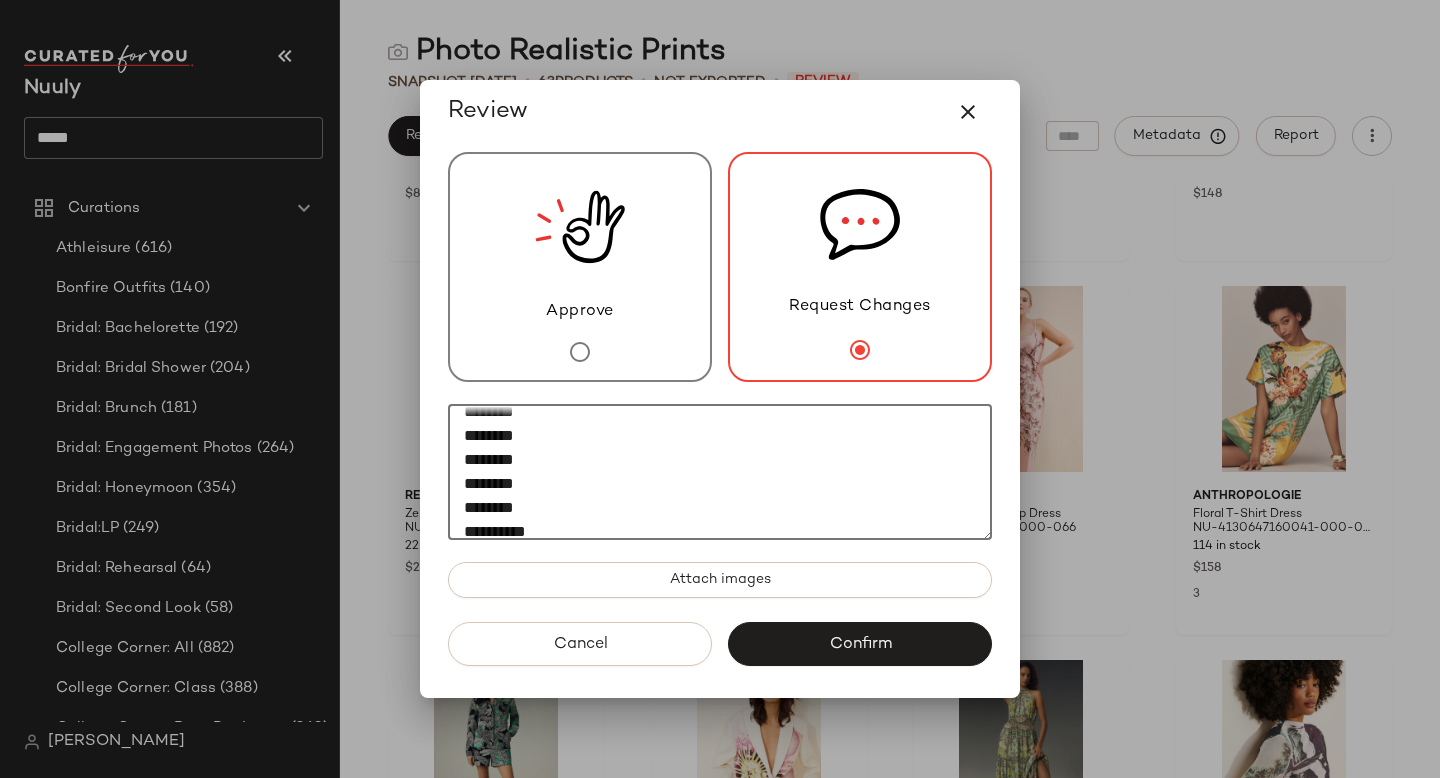 scroll, scrollTop: 300, scrollLeft: 0, axis: vertical 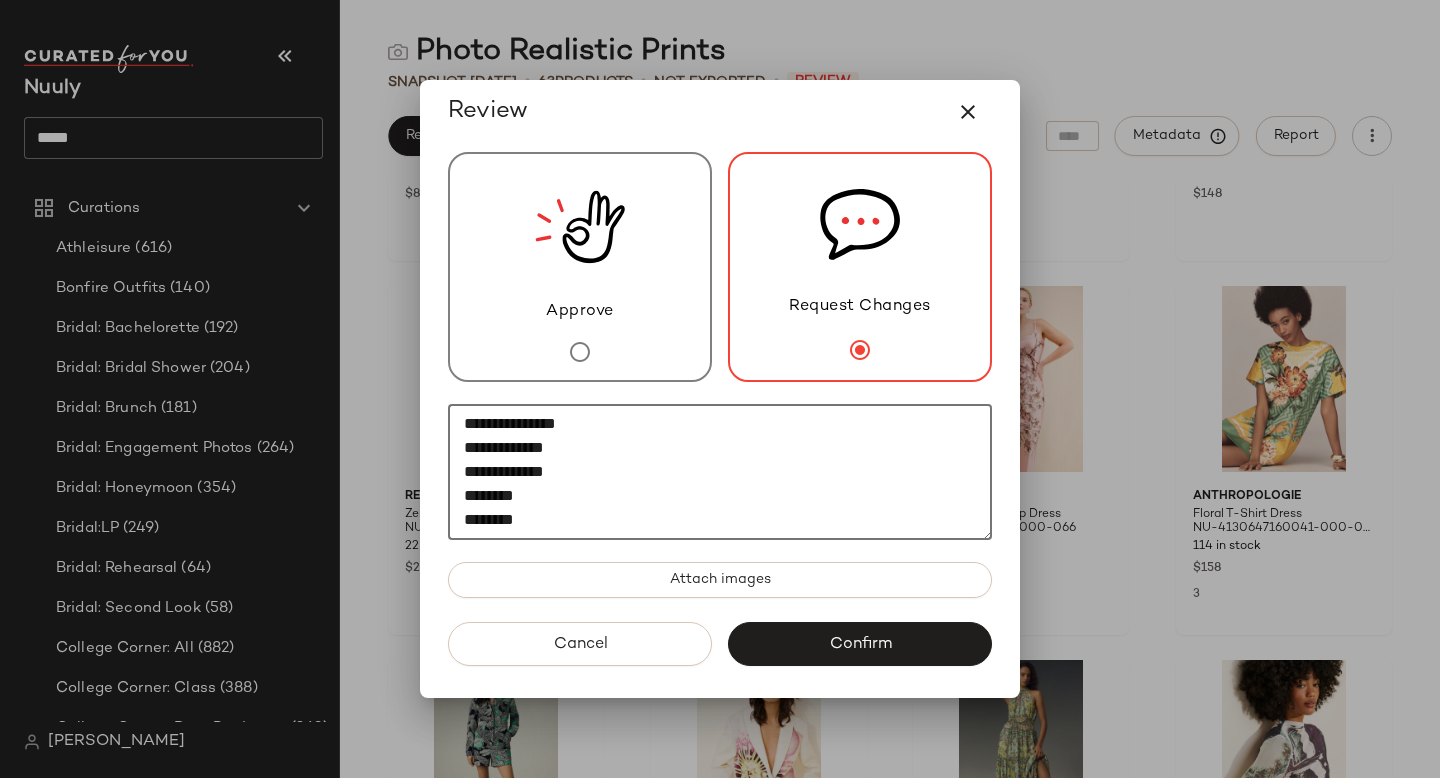 click on "**********" 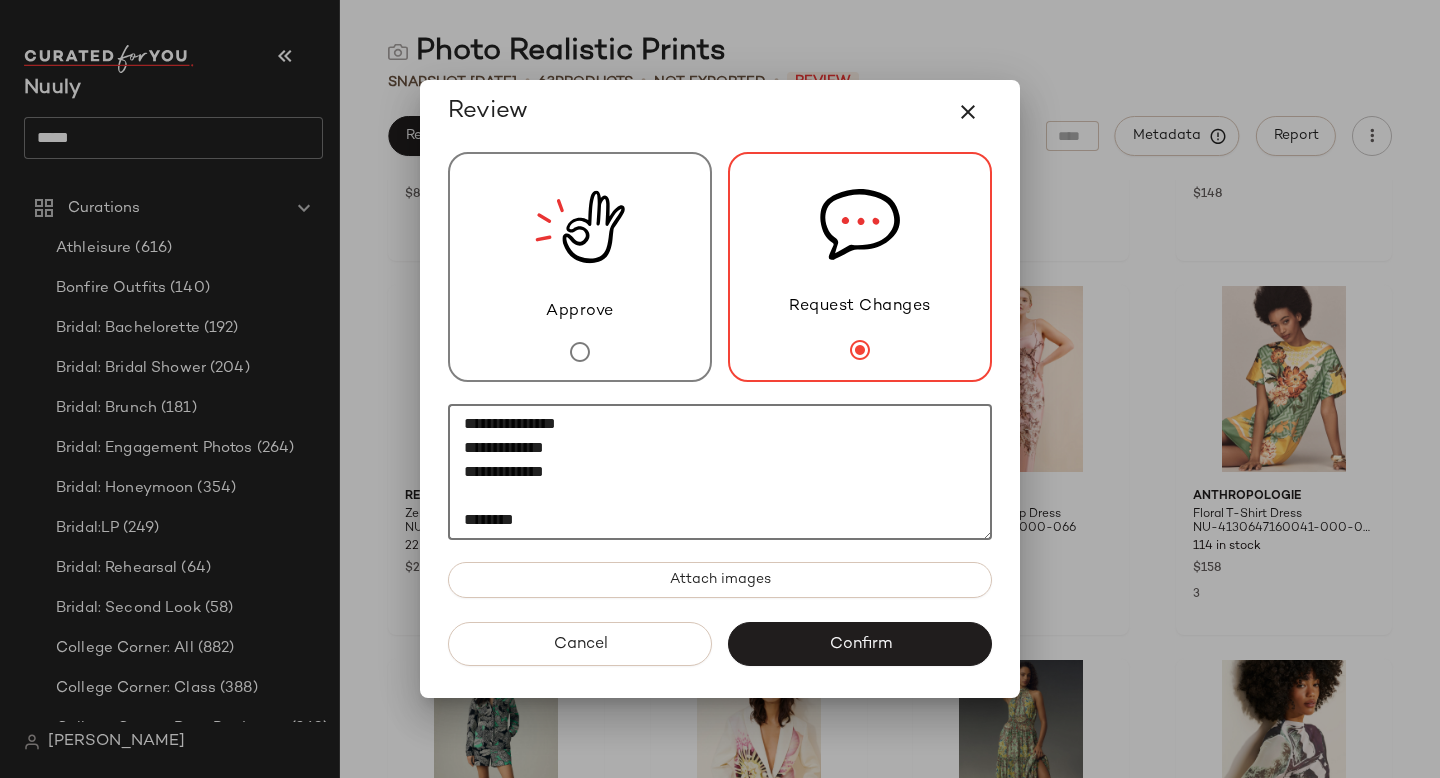 paste on "**********" 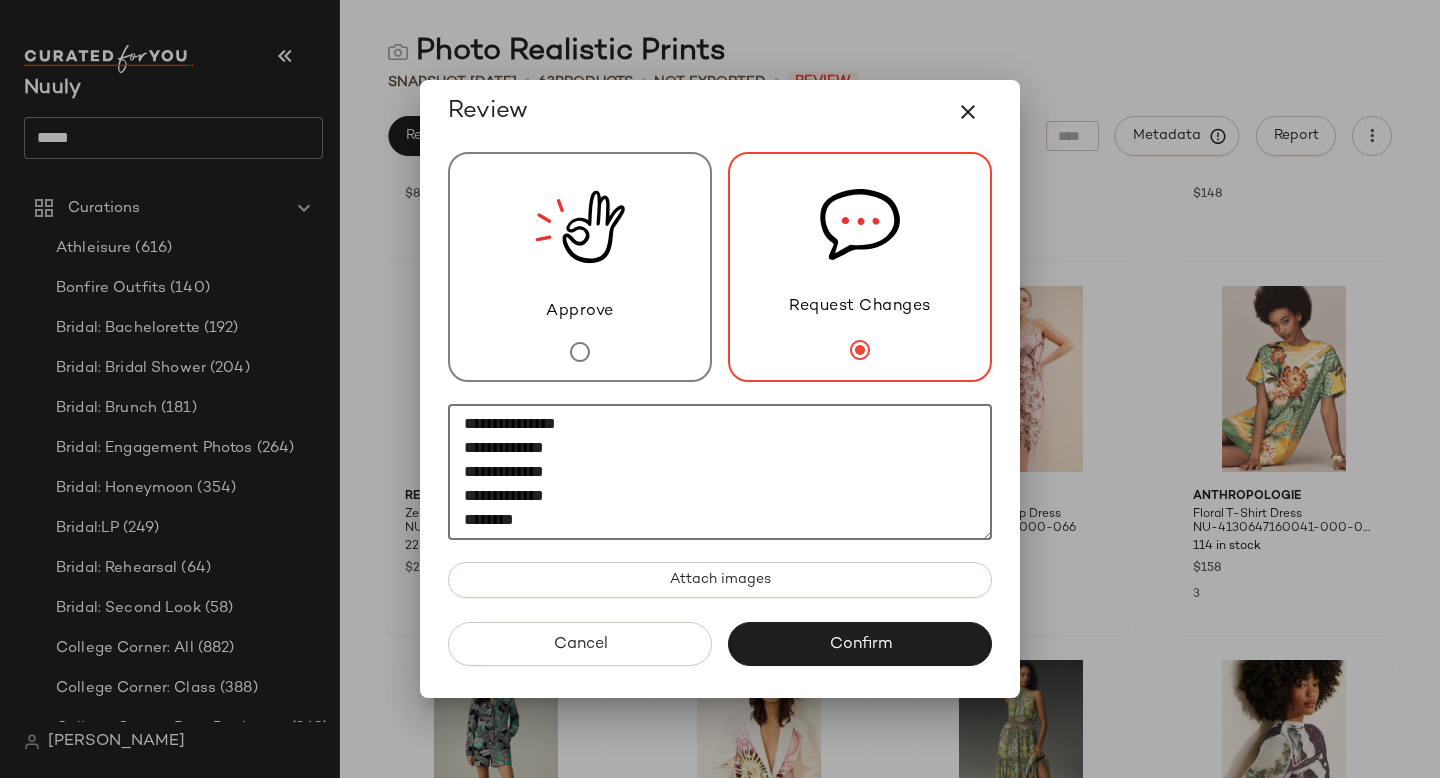 scroll, scrollTop: 360, scrollLeft: 0, axis: vertical 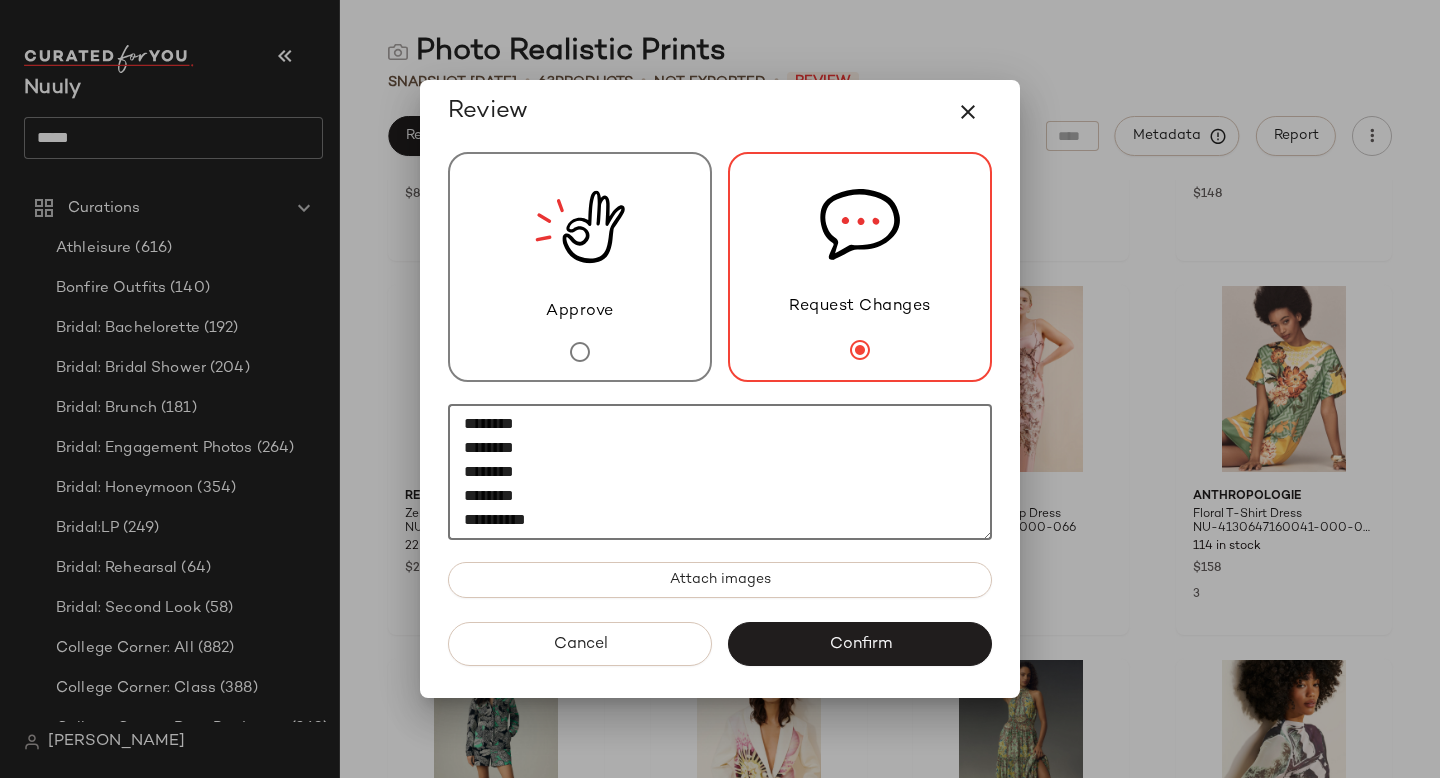click on "**********" 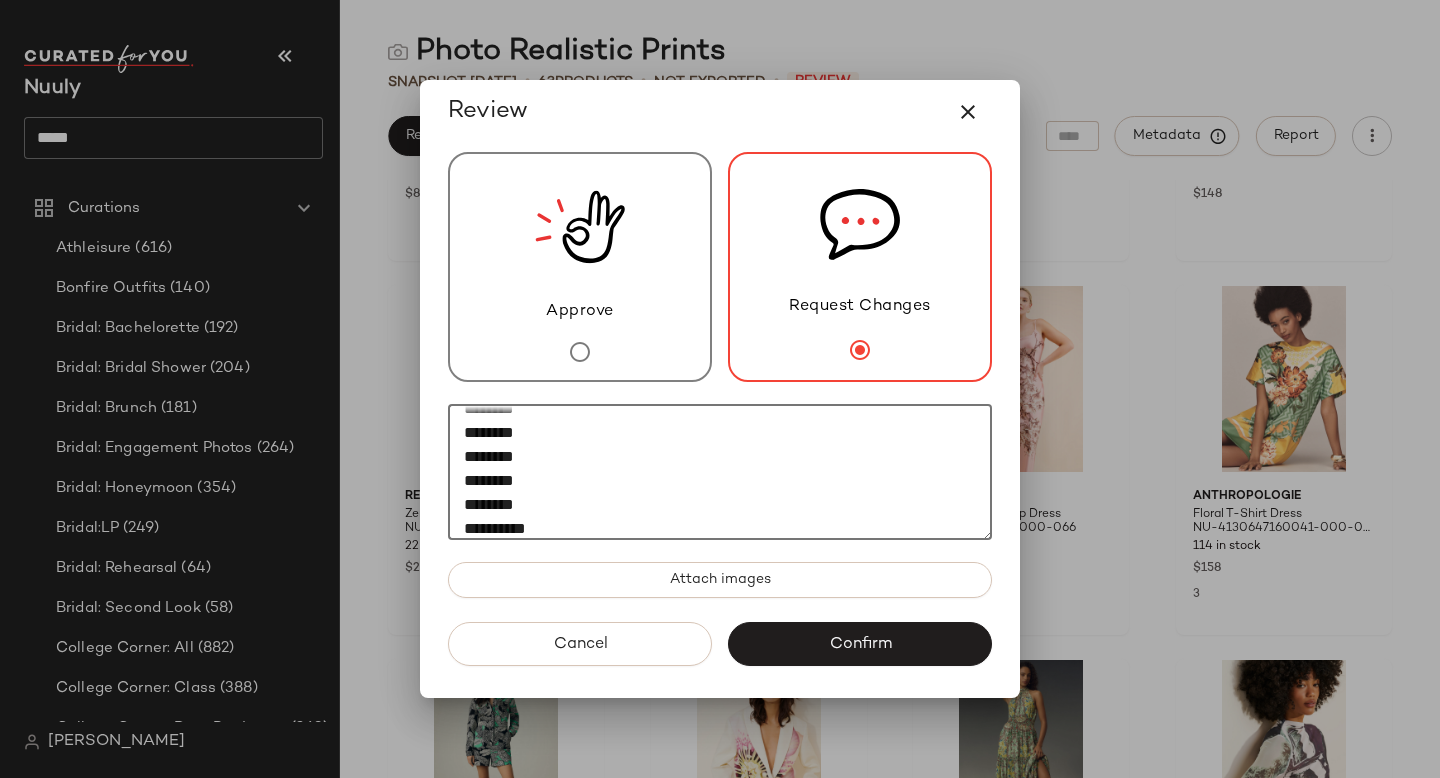 scroll, scrollTop: 280, scrollLeft: 0, axis: vertical 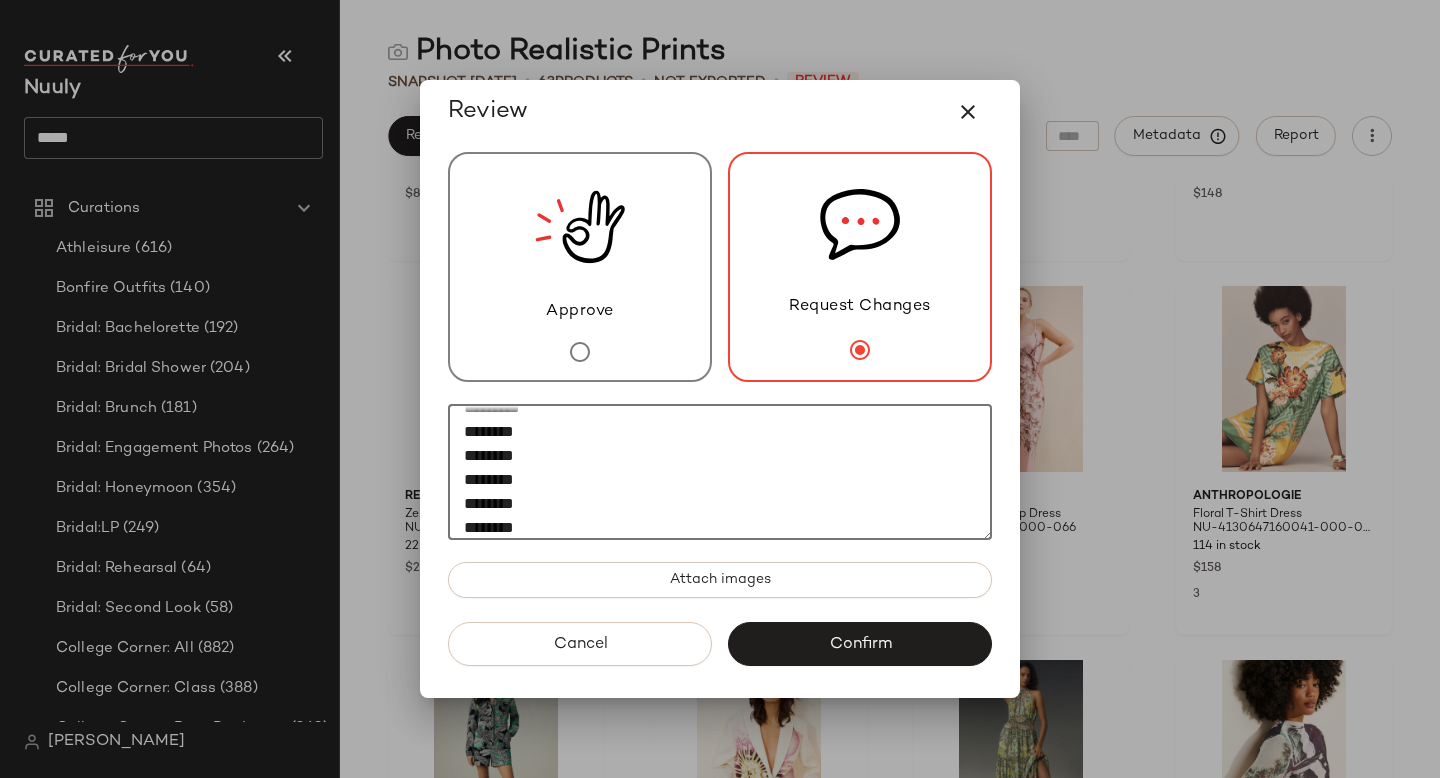 drag, startPoint x: 548, startPoint y: 476, endPoint x: 457, endPoint y: 475, distance: 91.00549 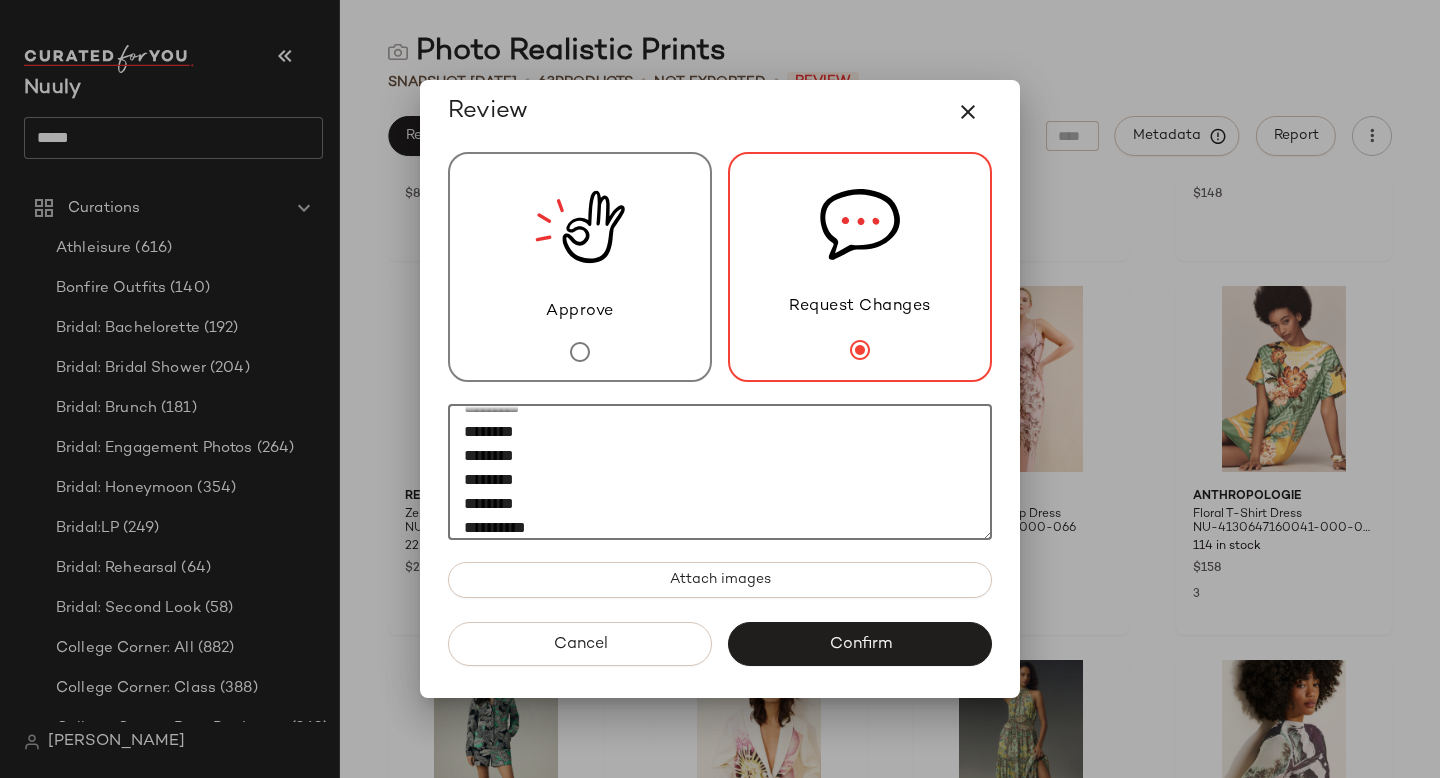 scroll, scrollTop: 336, scrollLeft: 0, axis: vertical 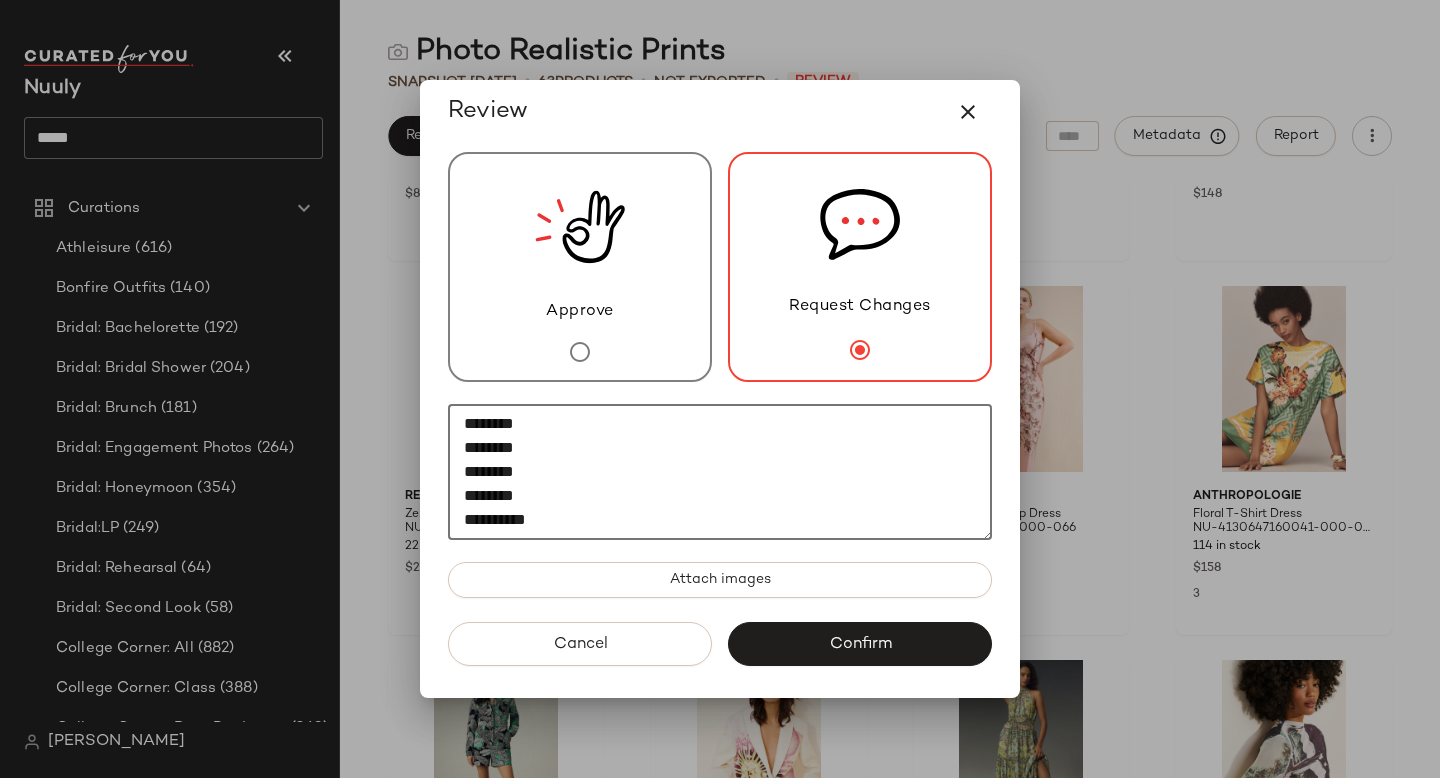 click on "**********" 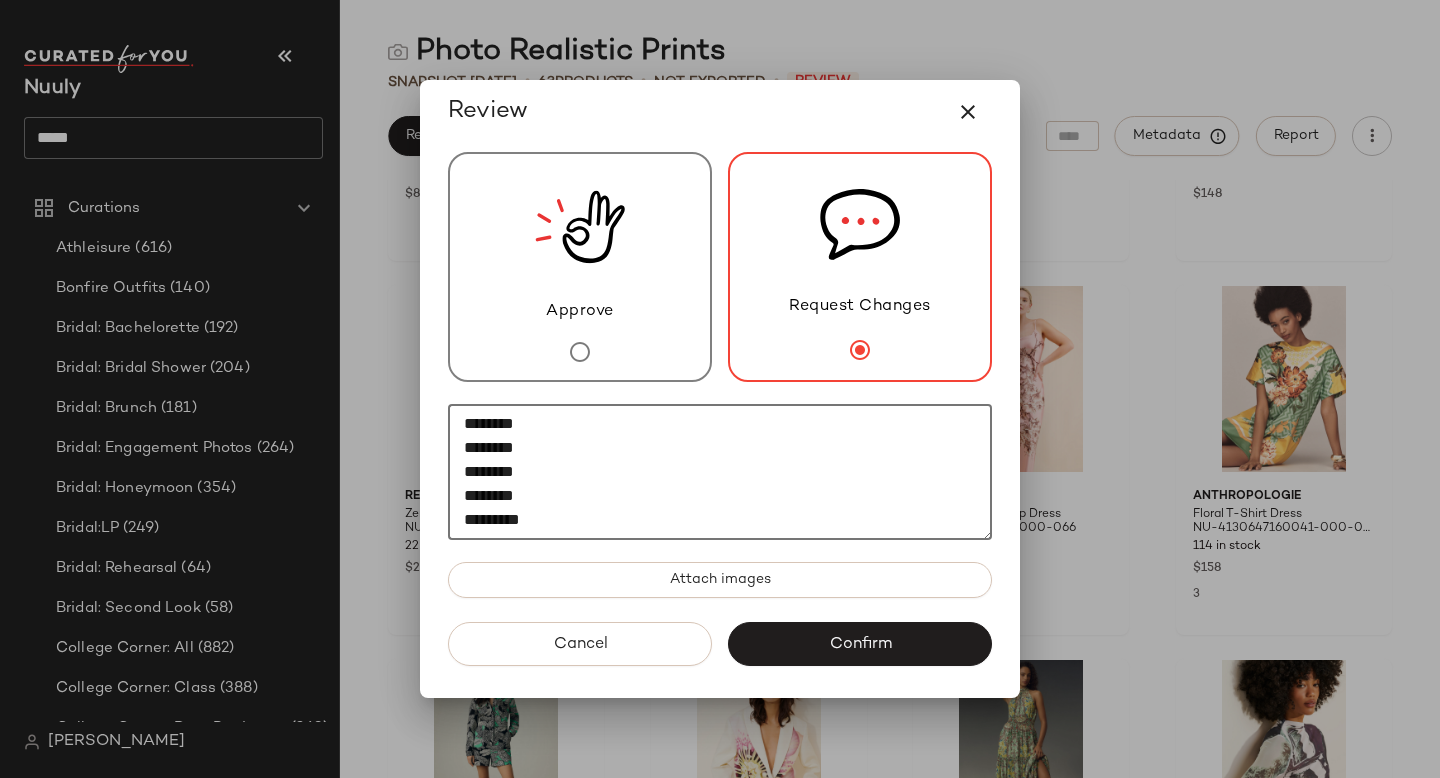 scroll, scrollTop: 312, scrollLeft: 0, axis: vertical 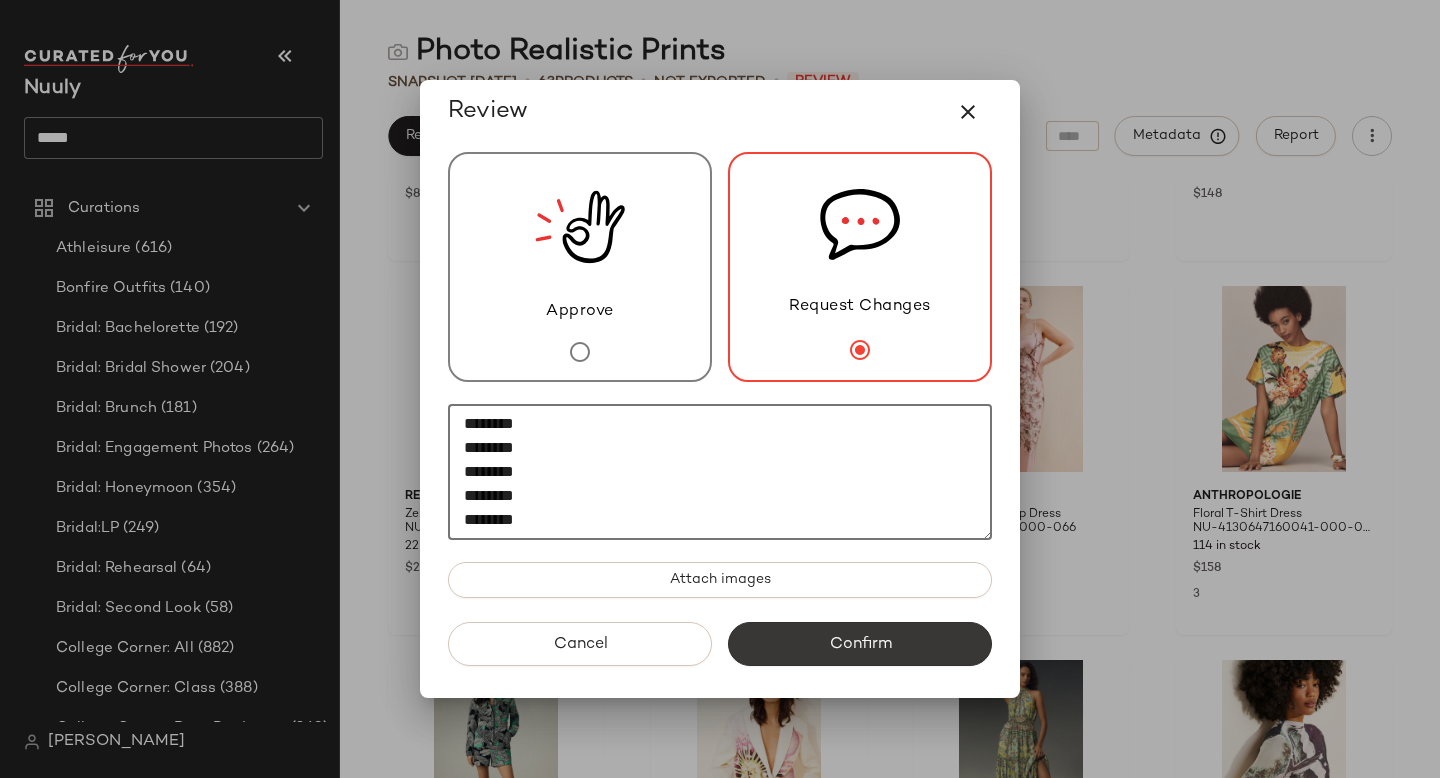 type on "**********" 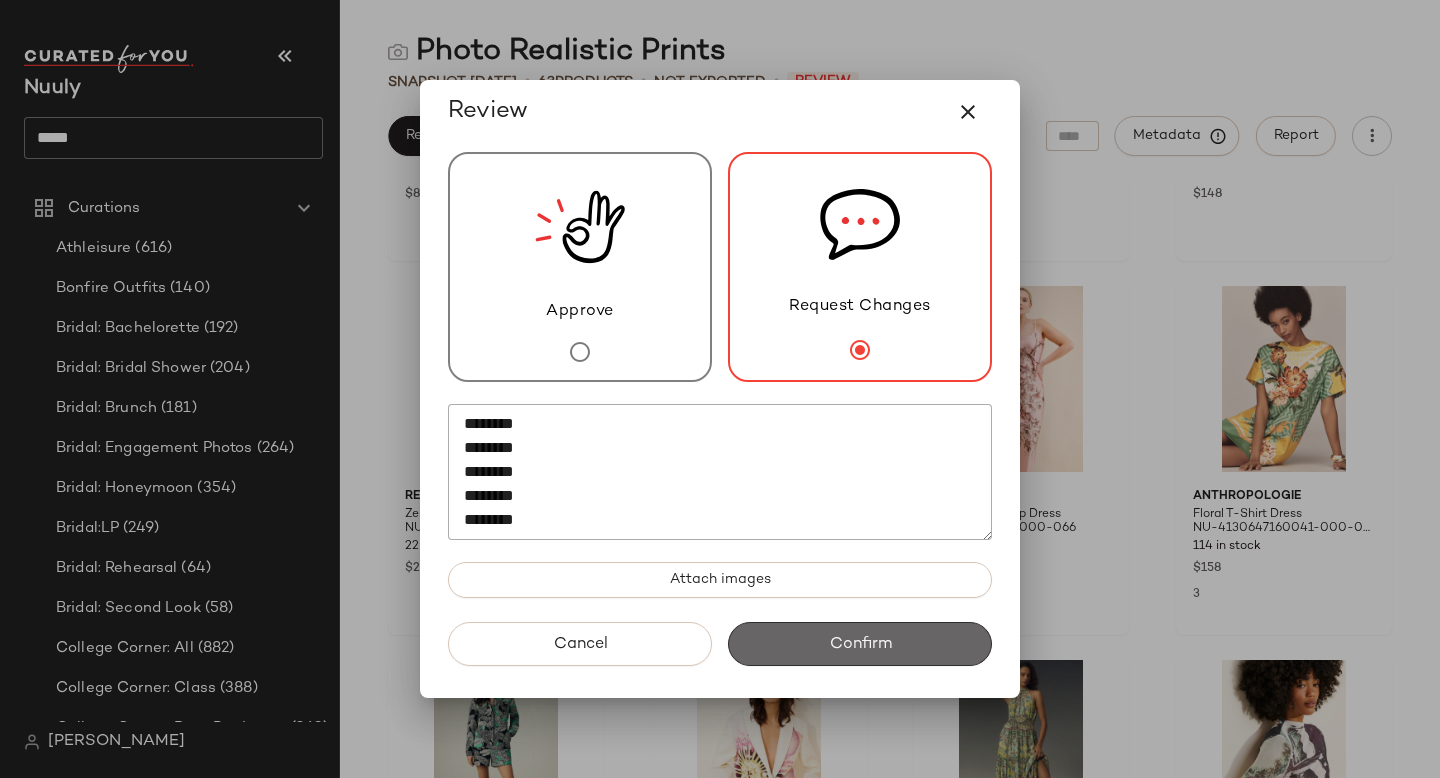click on "Confirm" 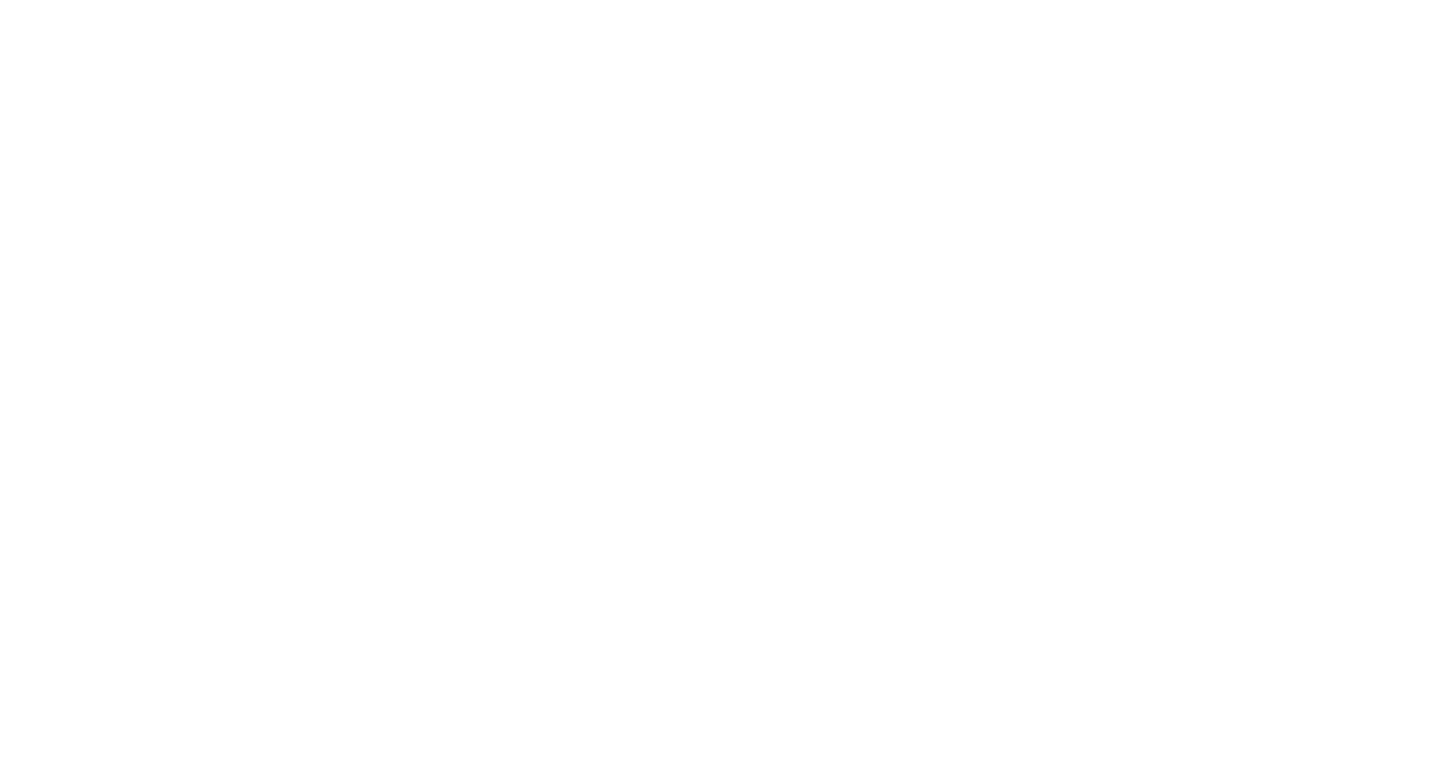 scroll, scrollTop: 0, scrollLeft: 0, axis: both 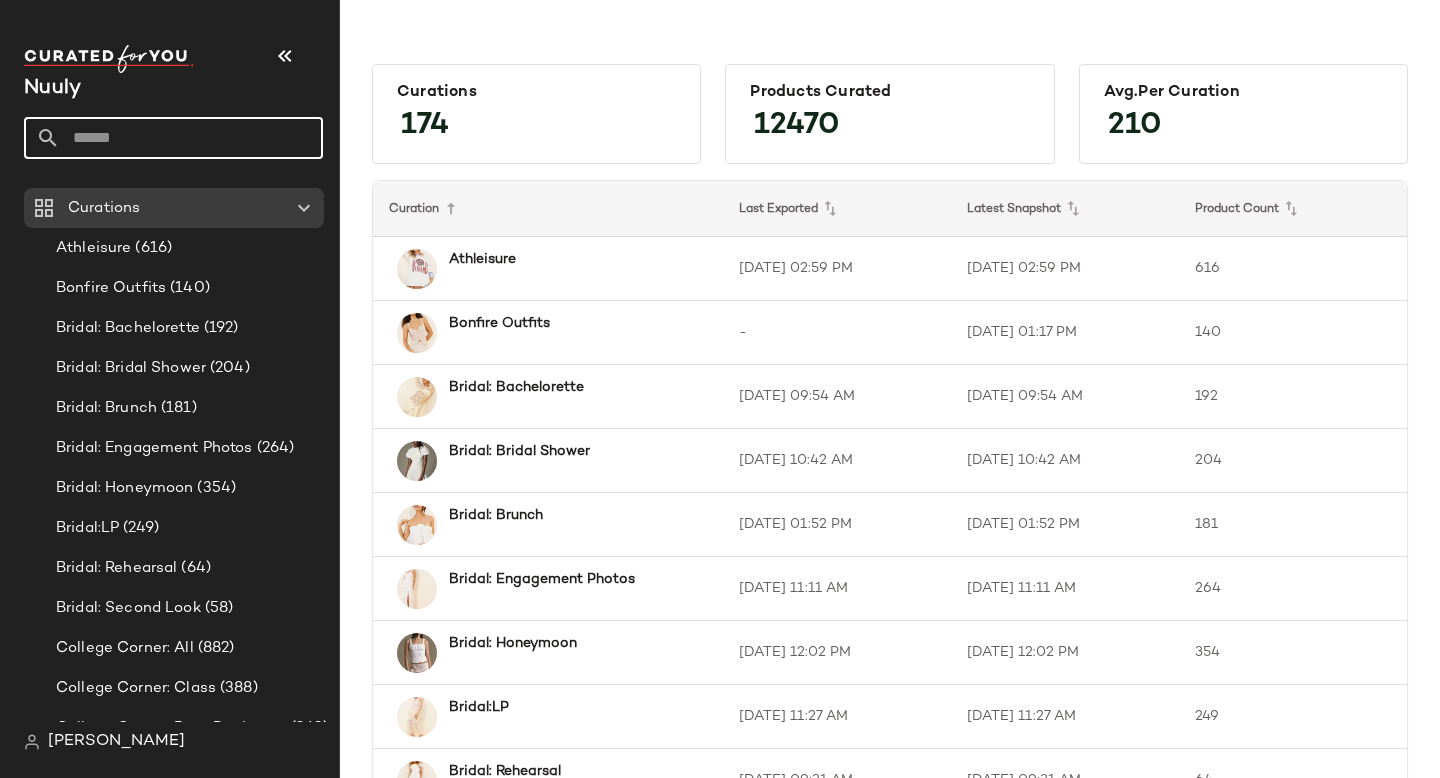 click 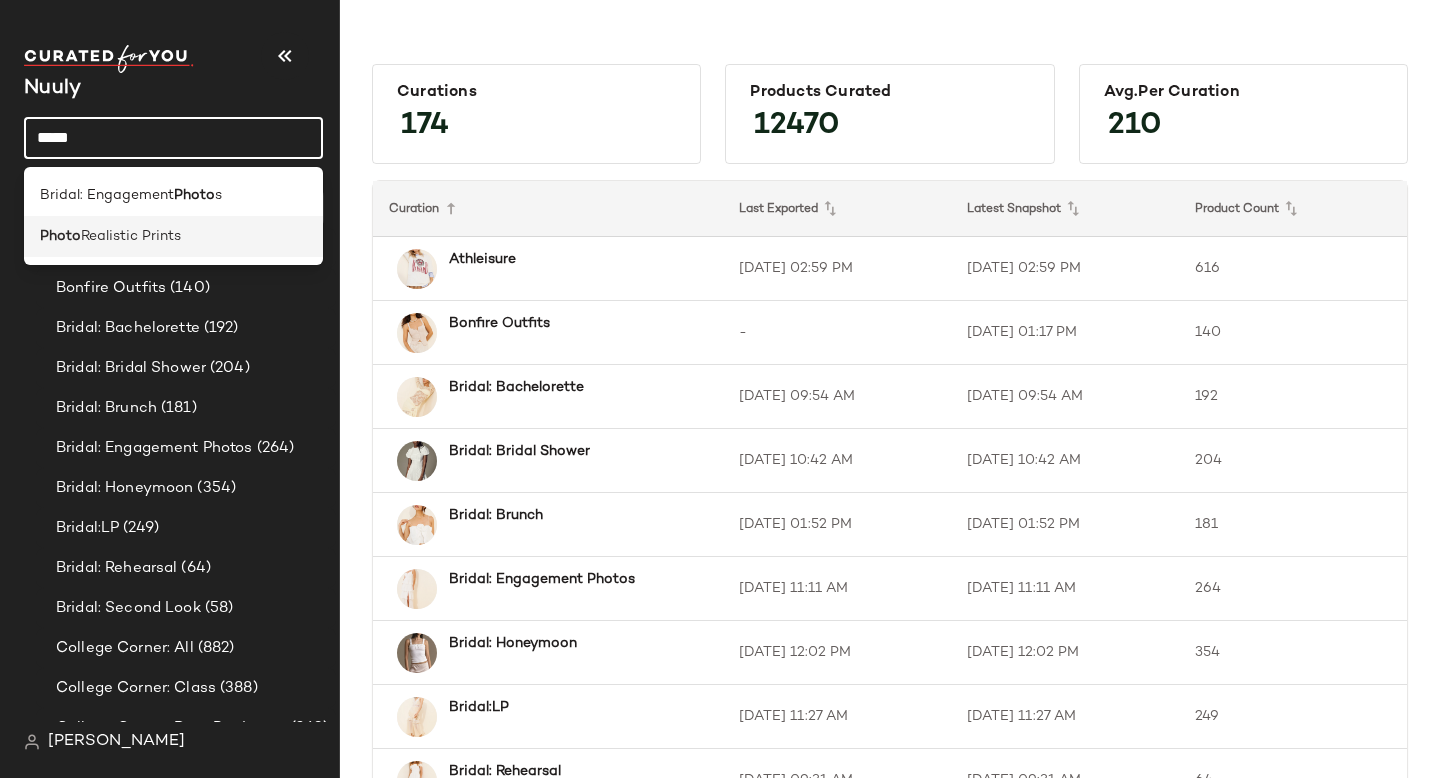 click on "Realistic Prints" at bounding box center [131, 236] 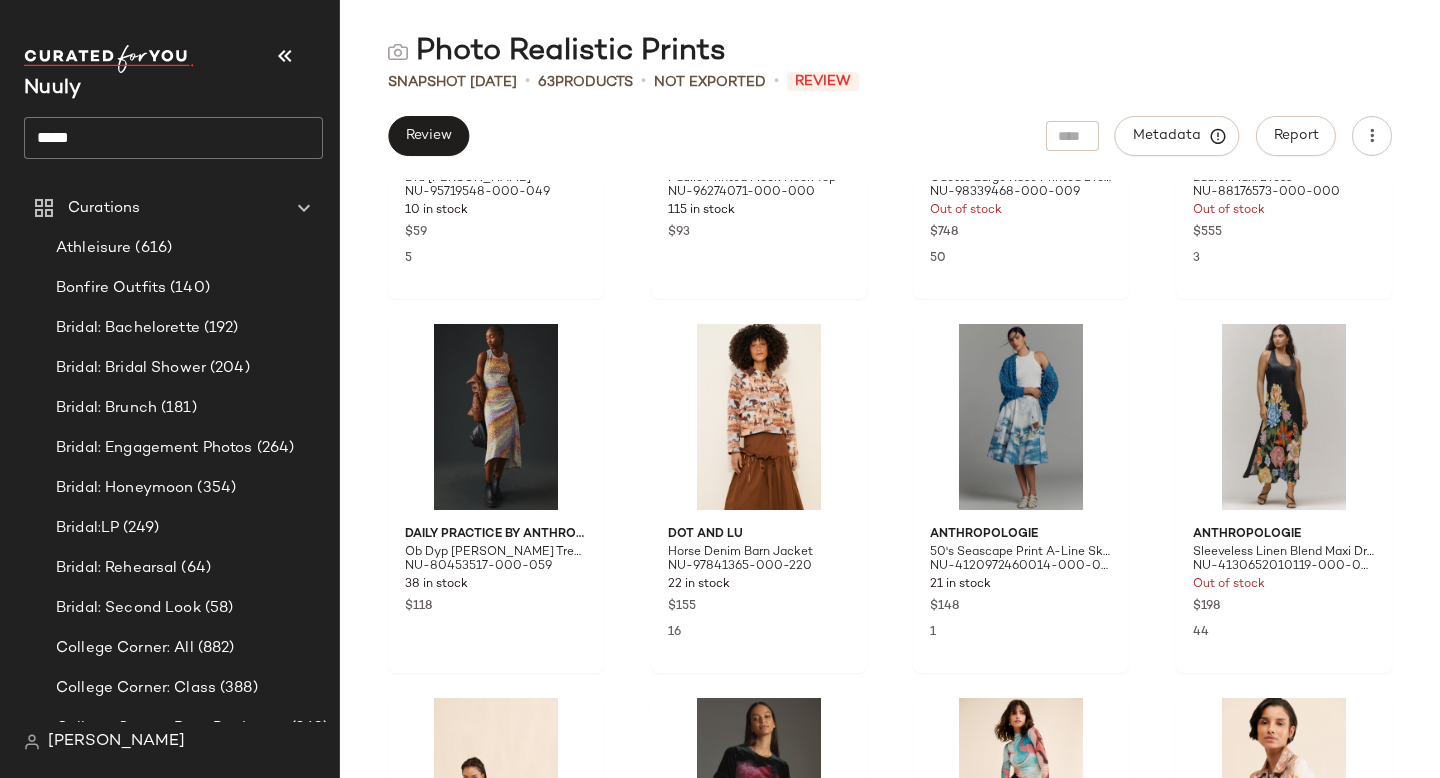 scroll, scrollTop: 0, scrollLeft: 0, axis: both 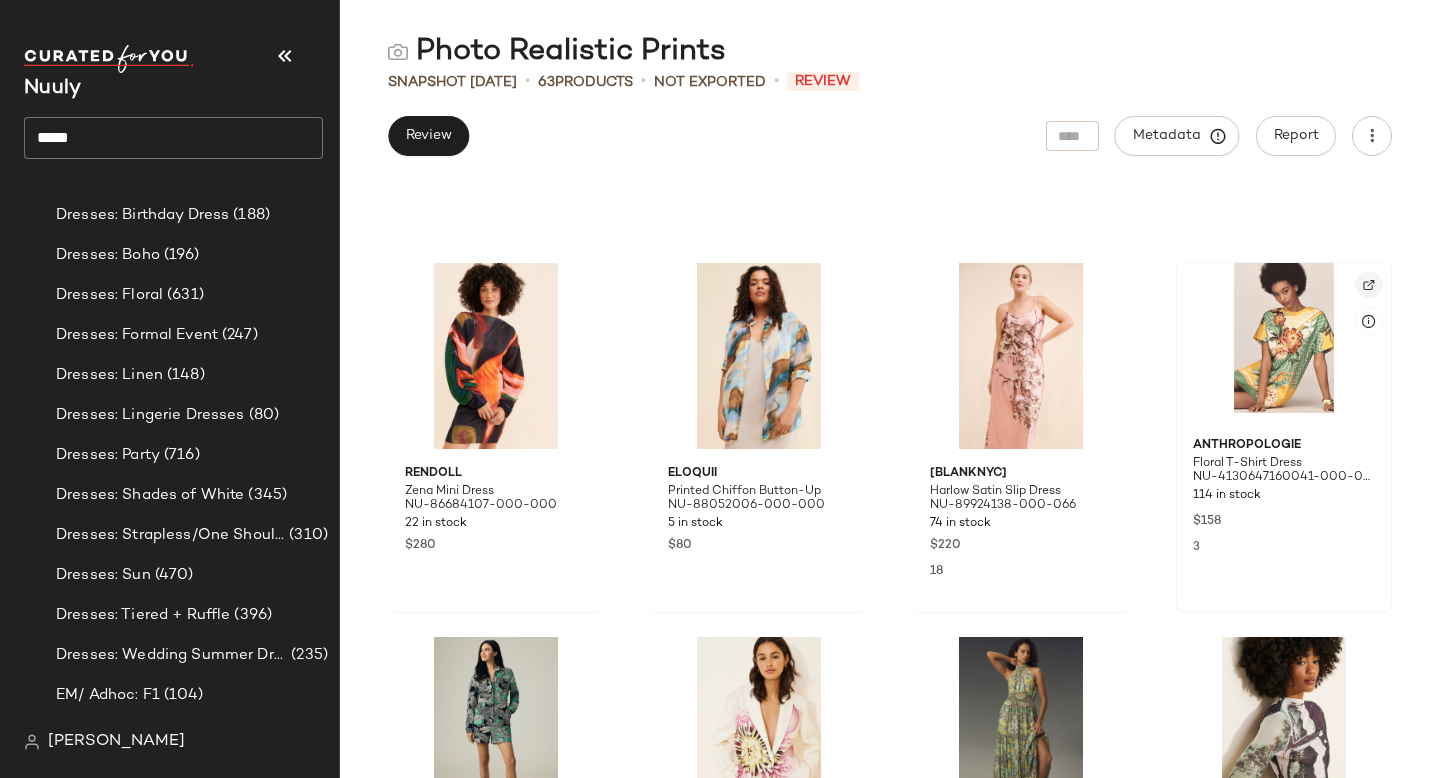 click at bounding box center [1369, 285] 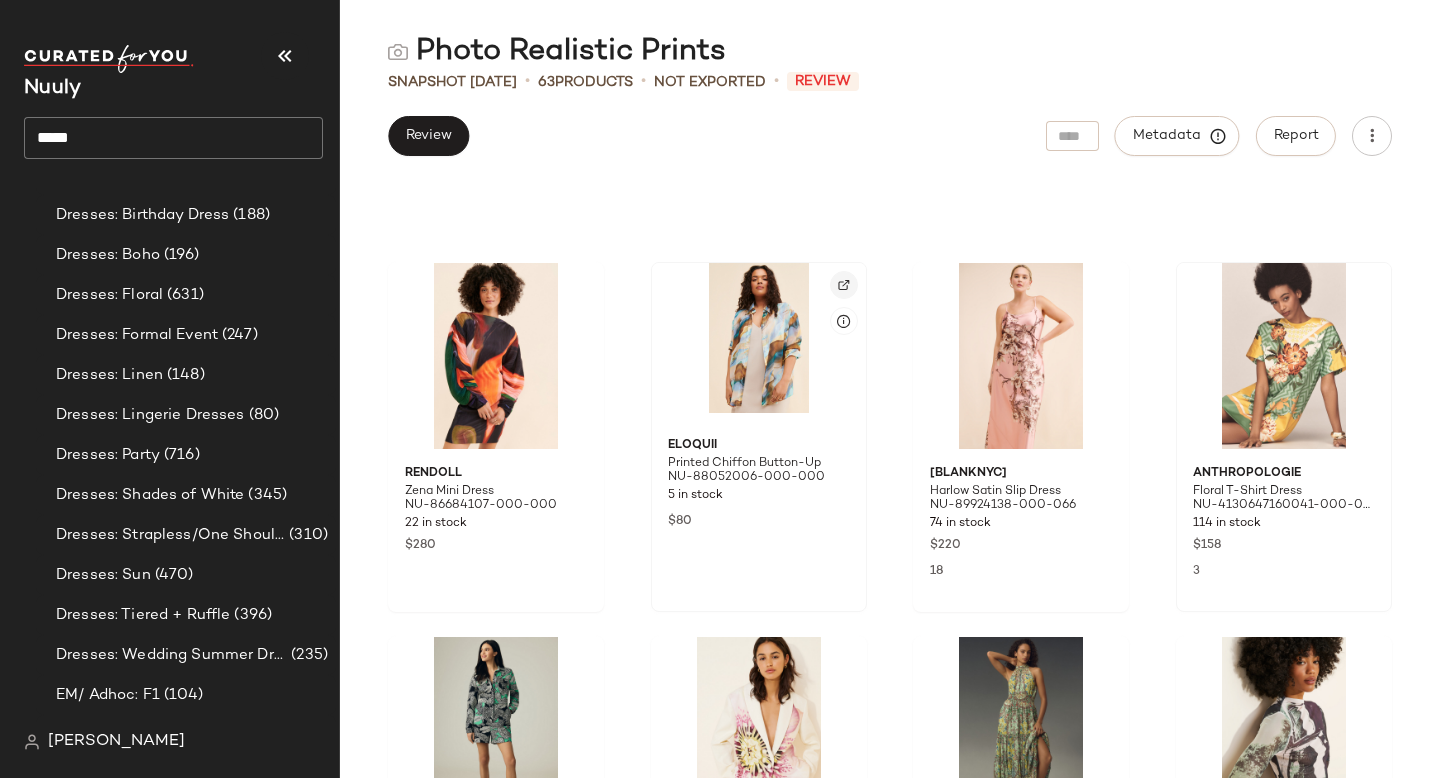 click at bounding box center [844, 285] 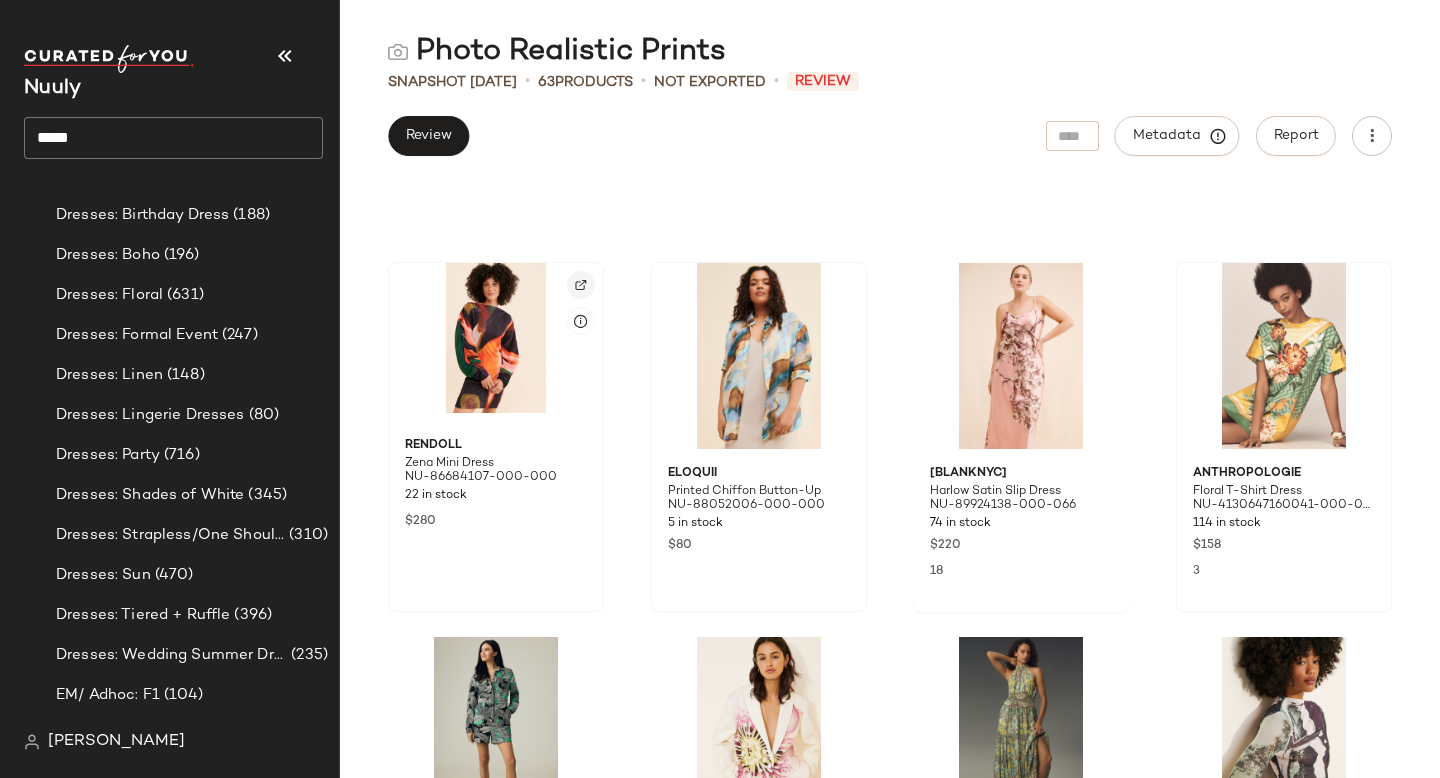 click at bounding box center (581, 285) 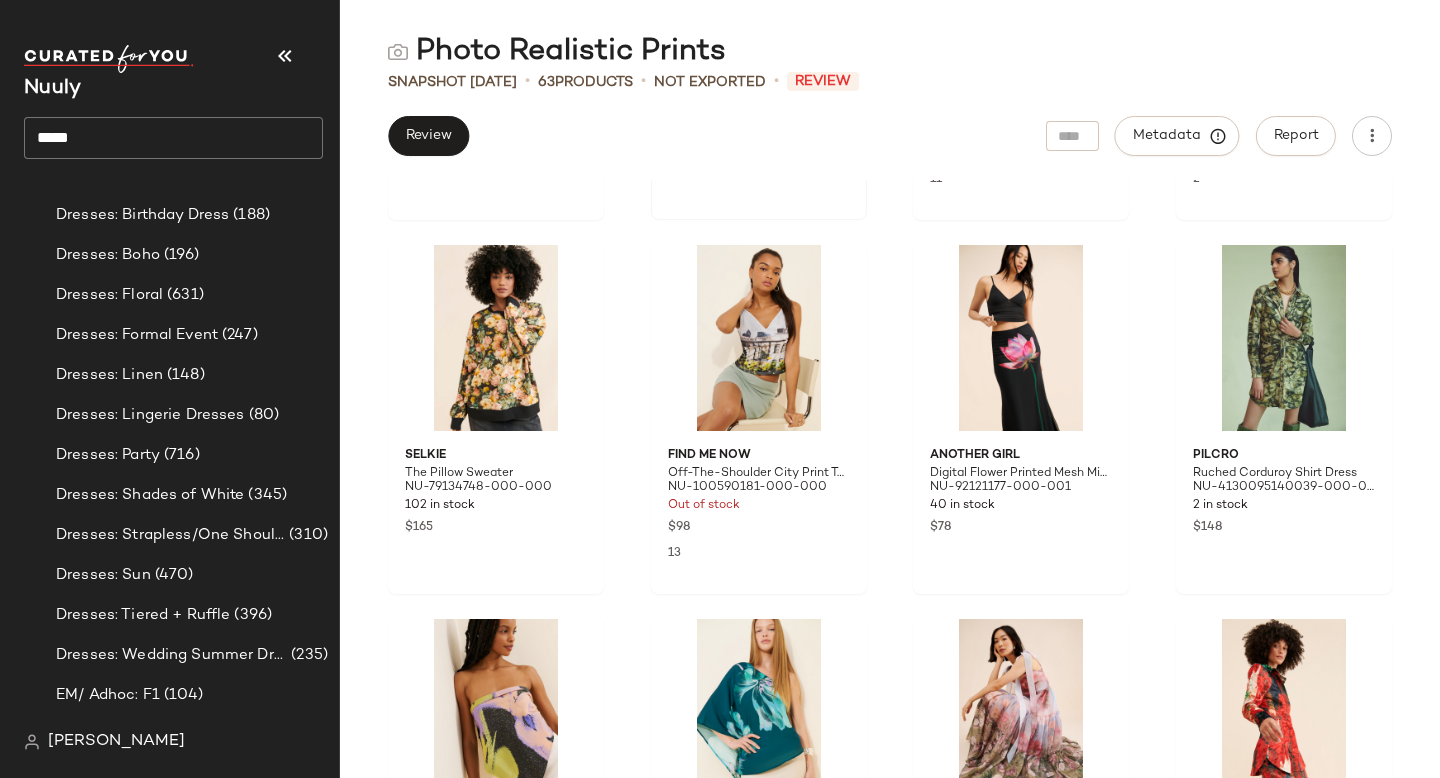scroll, scrollTop: 1839, scrollLeft: 0, axis: vertical 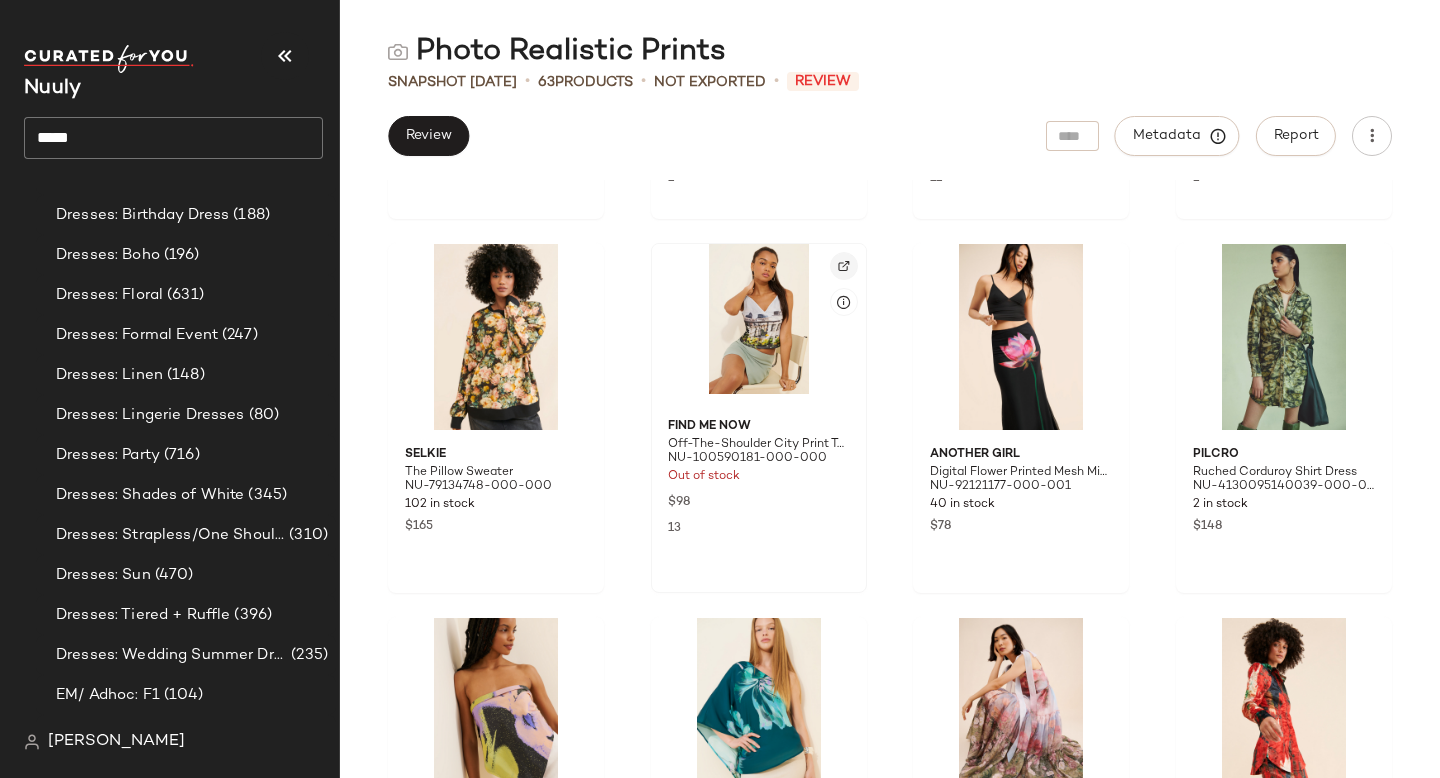 click 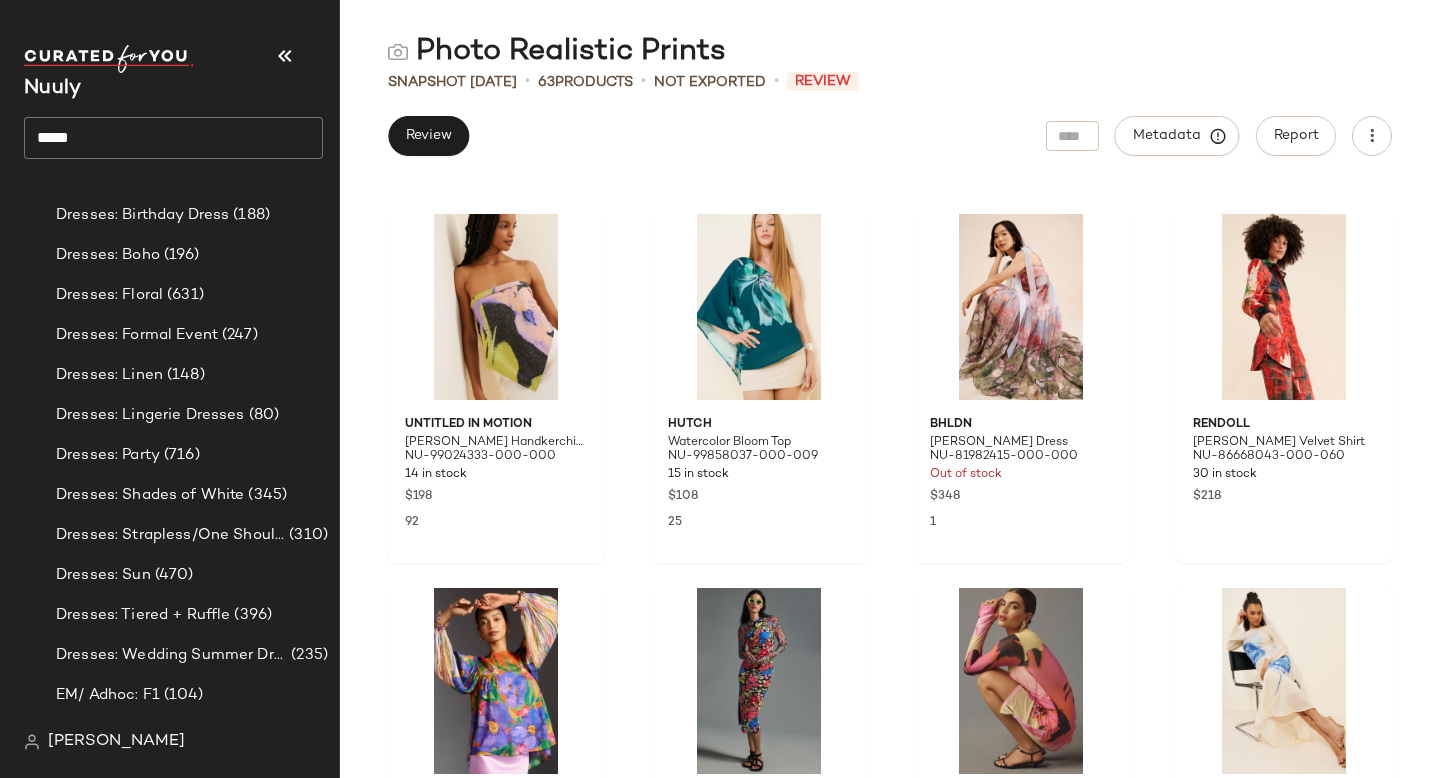 scroll, scrollTop: 2229, scrollLeft: 0, axis: vertical 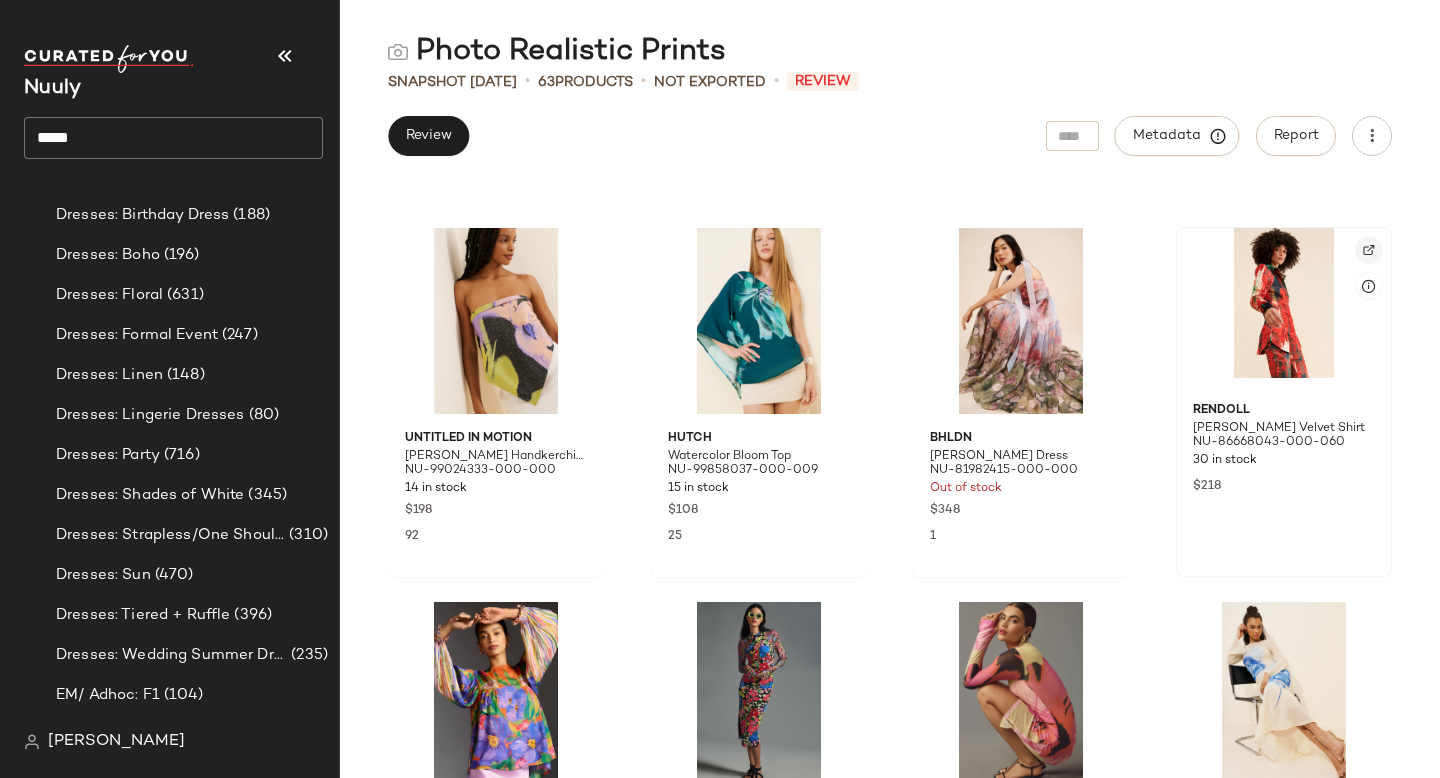 click at bounding box center [1369, 250] 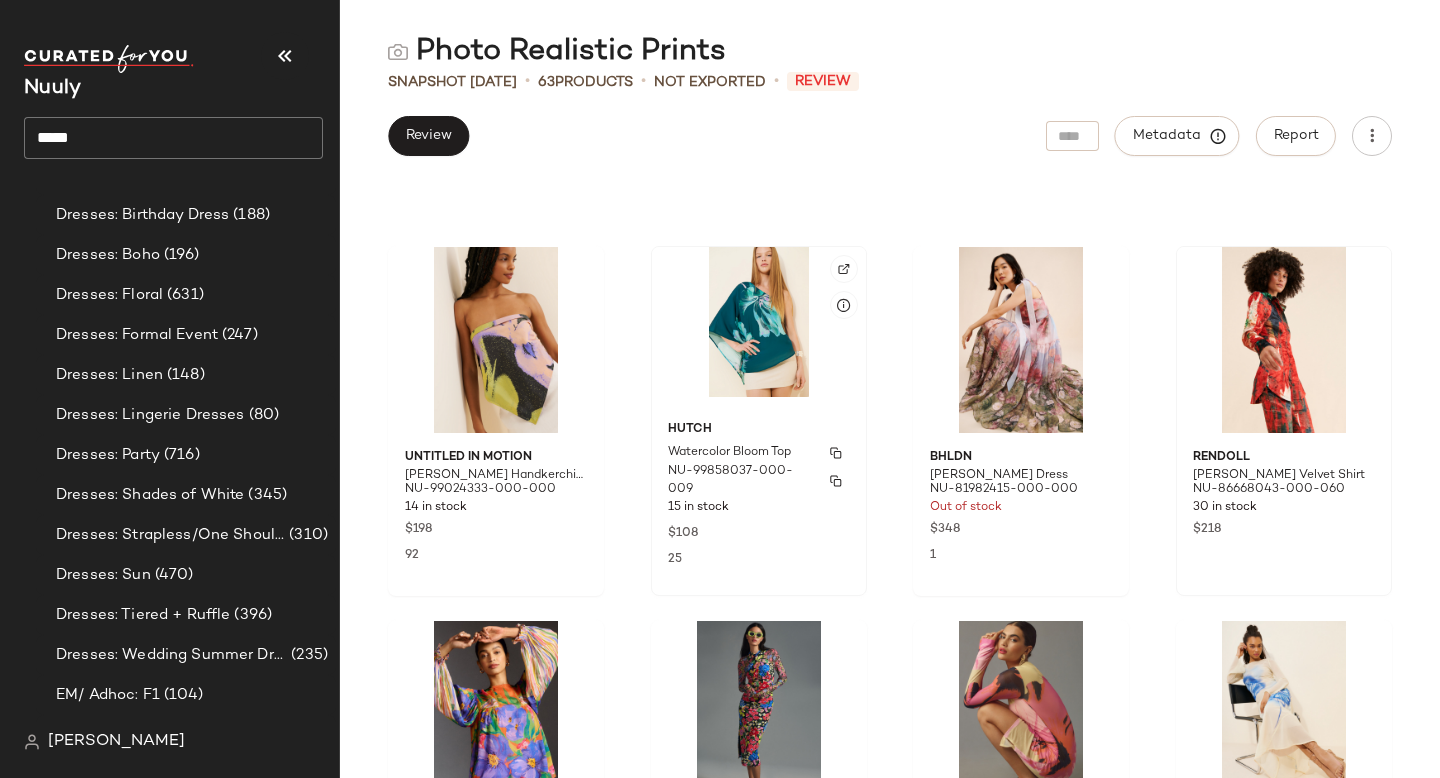 scroll, scrollTop: 2204, scrollLeft: 0, axis: vertical 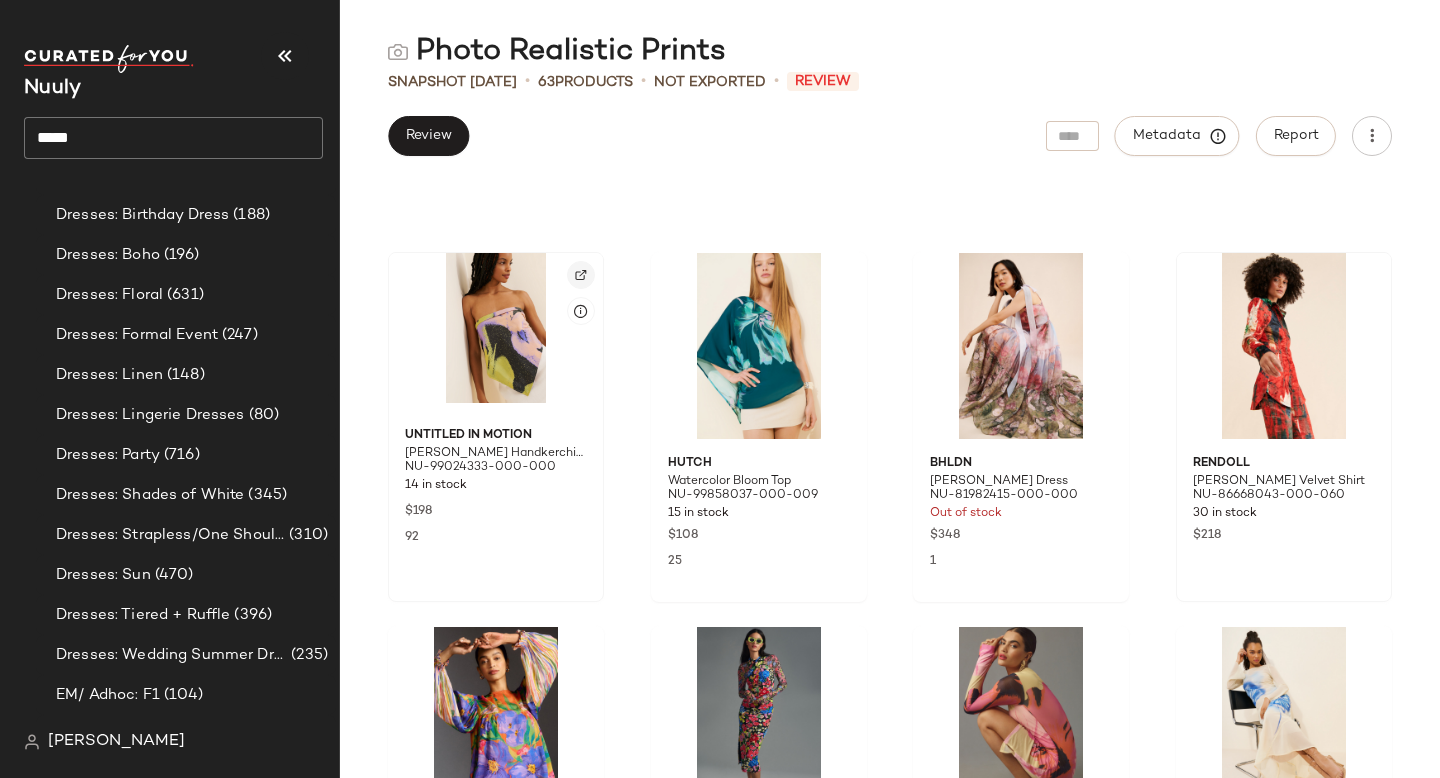 click 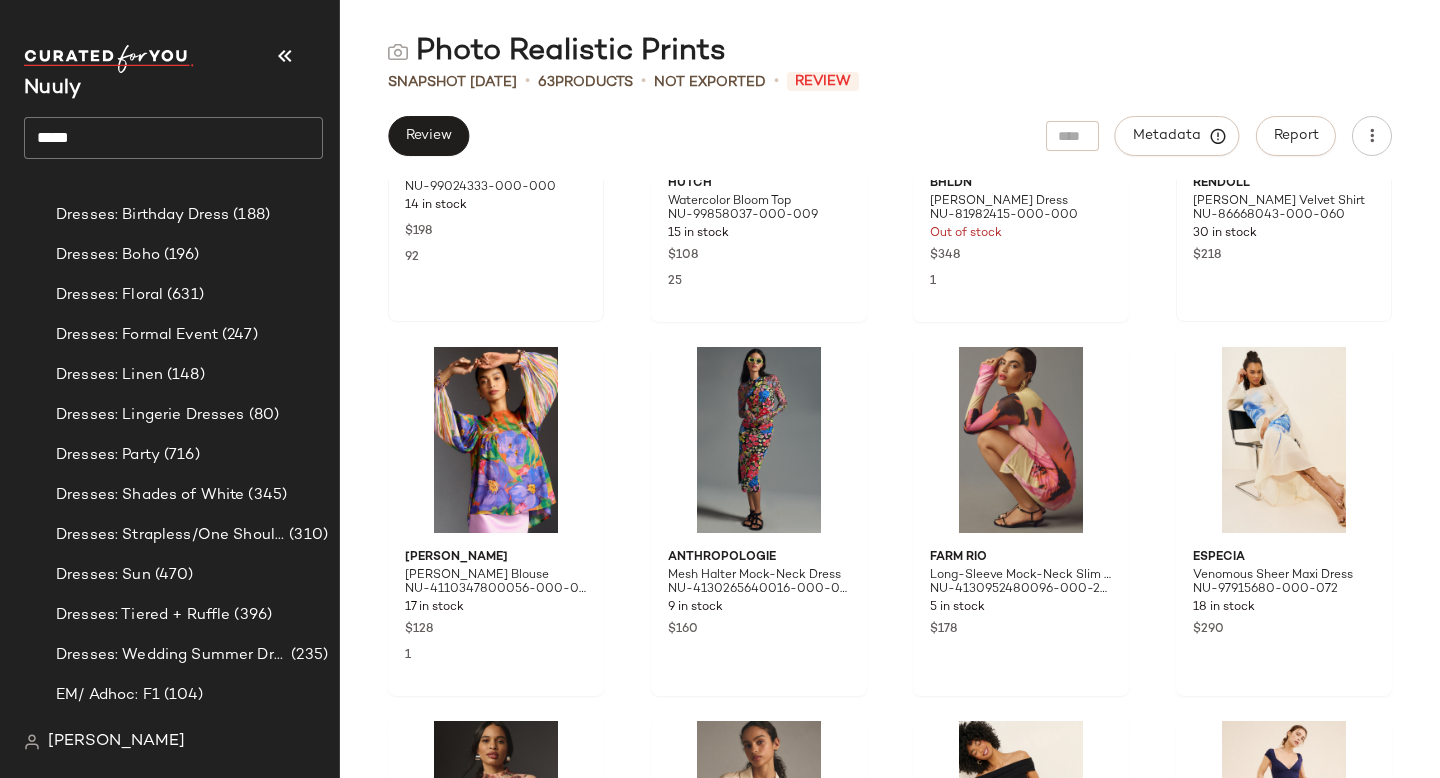 scroll, scrollTop: 2486, scrollLeft: 0, axis: vertical 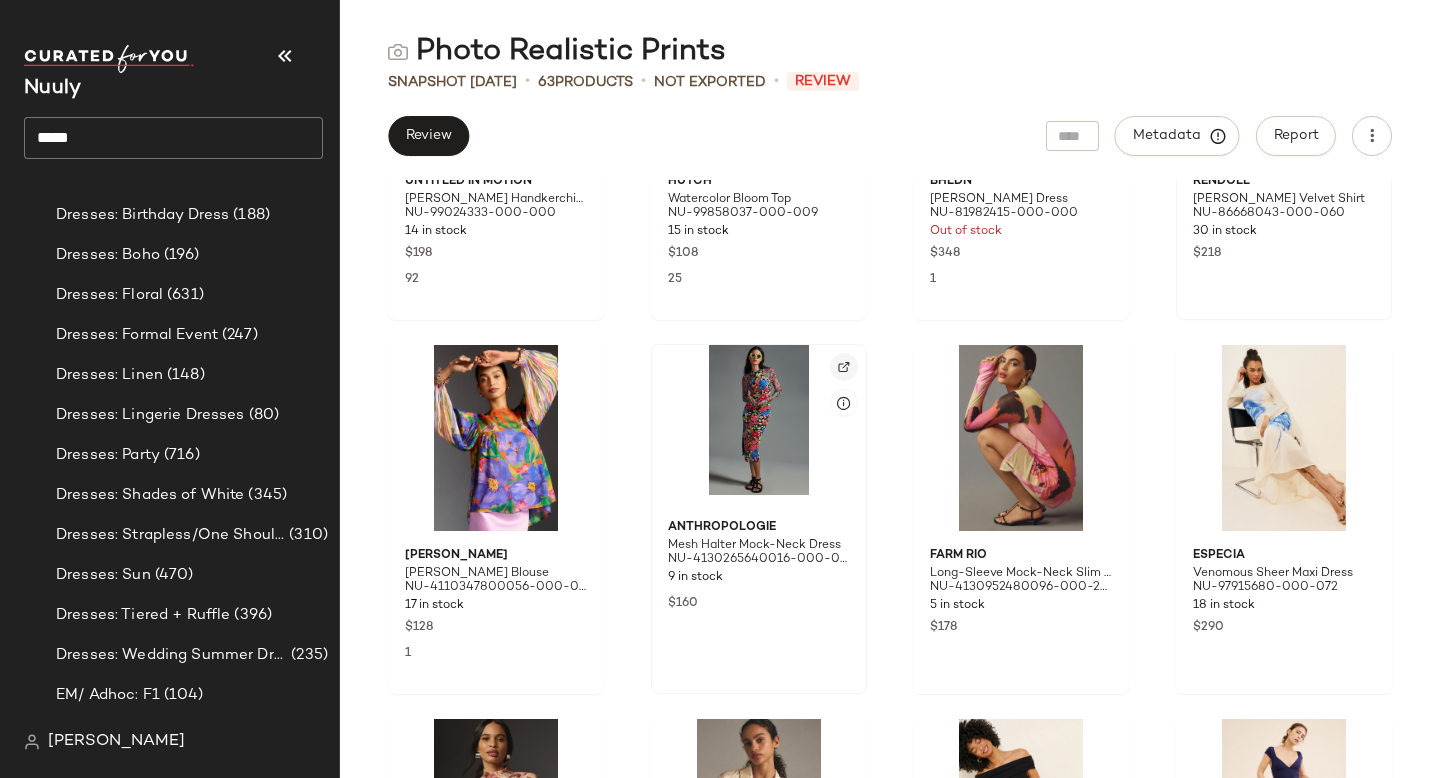 click 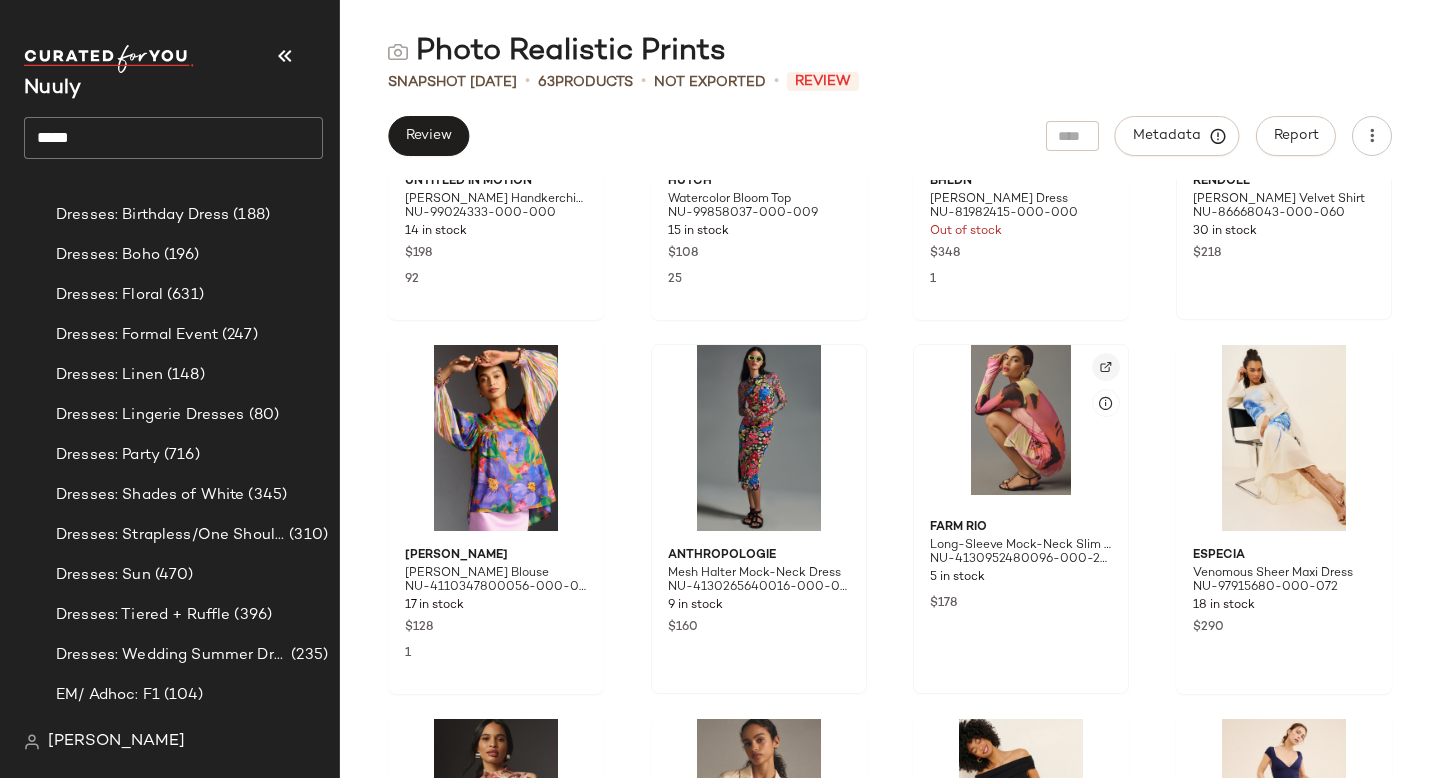 click 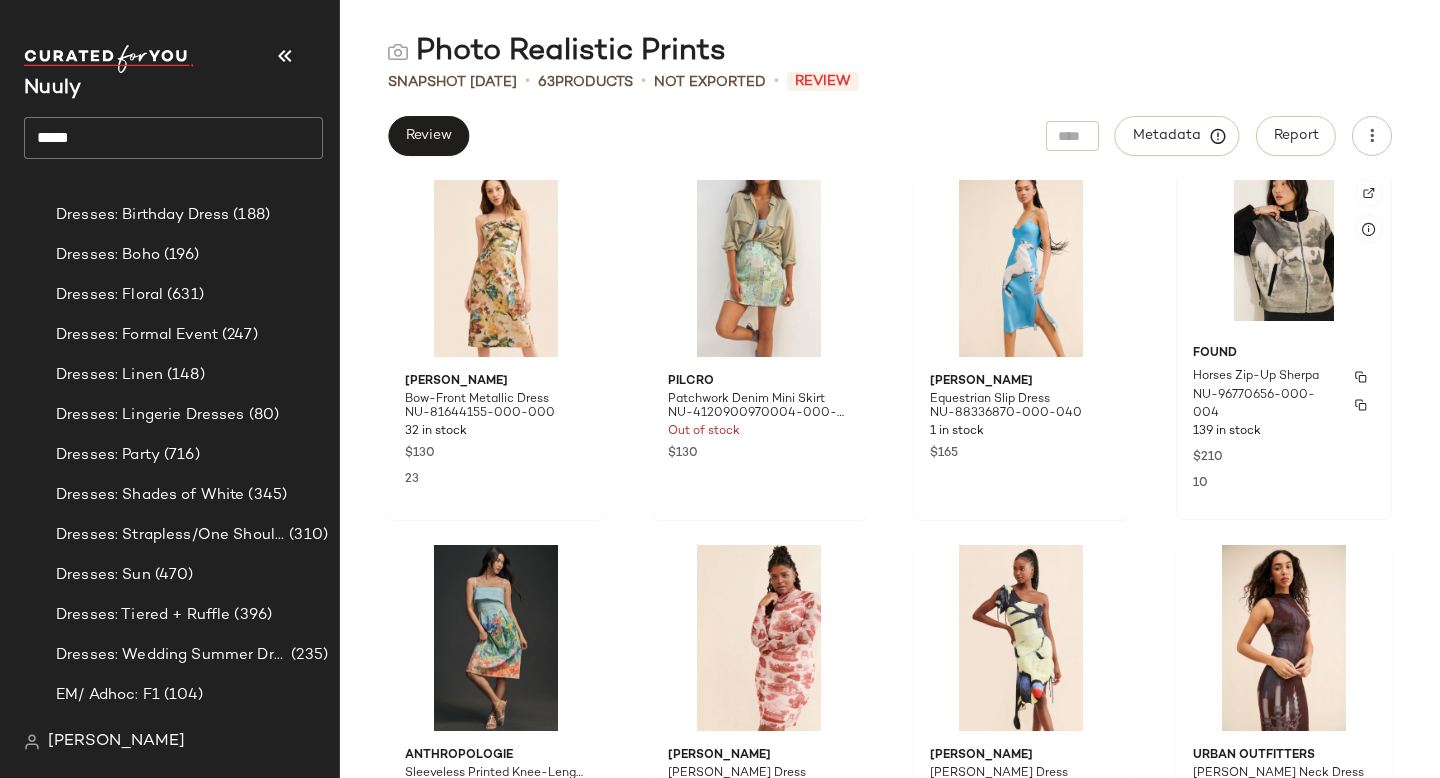scroll, scrollTop: 3749, scrollLeft: 0, axis: vertical 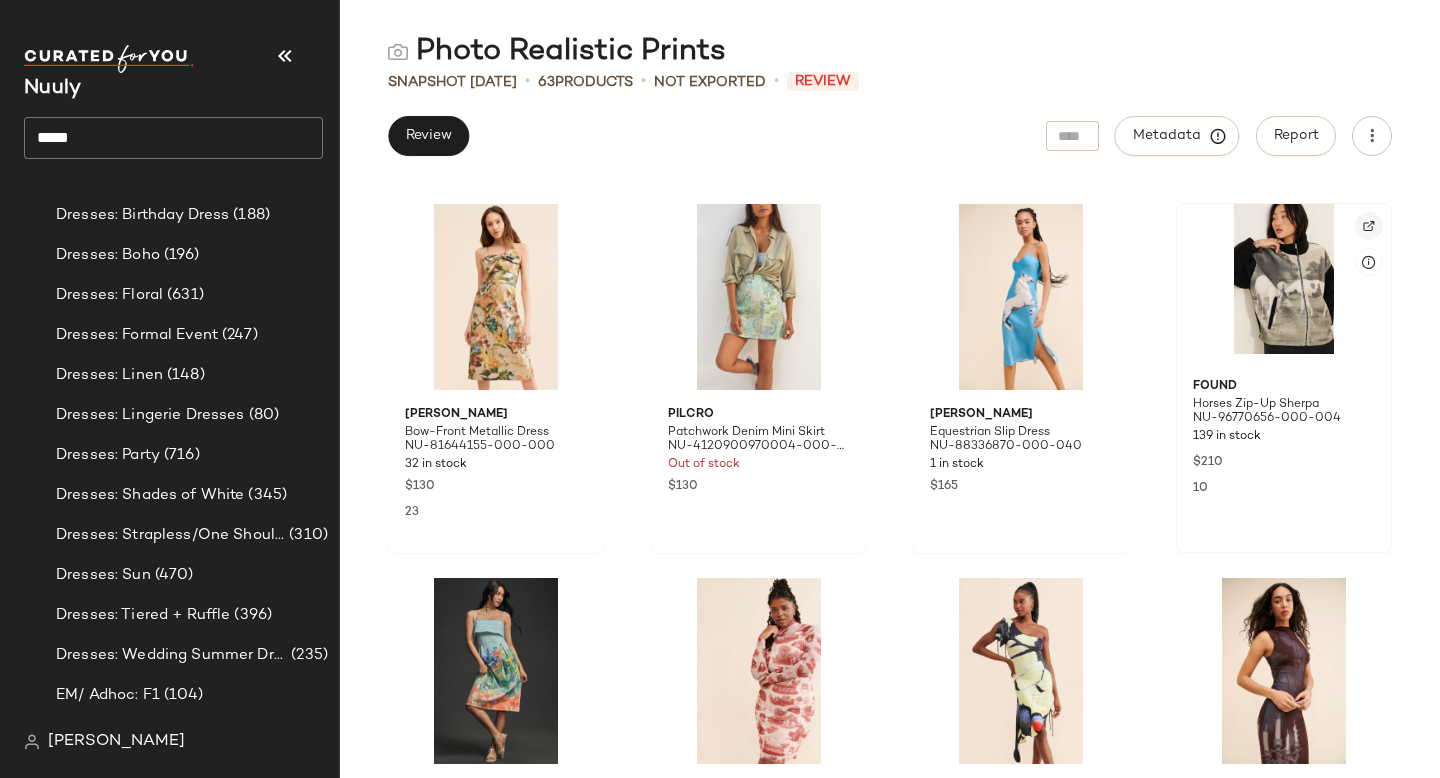 click 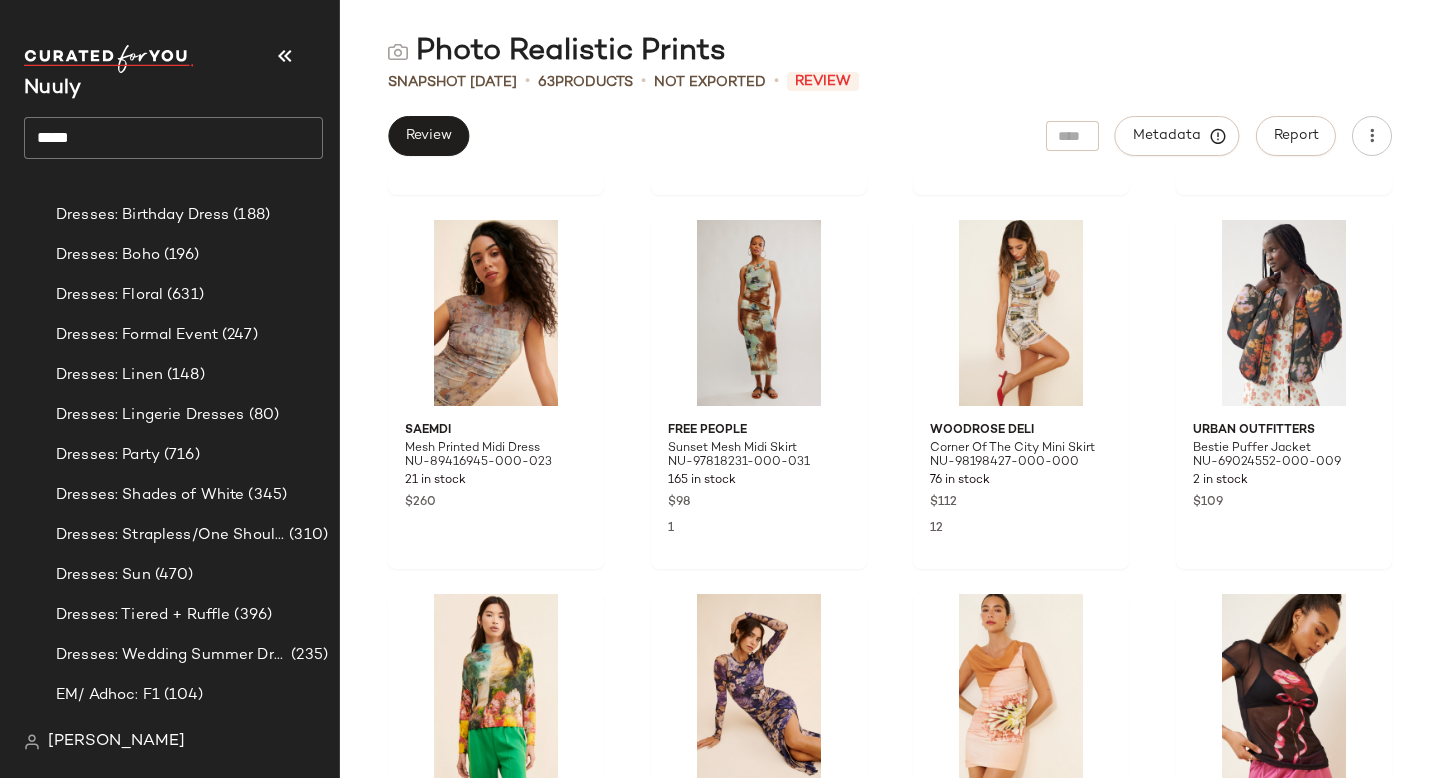 scroll, scrollTop: 4867, scrollLeft: 0, axis: vertical 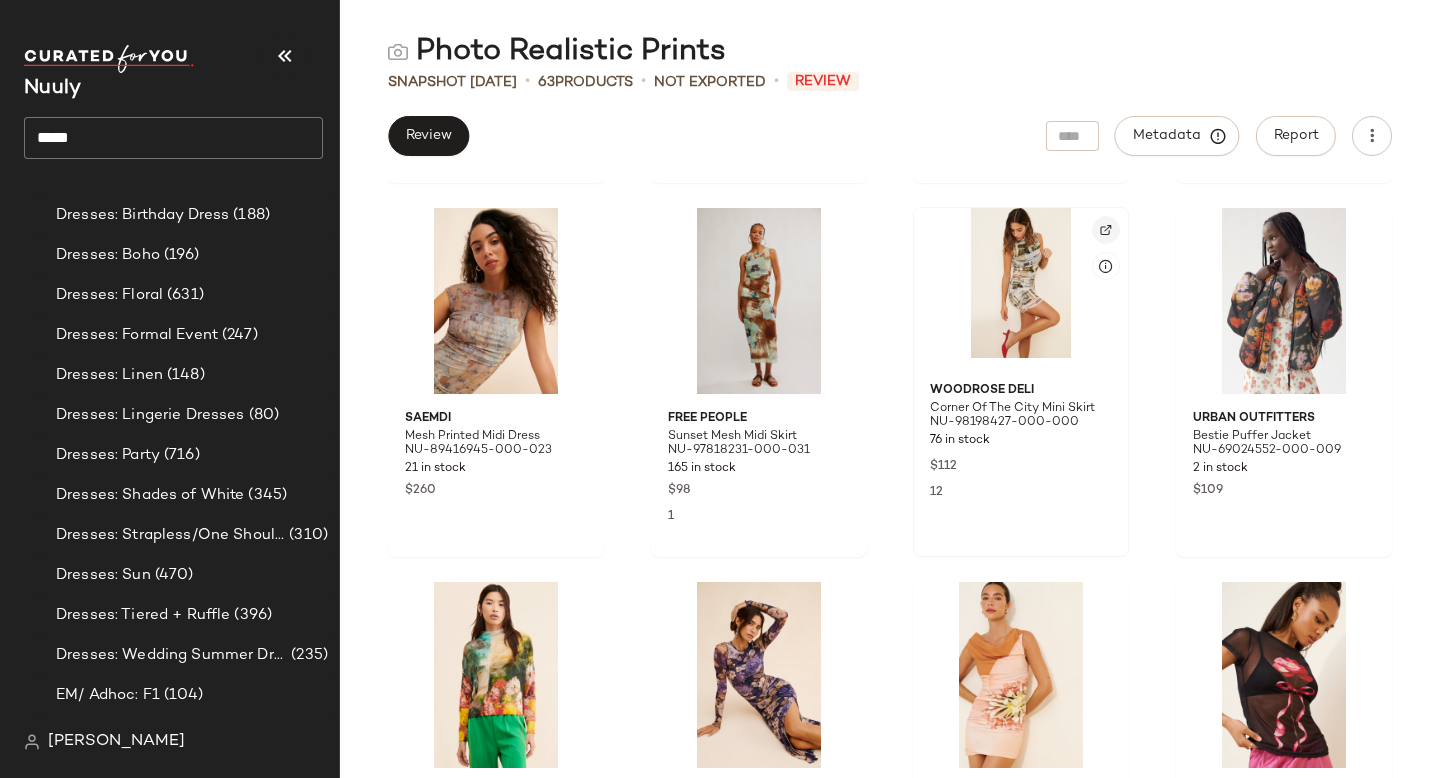 click 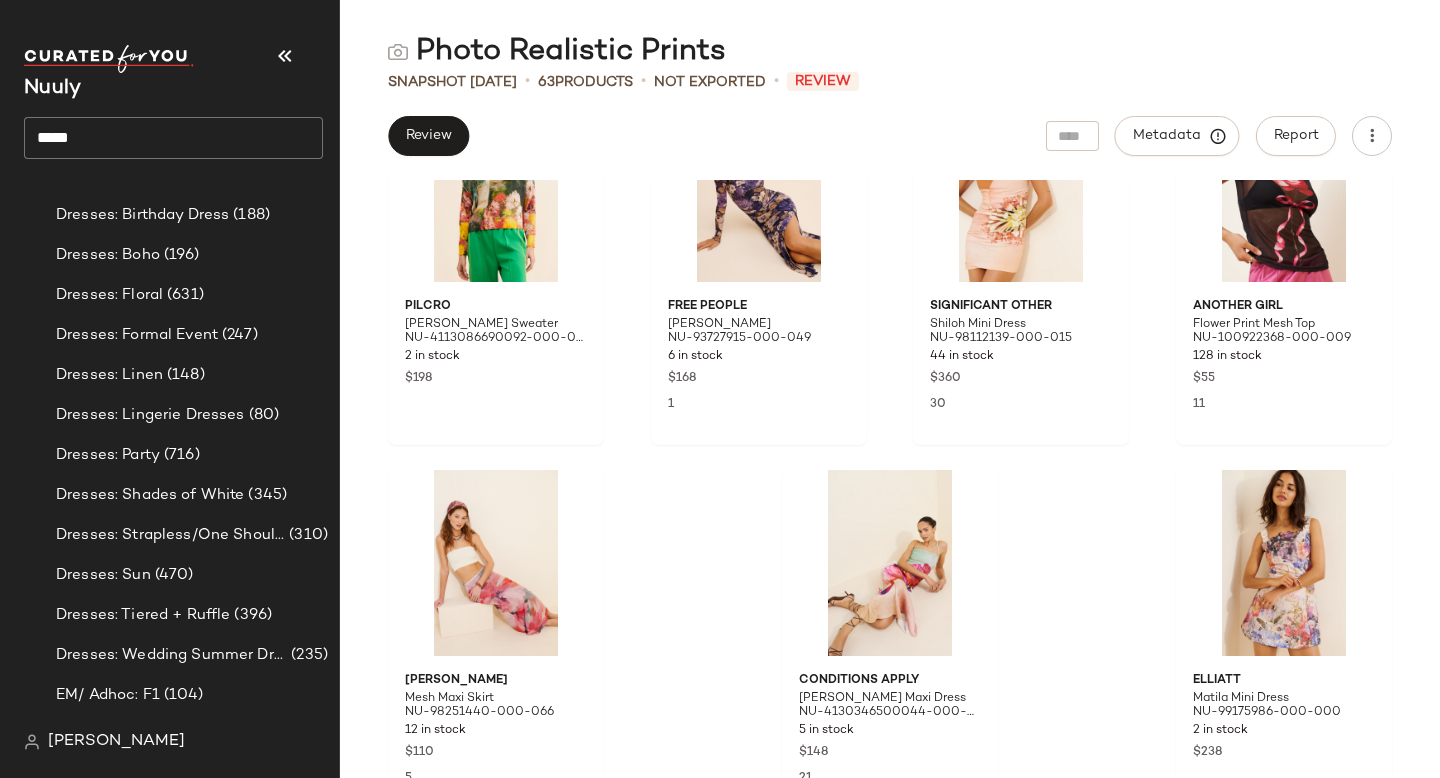 scroll, scrollTop: 5402, scrollLeft: 0, axis: vertical 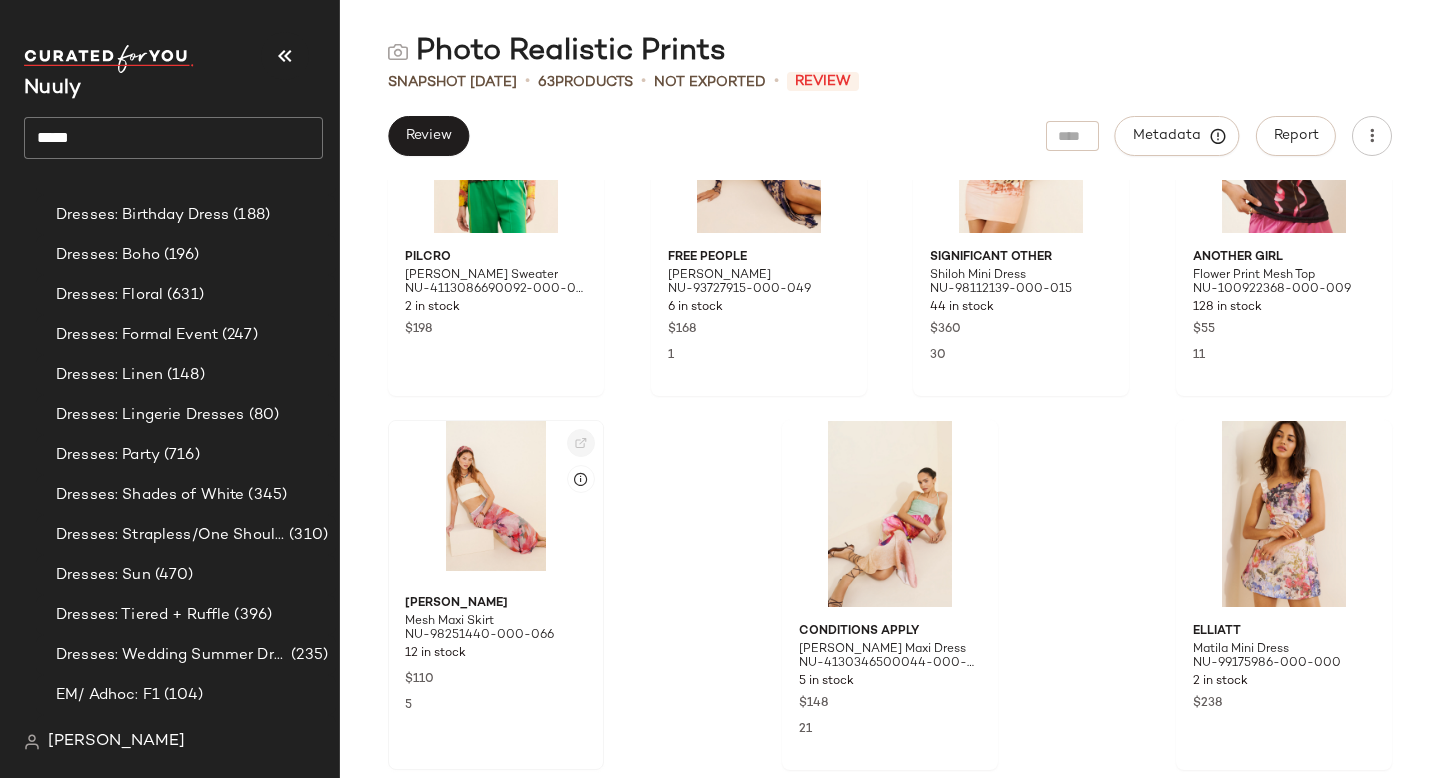 click 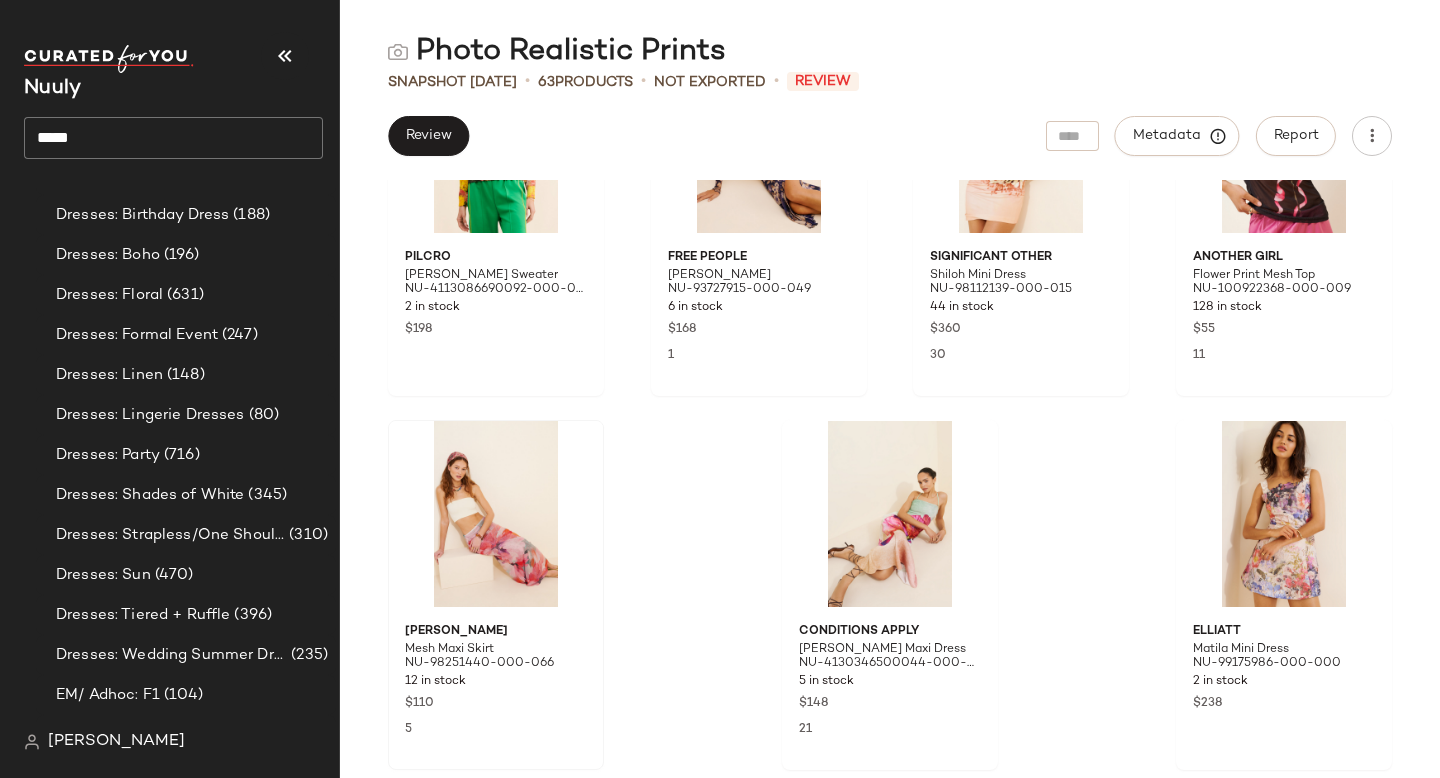click on "*****" 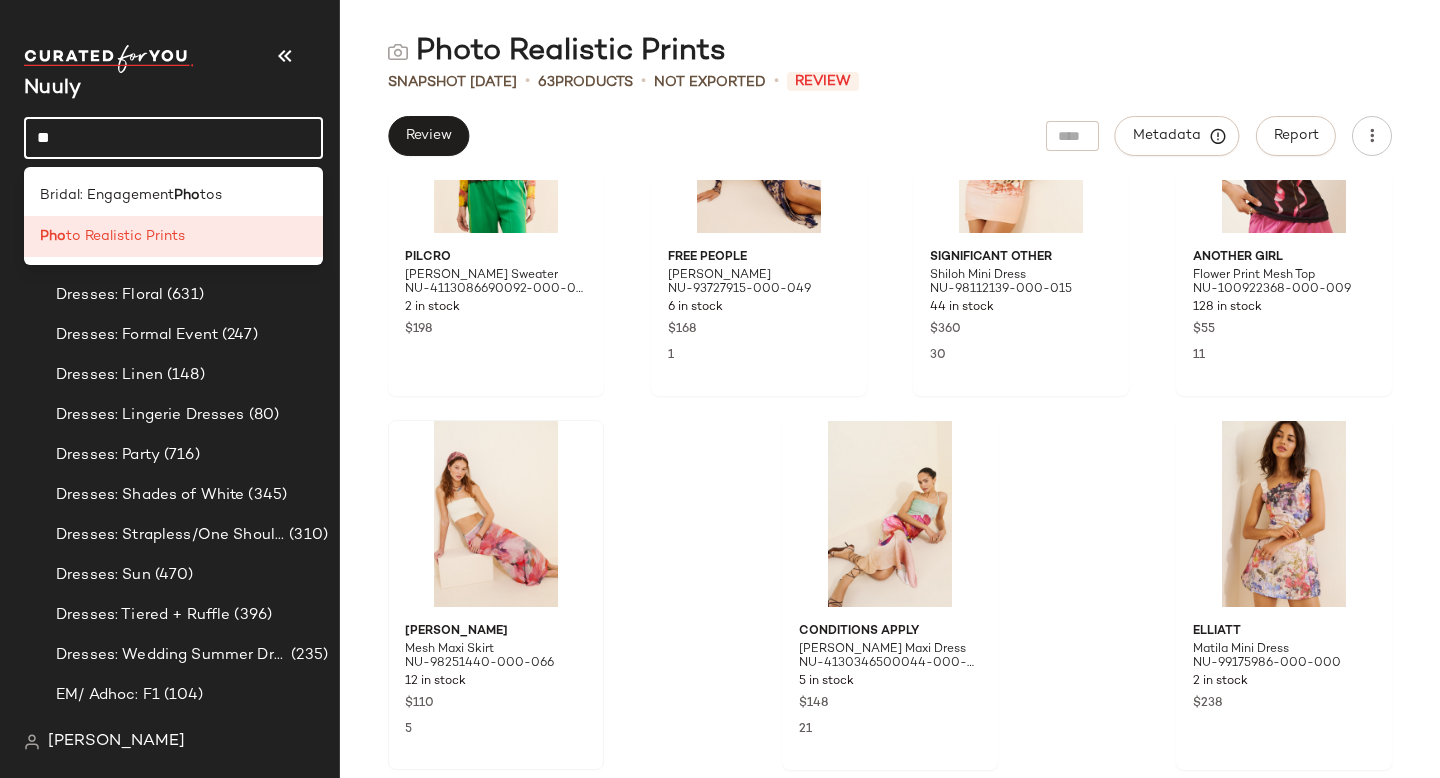 type on "*" 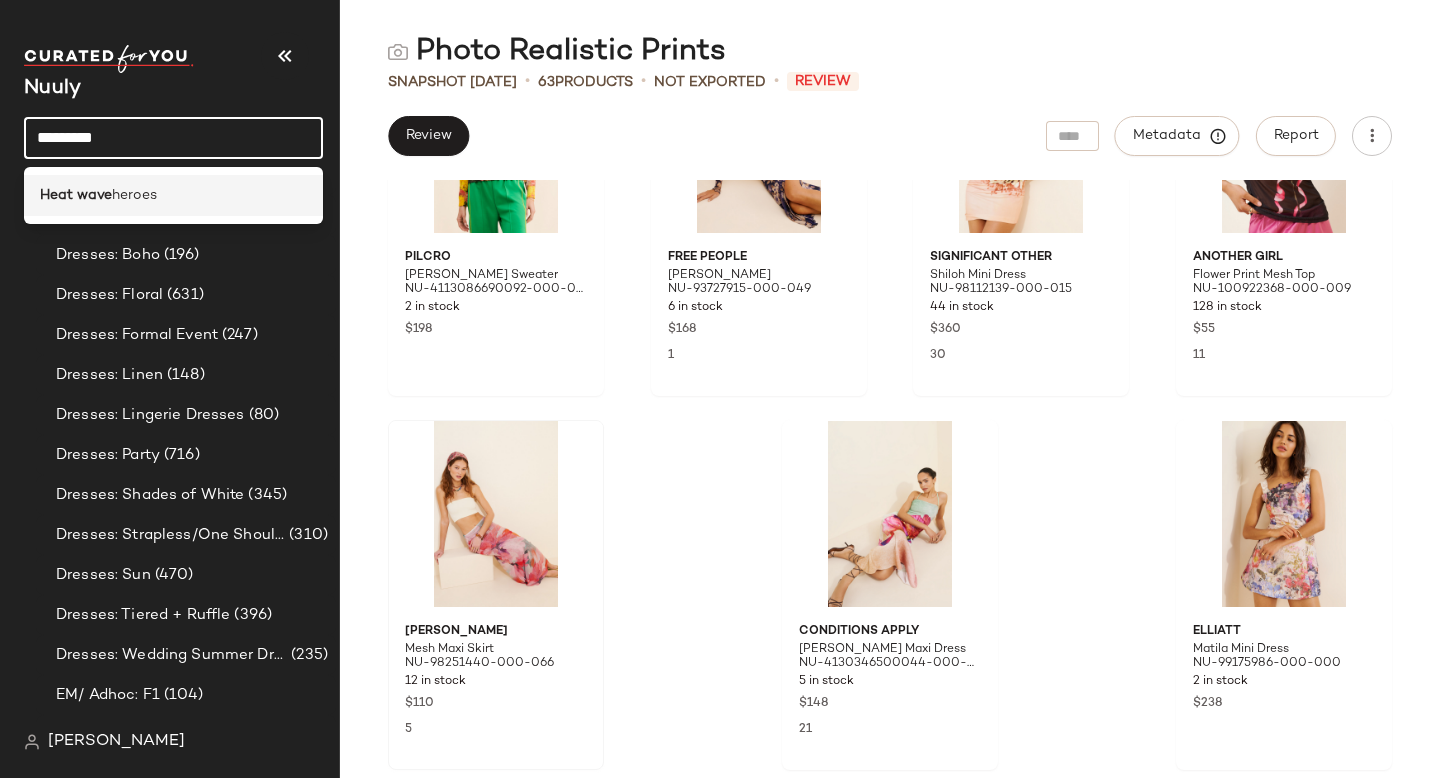 type on "*********" 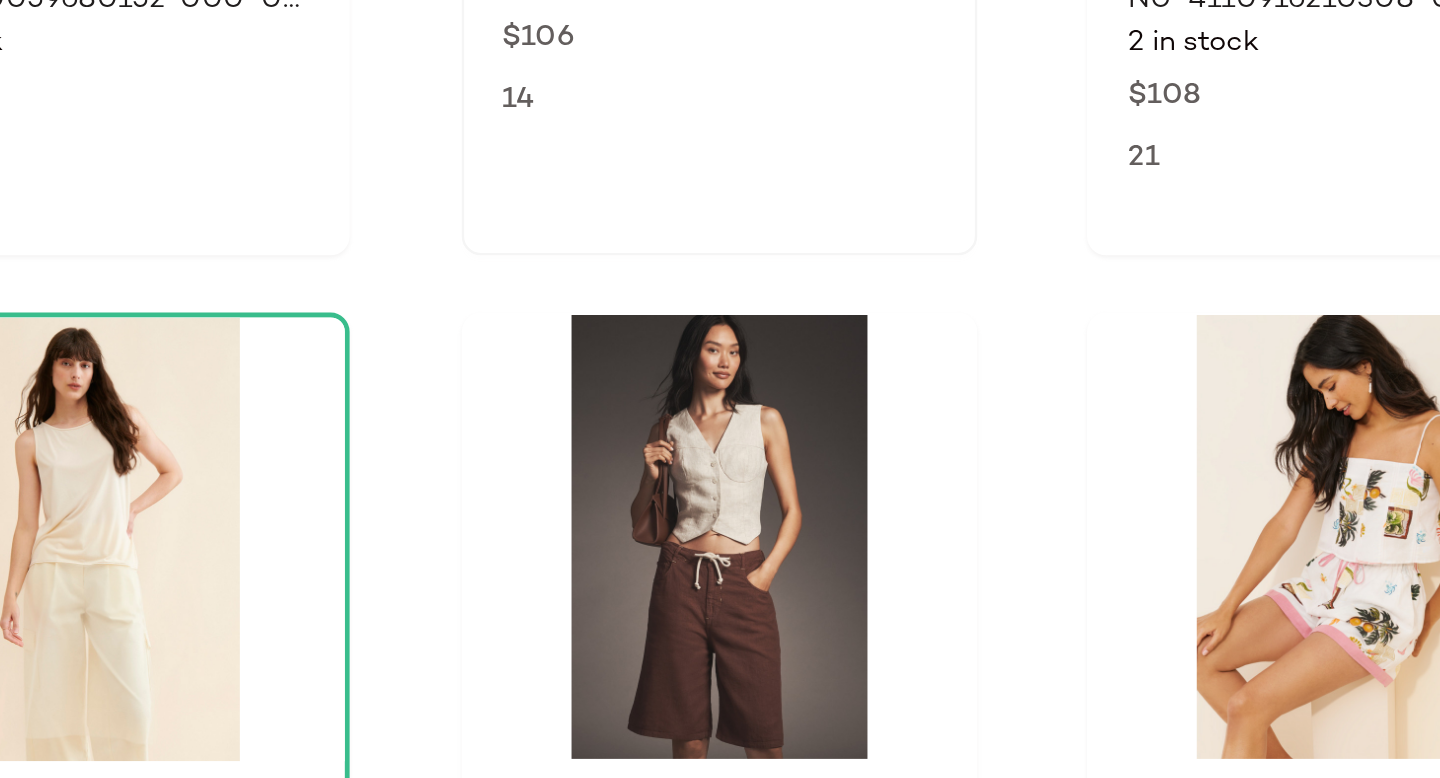 scroll, scrollTop: 1402, scrollLeft: 0, axis: vertical 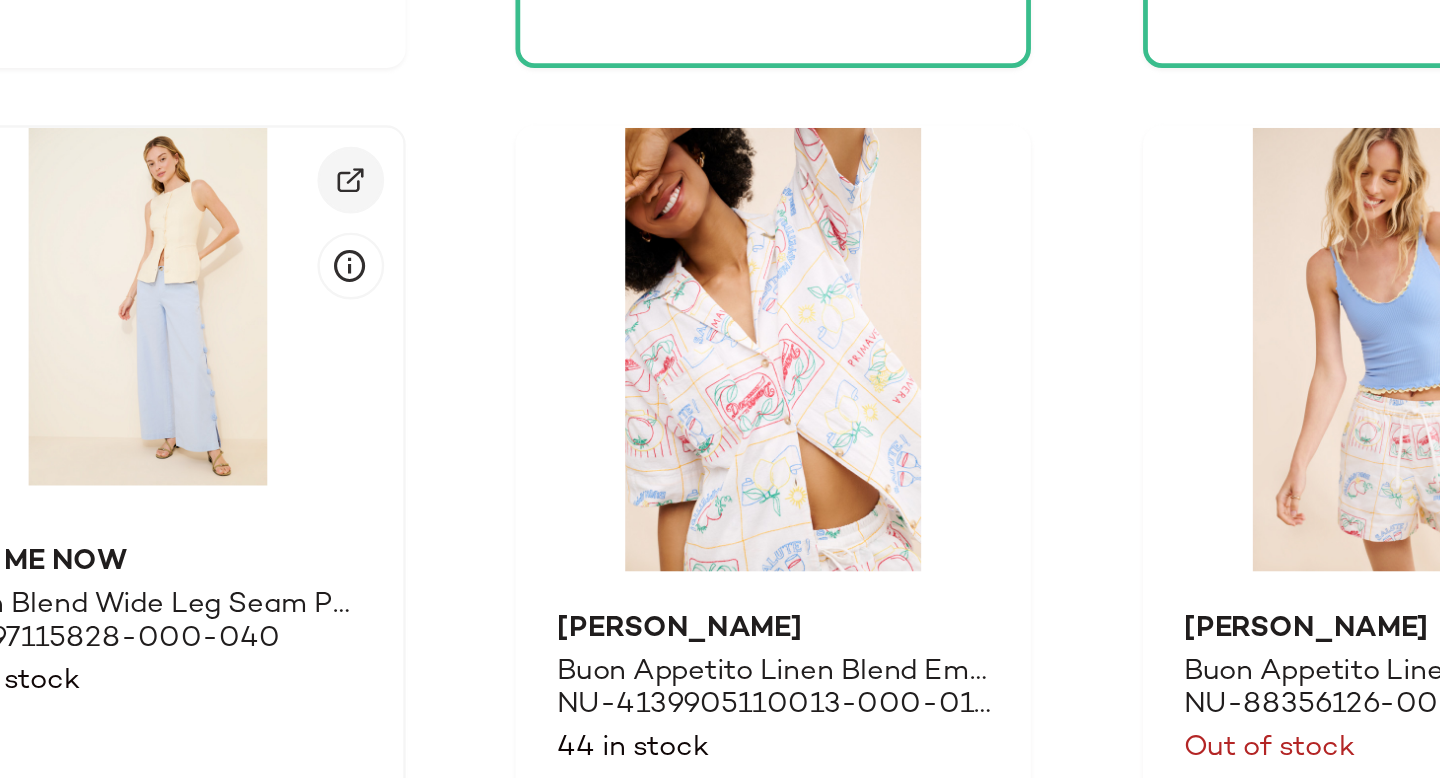 click 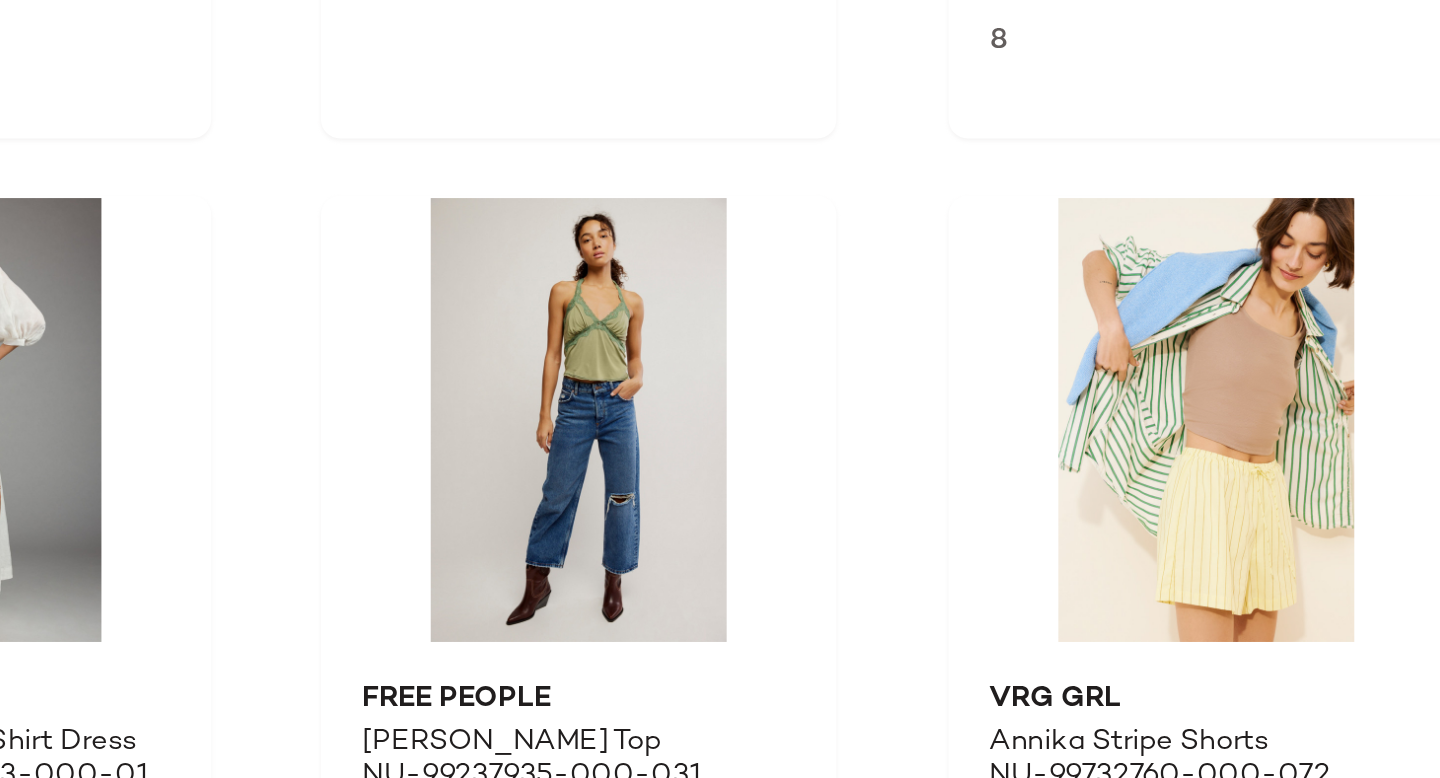 scroll, scrollTop: 7459, scrollLeft: 0, axis: vertical 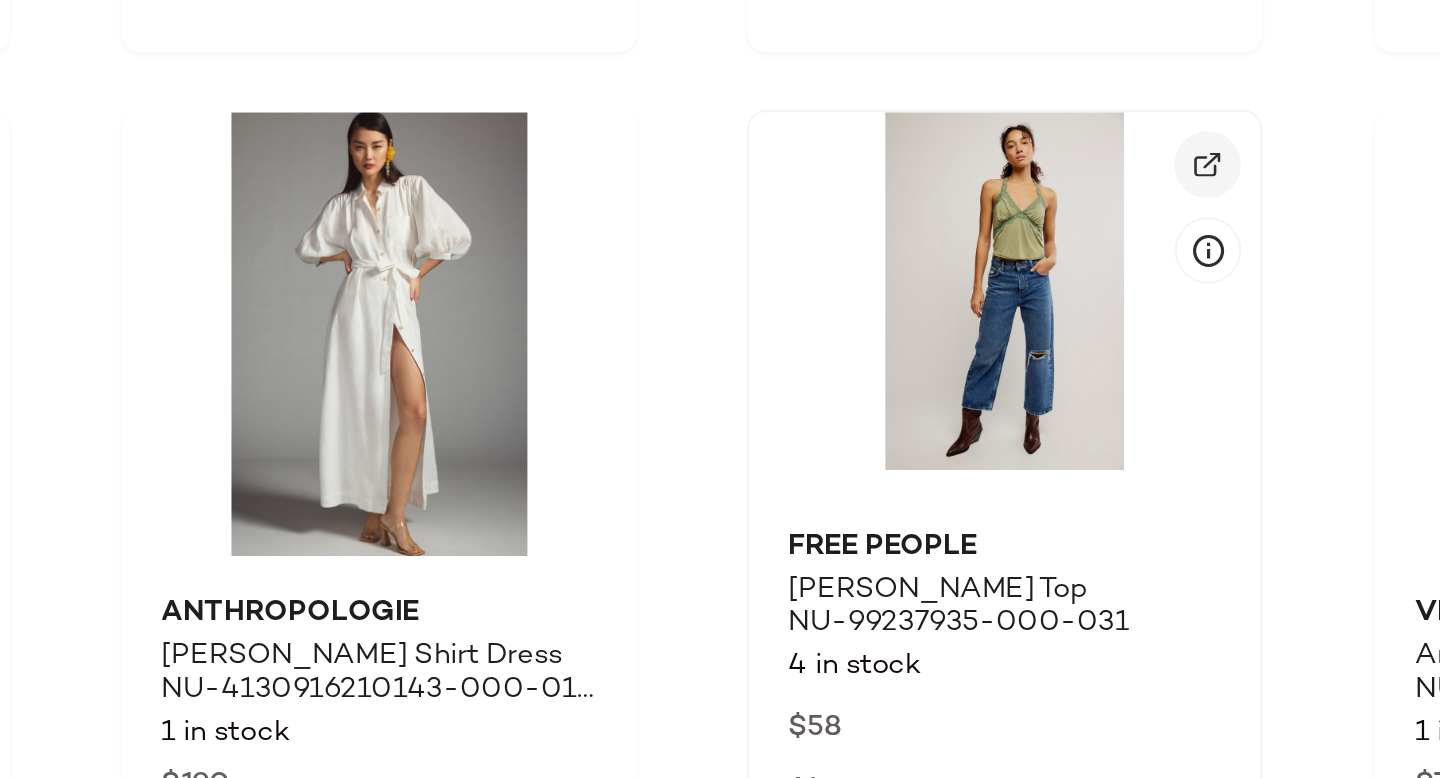 click 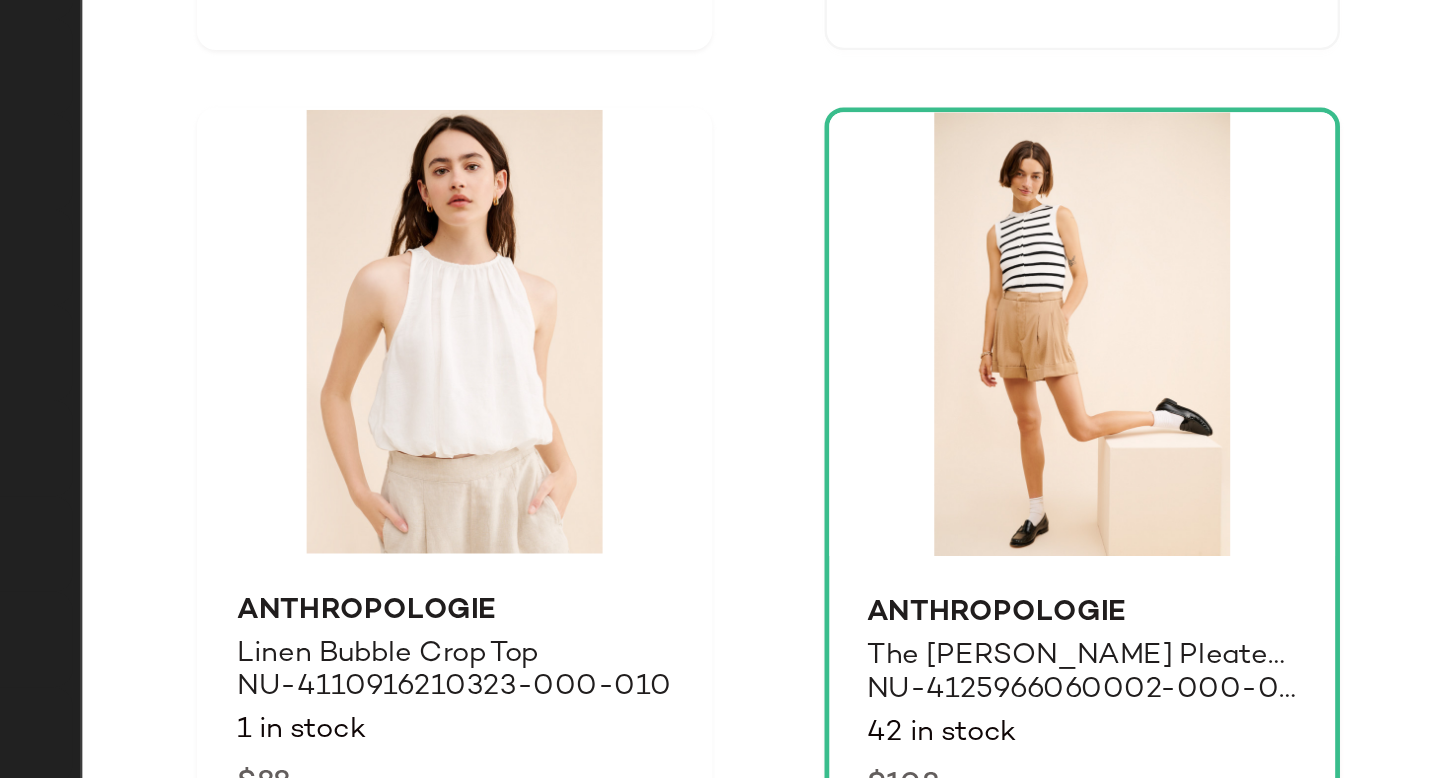 scroll, scrollTop: 7864, scrollLeft: 0, axis: vertical 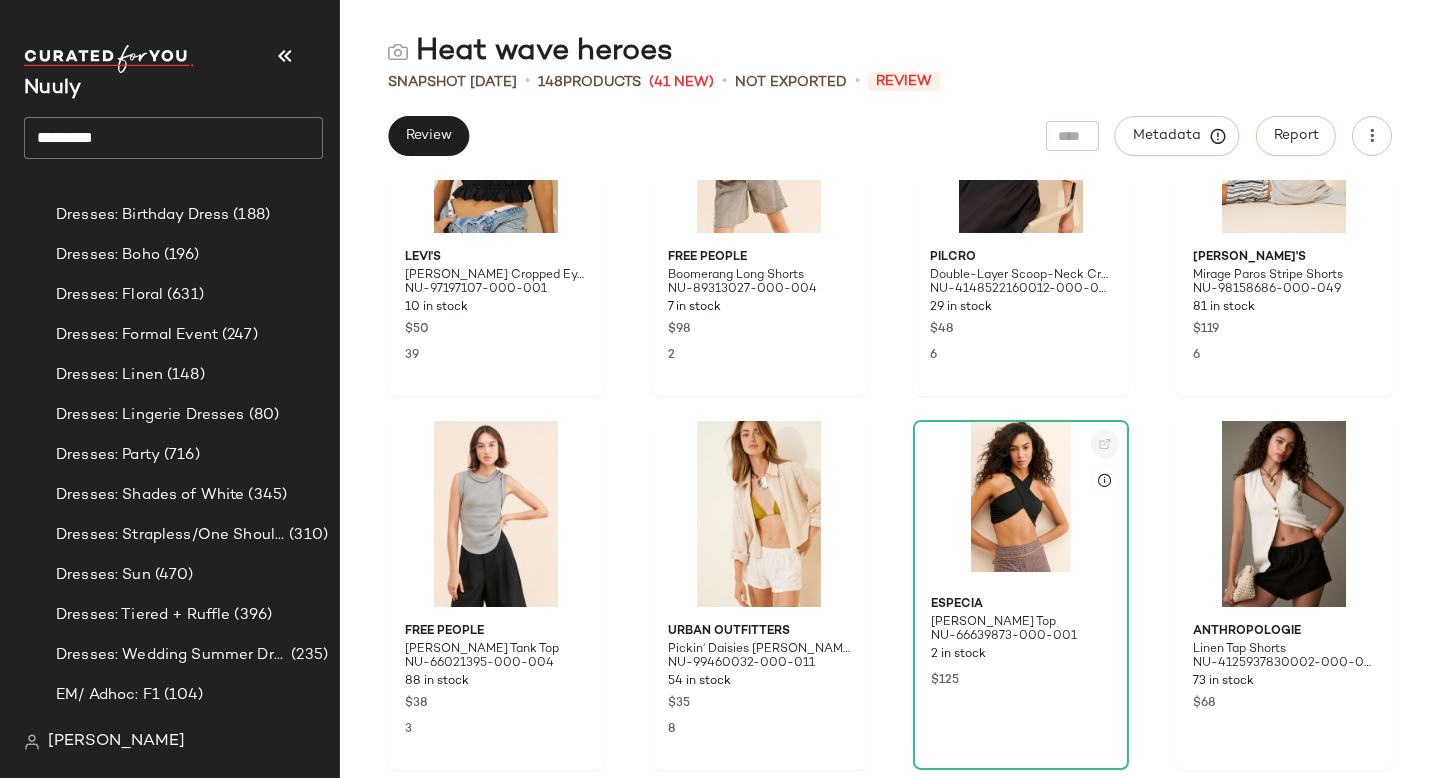 click 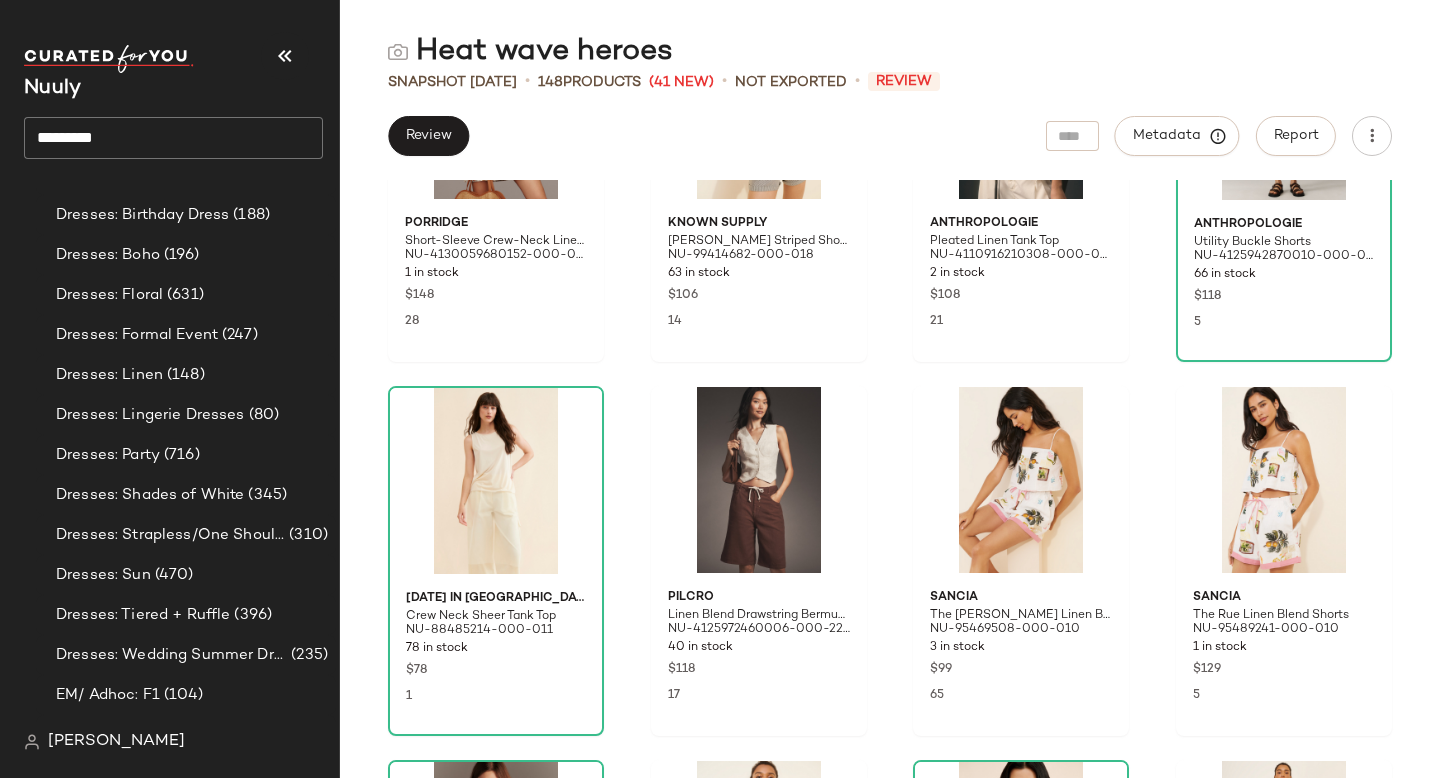 scroll, scrollTop: 0, scrollLeft: 0, axis: both 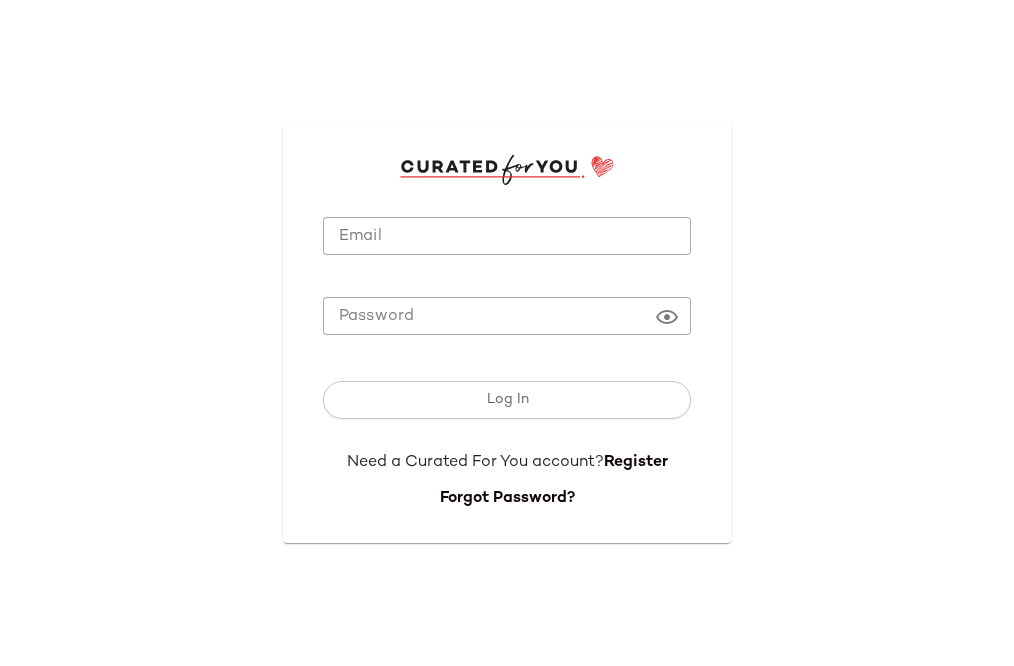 type on "**********" 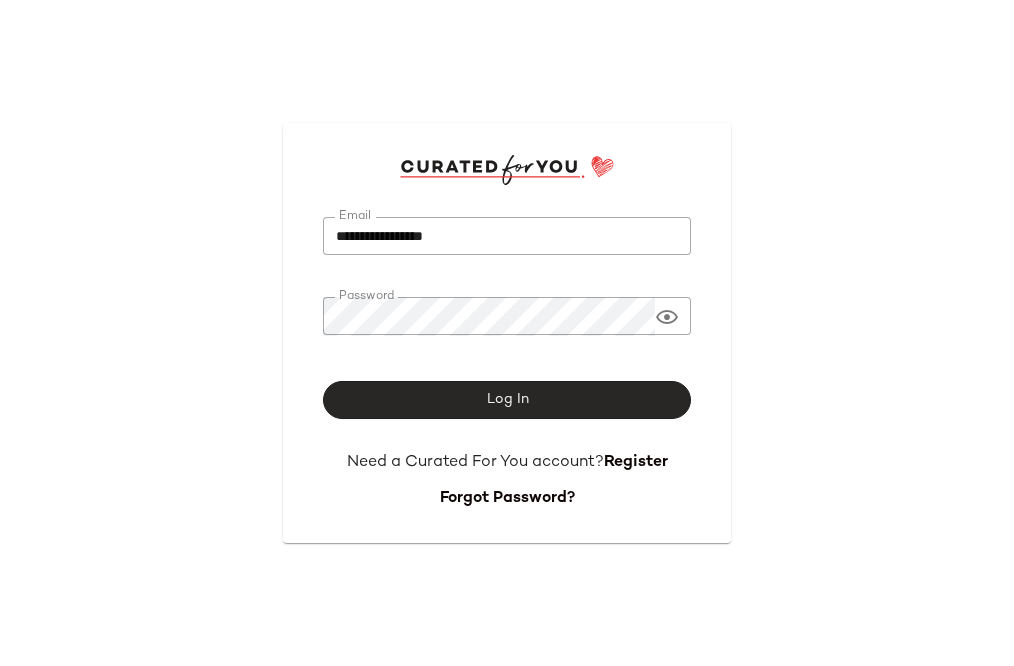 click on "Log In" at bounding box center [507, 400] 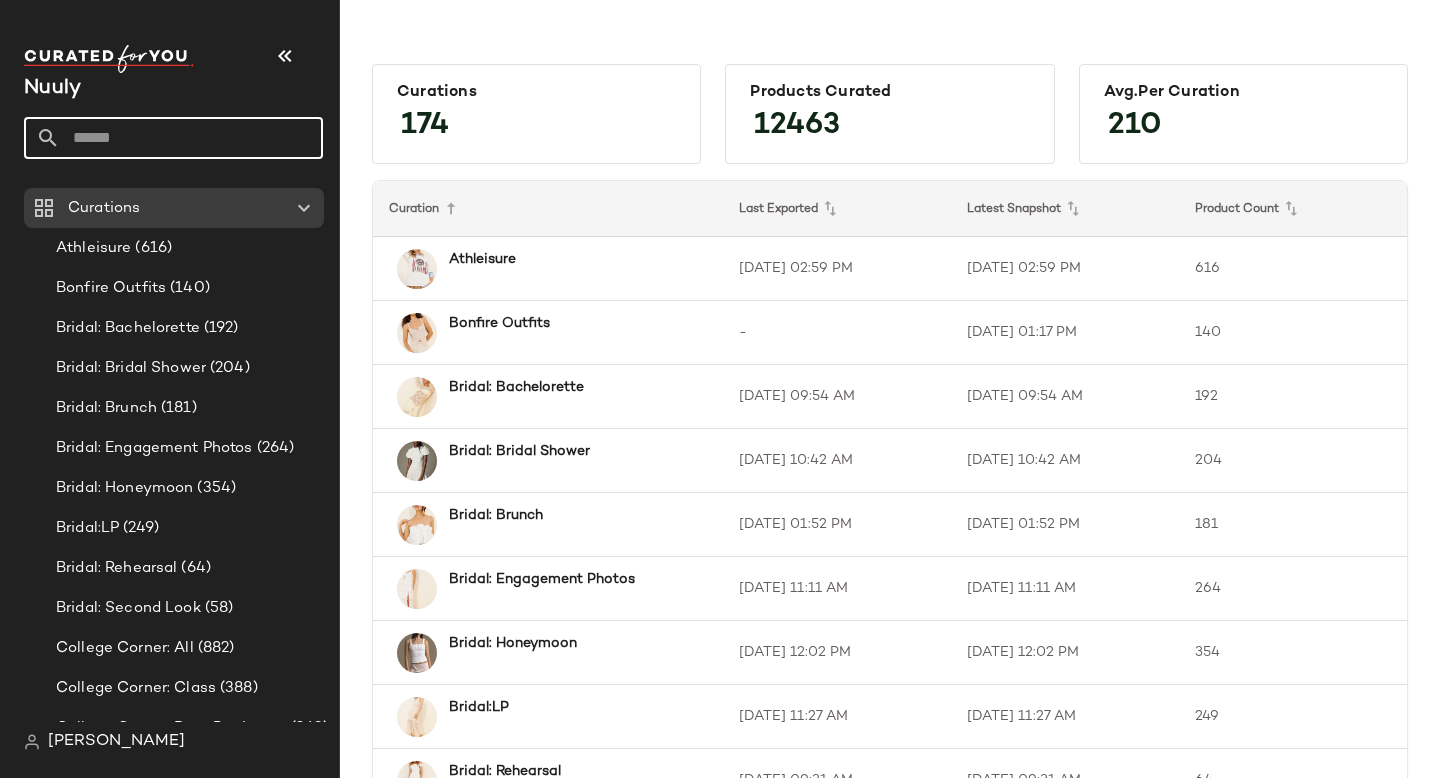 click 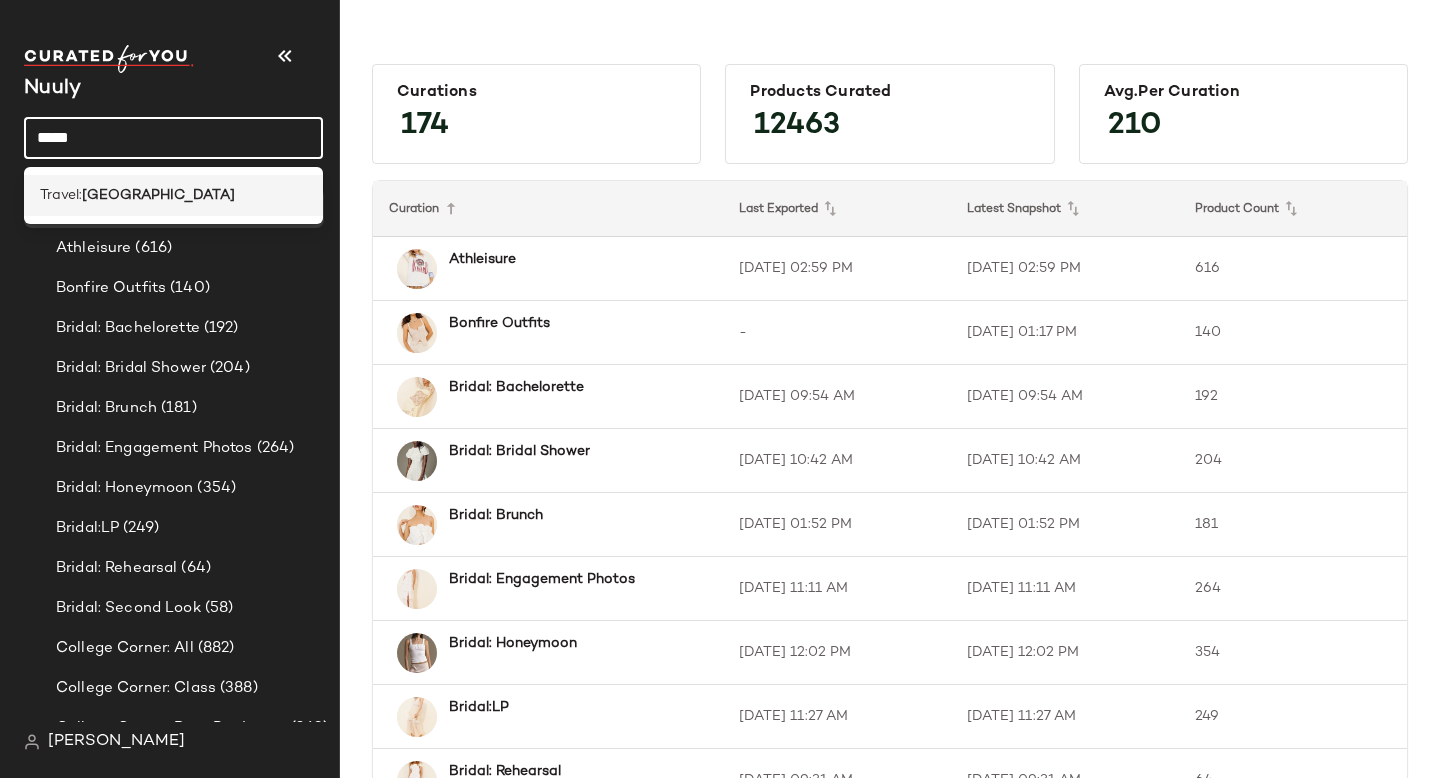 type on "*****" 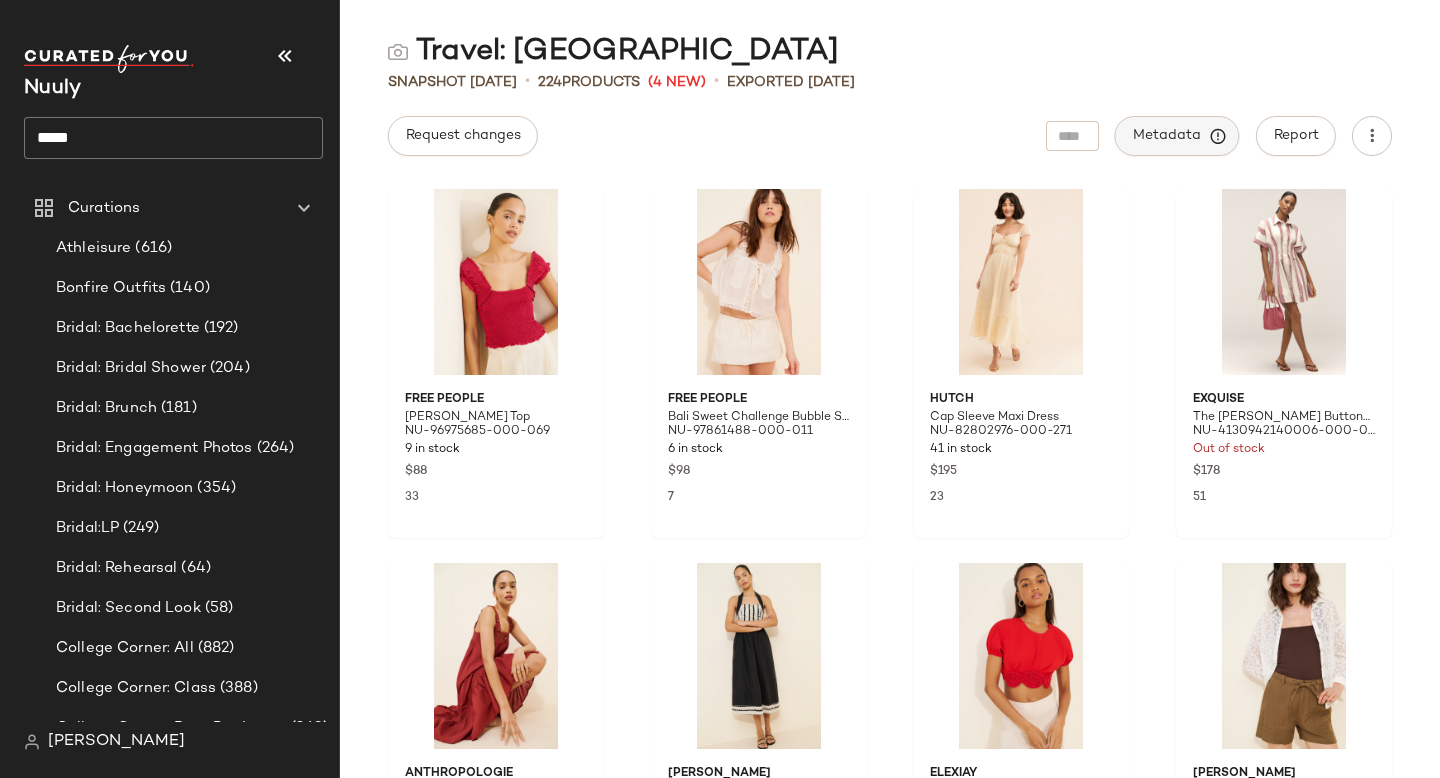 click on "Metadata" 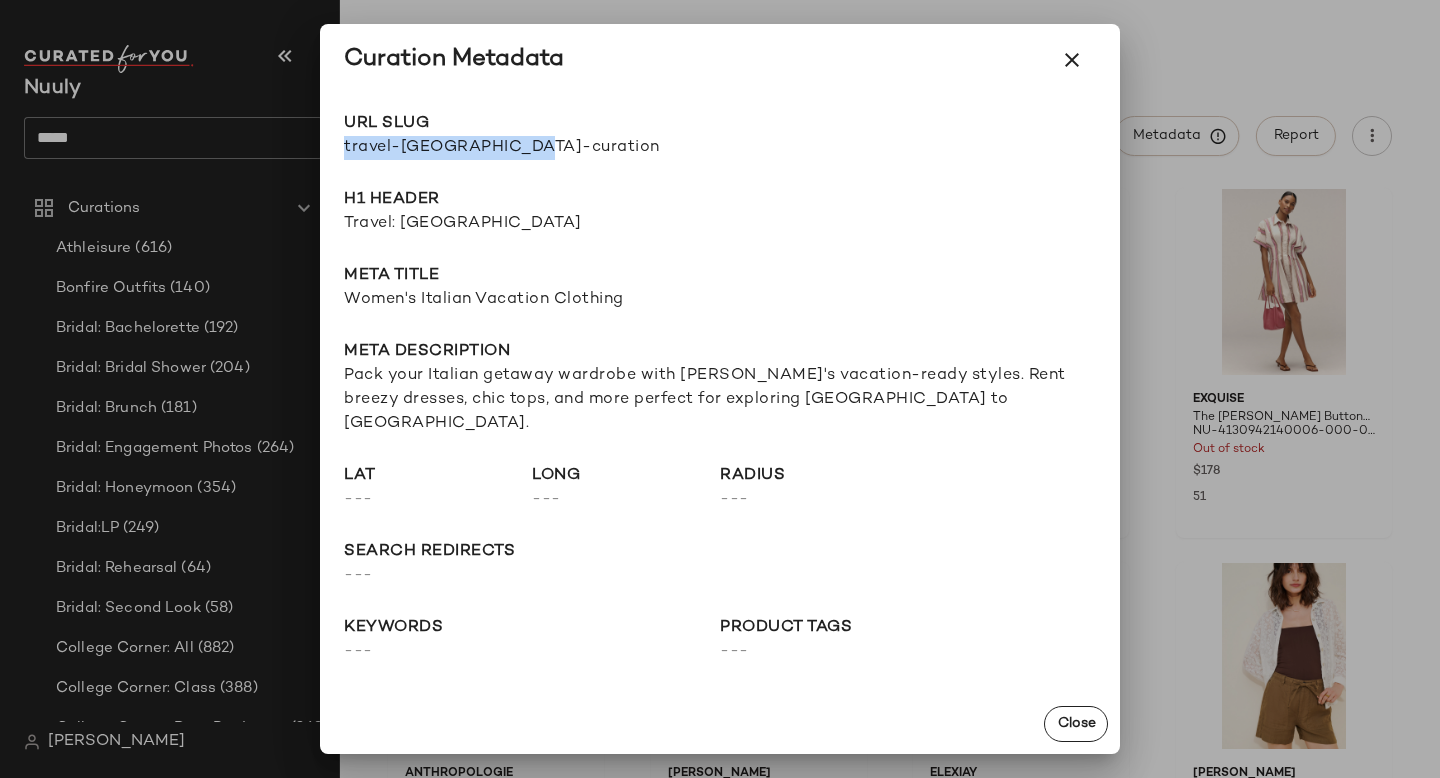 drag, startPoint x: 344, startPoint y: 144, endPoint x: 658, endPoint y: 146, distance: 314.00638 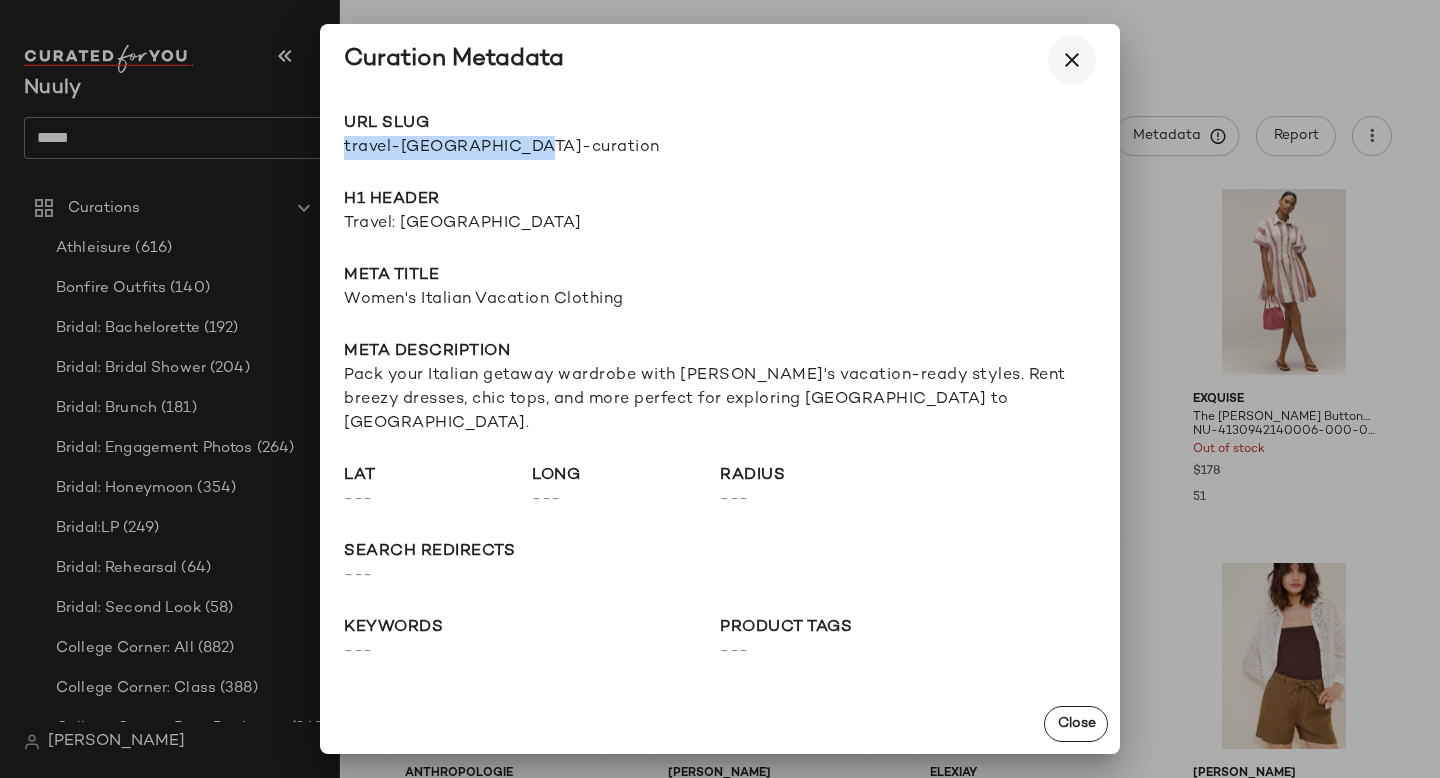 click at bounding box center (1072, 60) 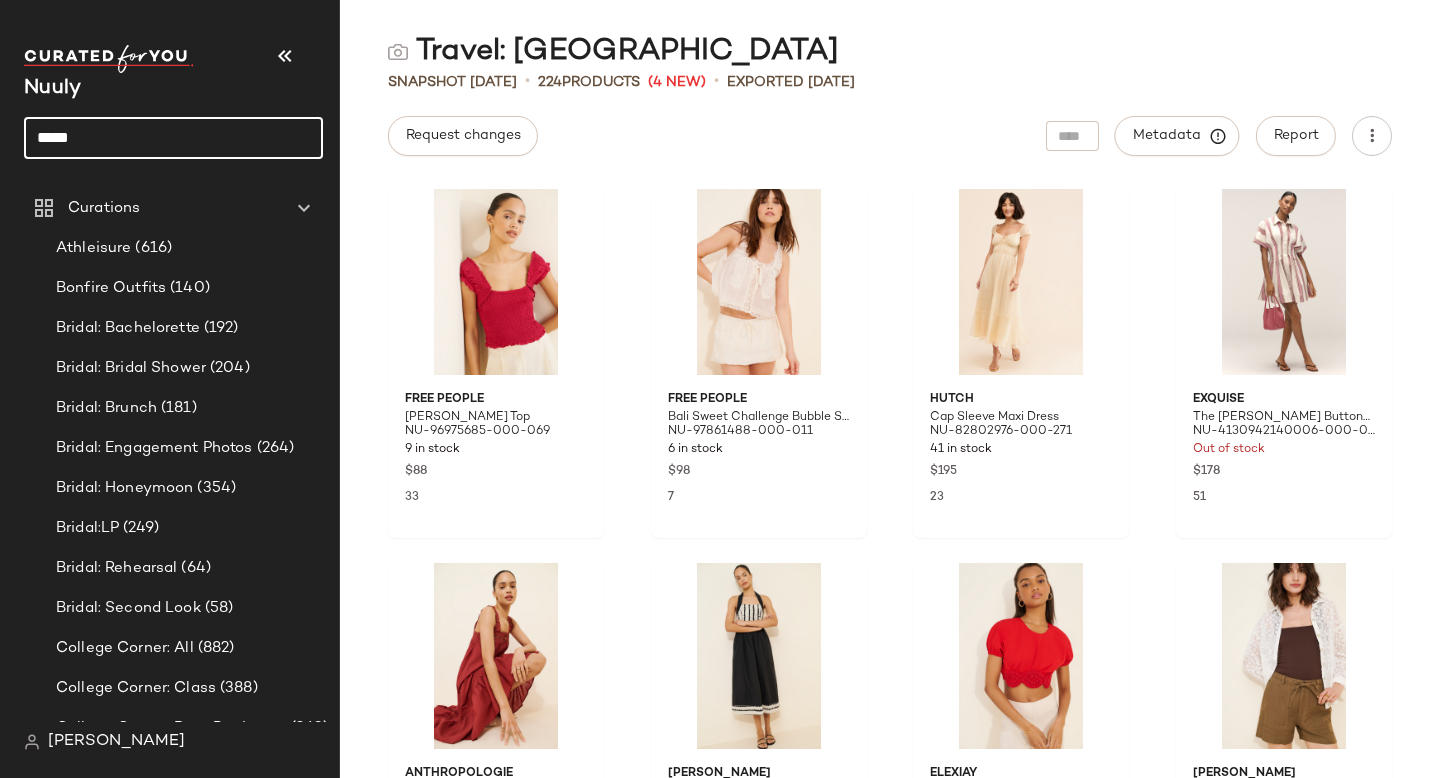 click on "*****" 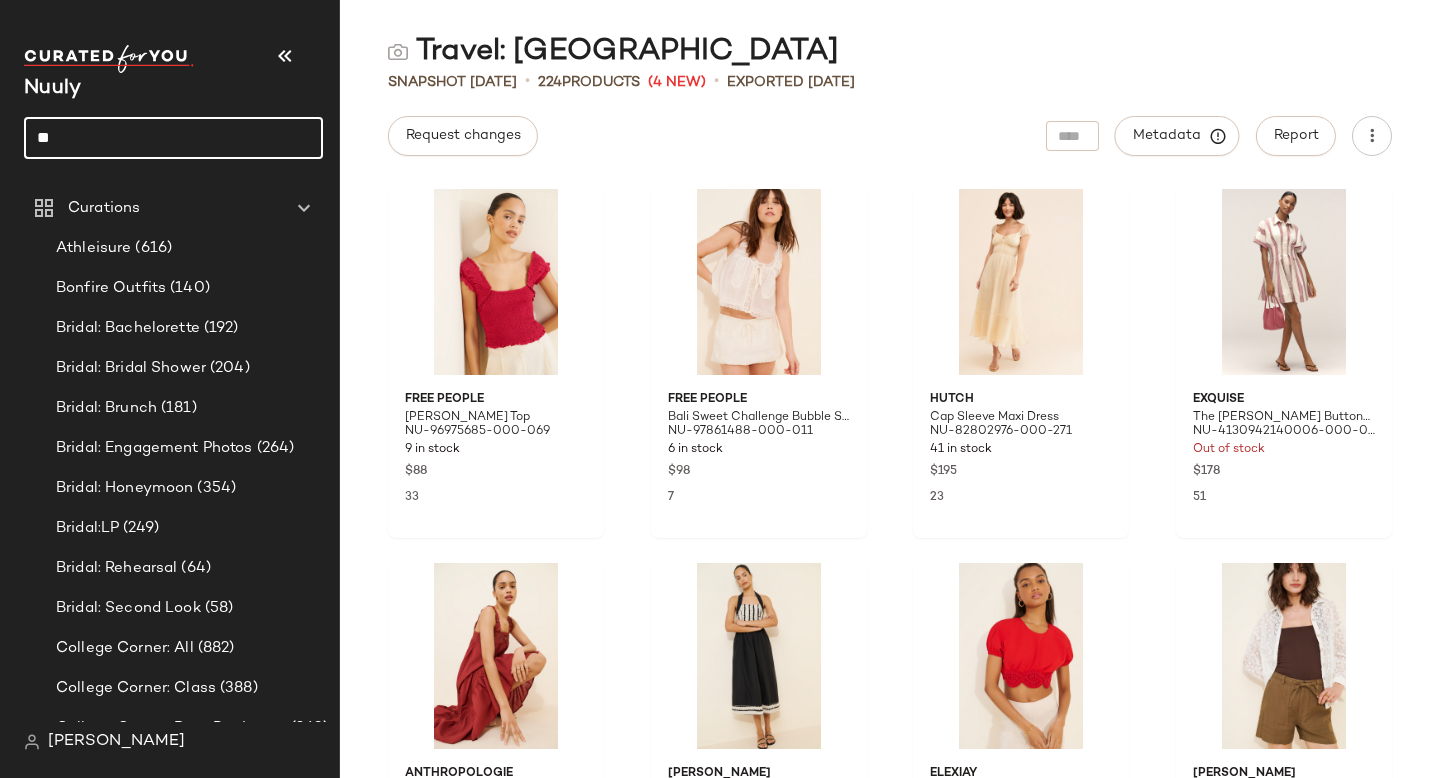 type on "*" 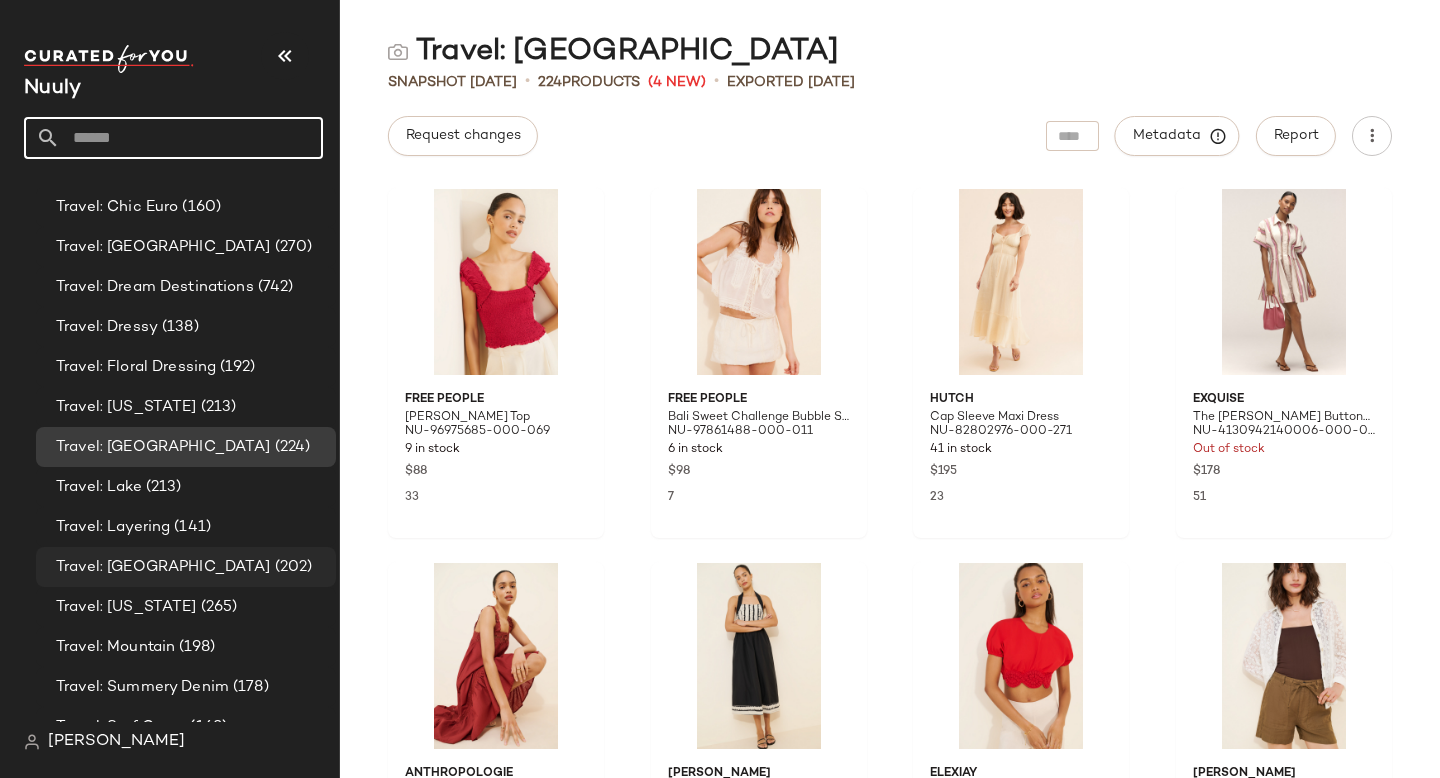 scroll, scrollTop: 4803, scrollLeft: 0, axis: vertical 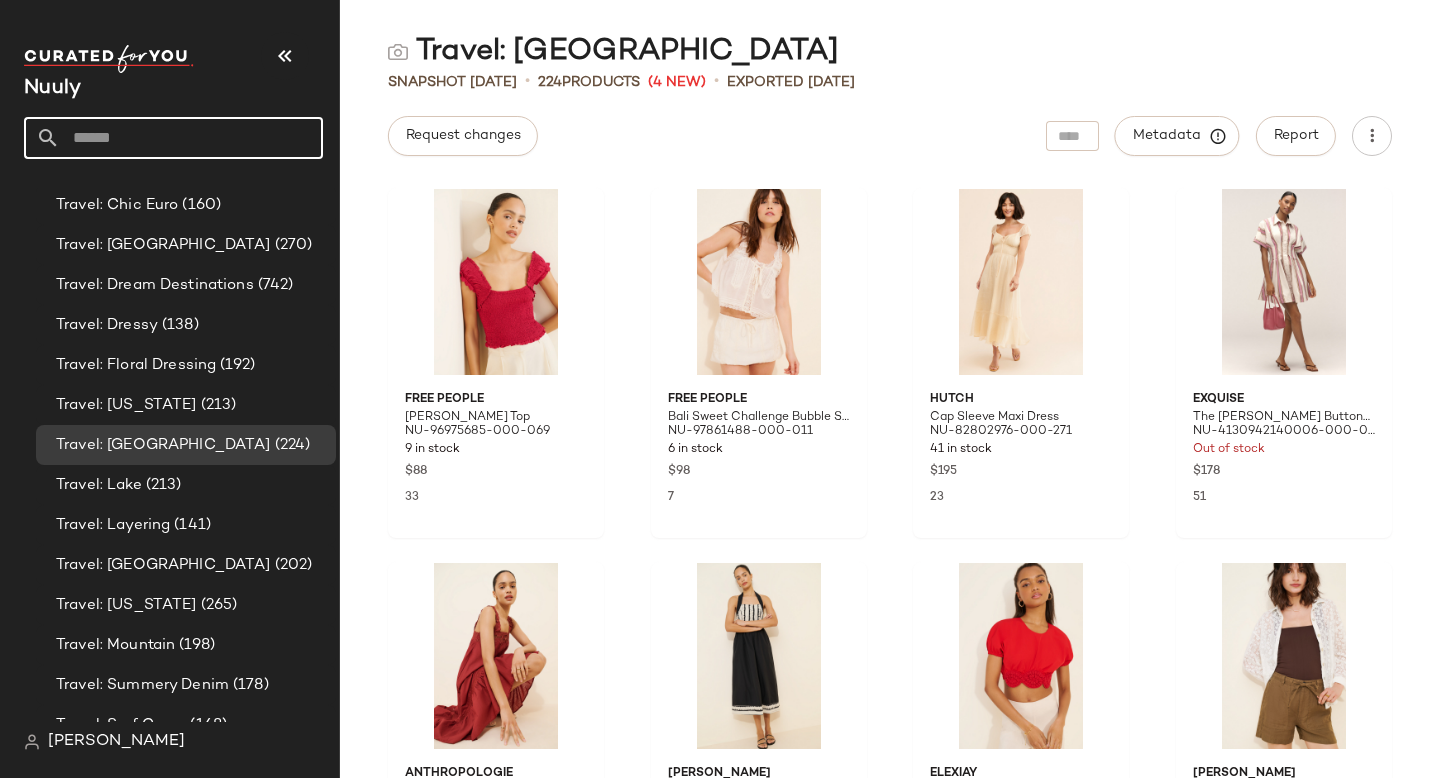 click 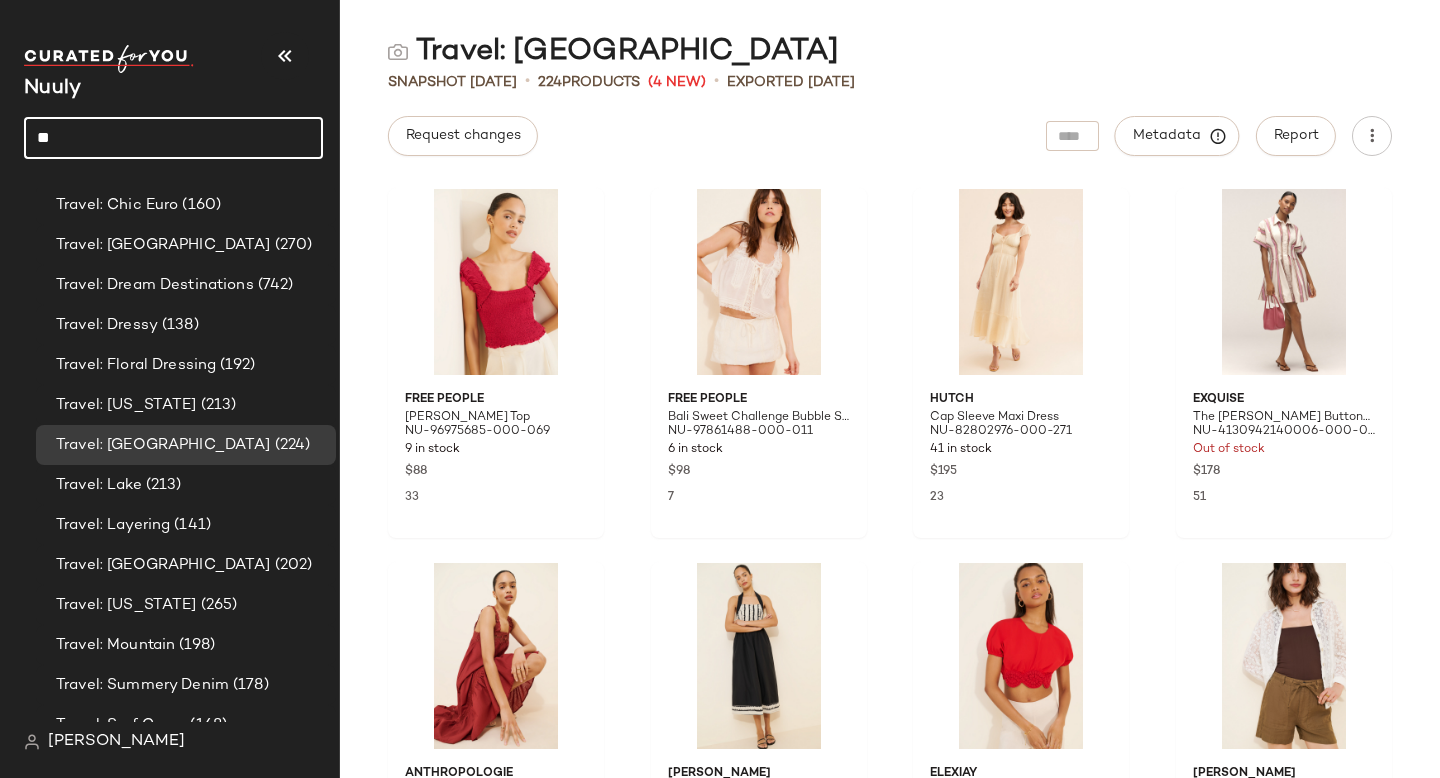 type on "*" 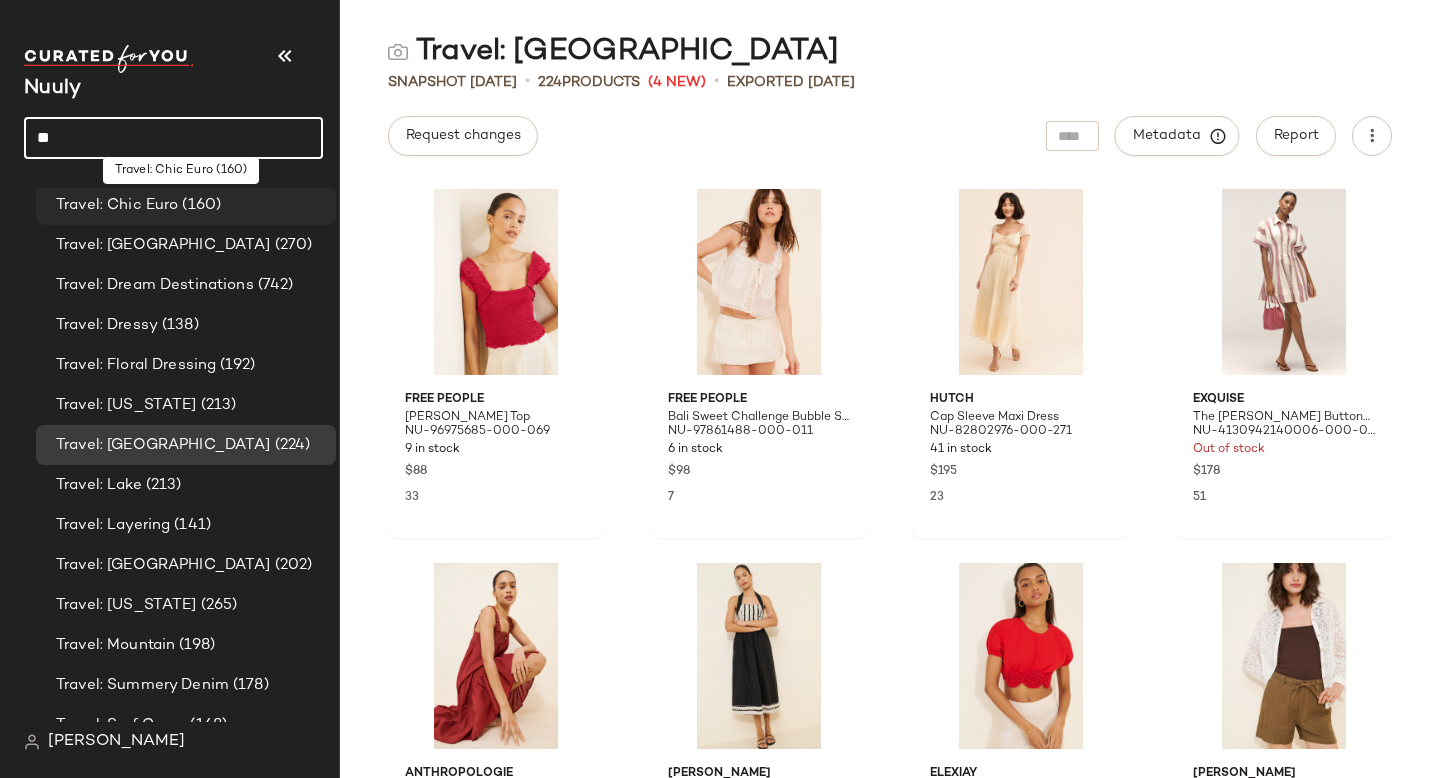 type on "*" 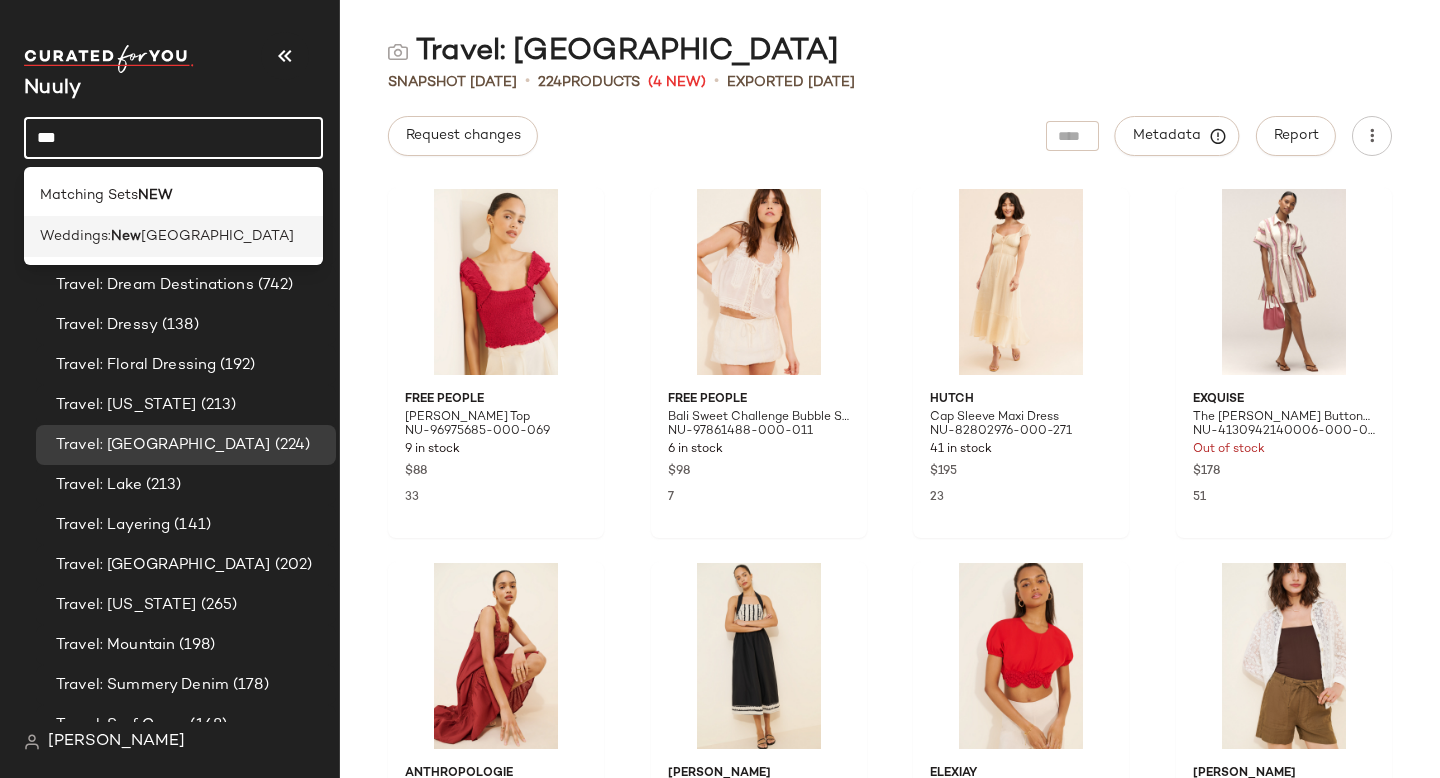 click on "England" at bounding box center [217, 236] 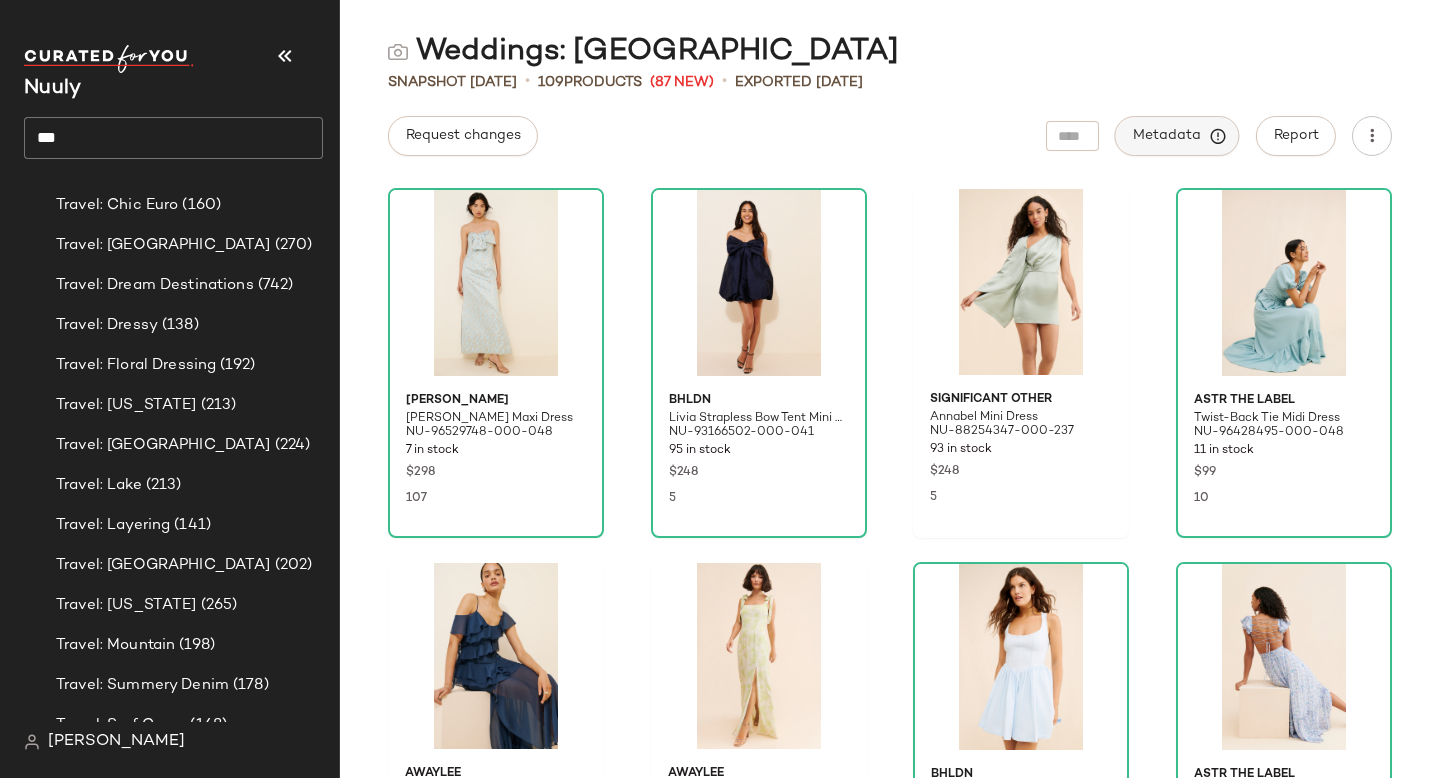 click on "Metadata" at bounding box center (1177, 136) 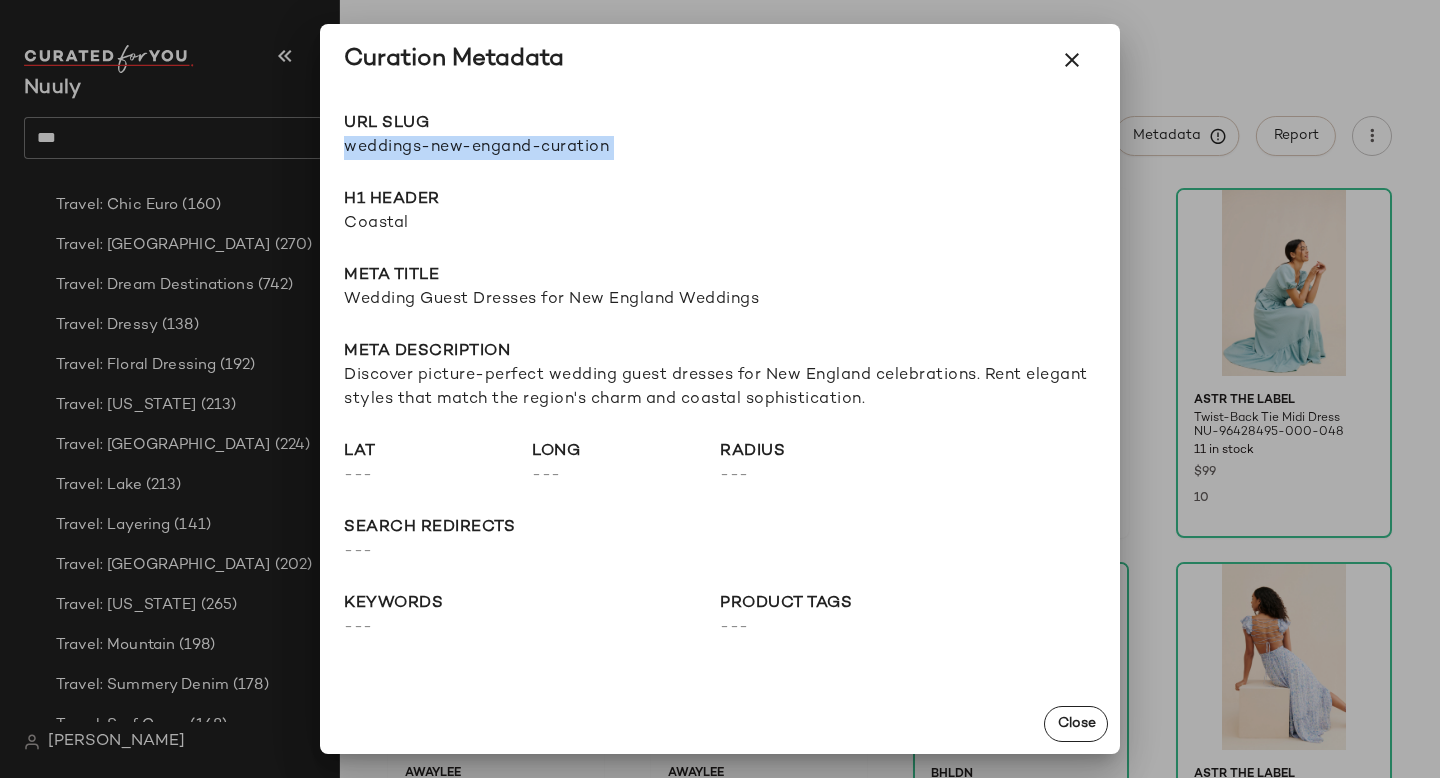 drag, startPoint x: 346, startPoint y: 149, endPoint x: 758, endPoint y: 186, distance: 413.65808 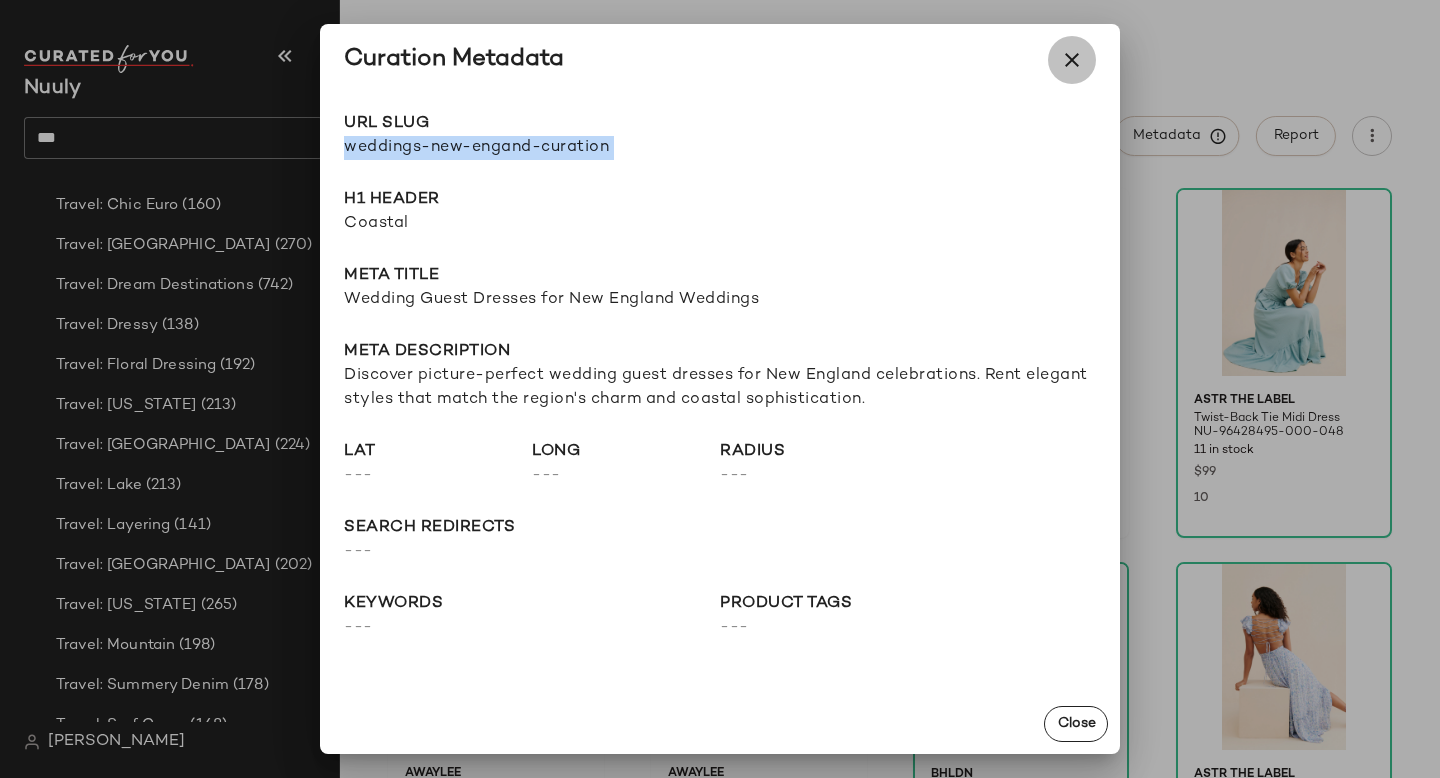 click at bounding box center [1072, 60] 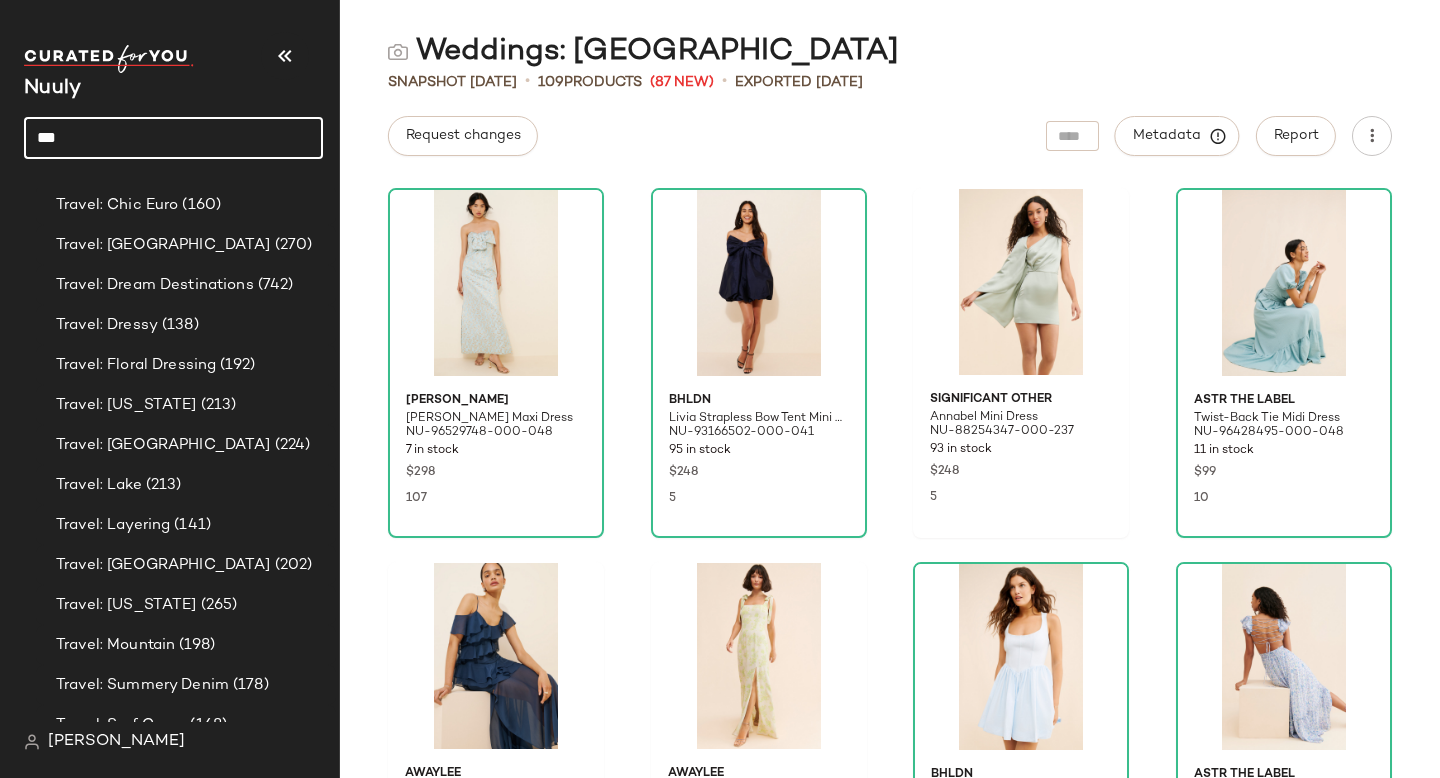 click on "***" 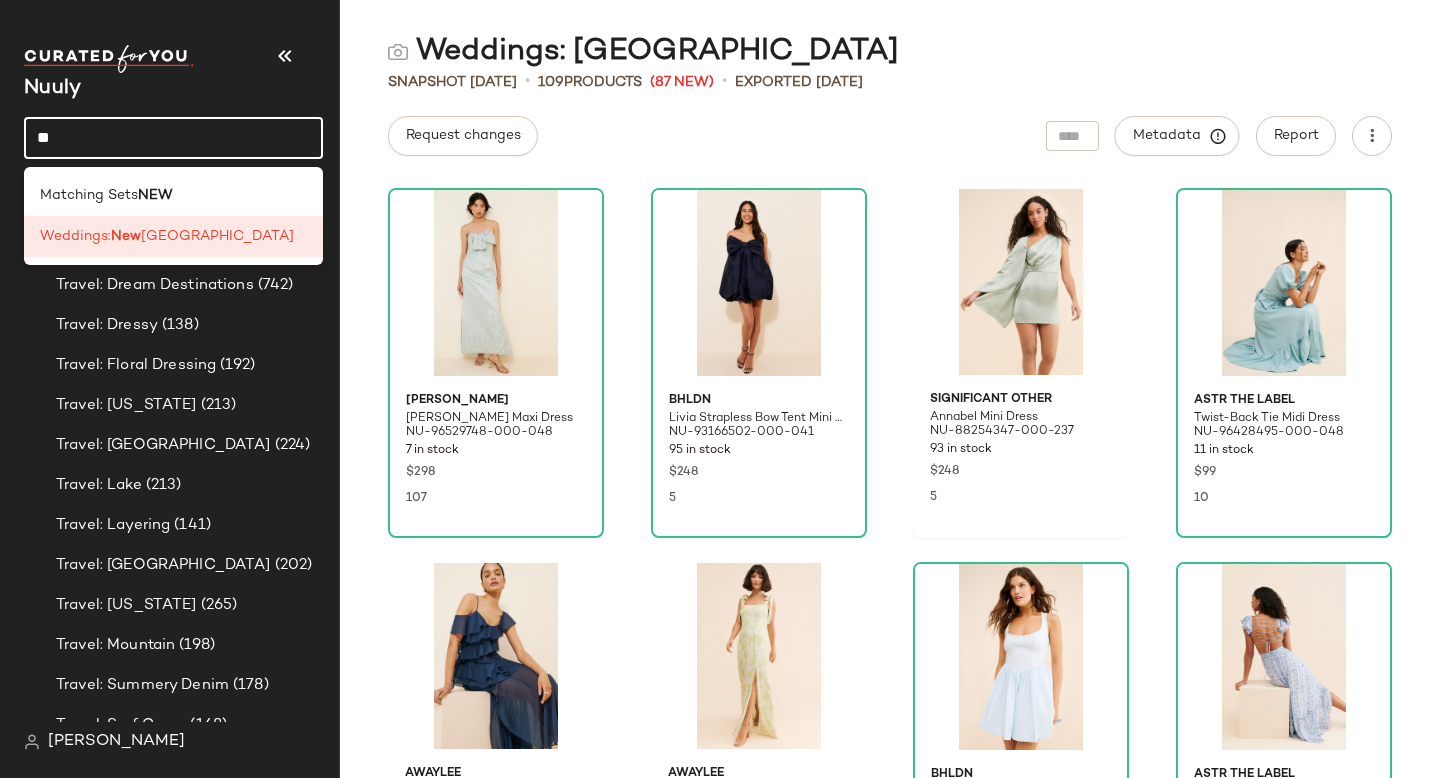 type on "*" 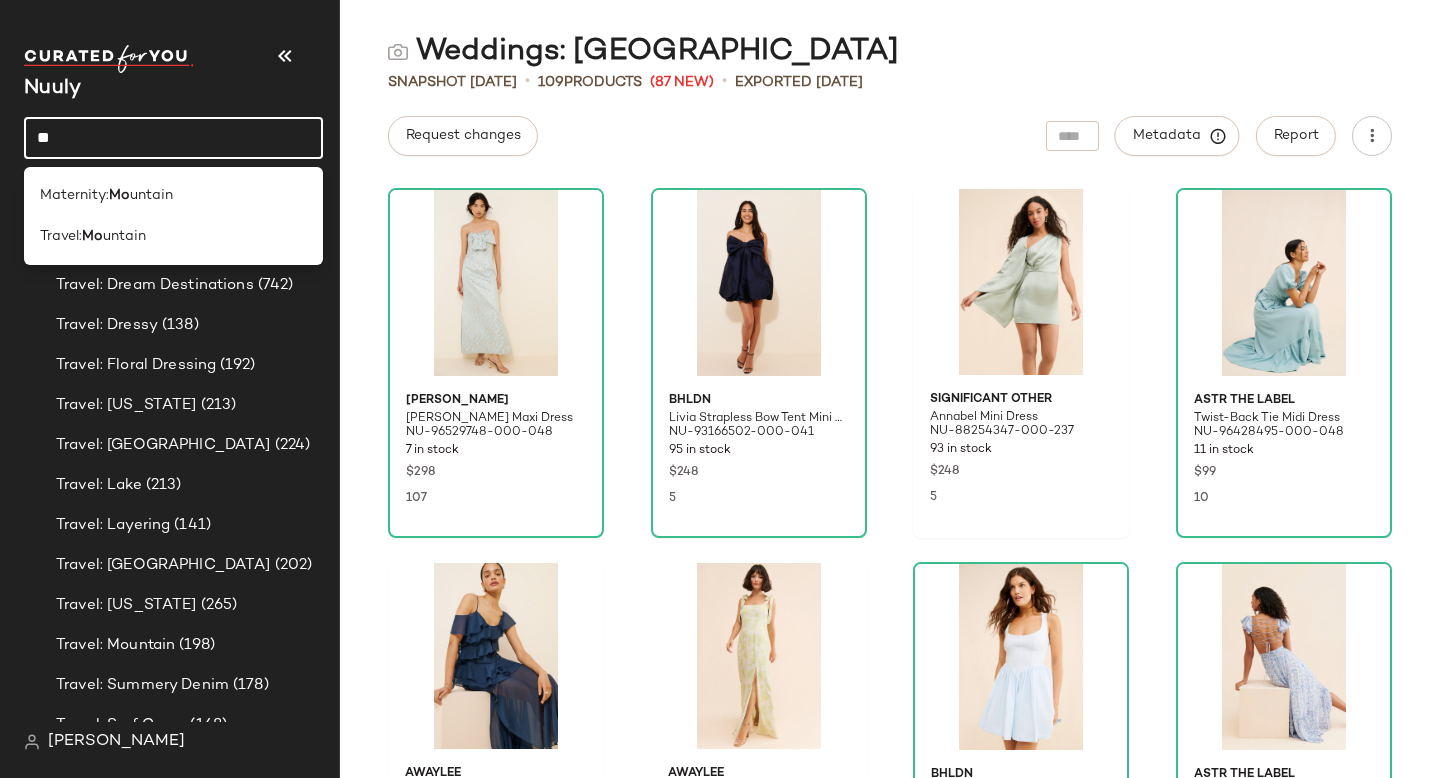 type on "*" 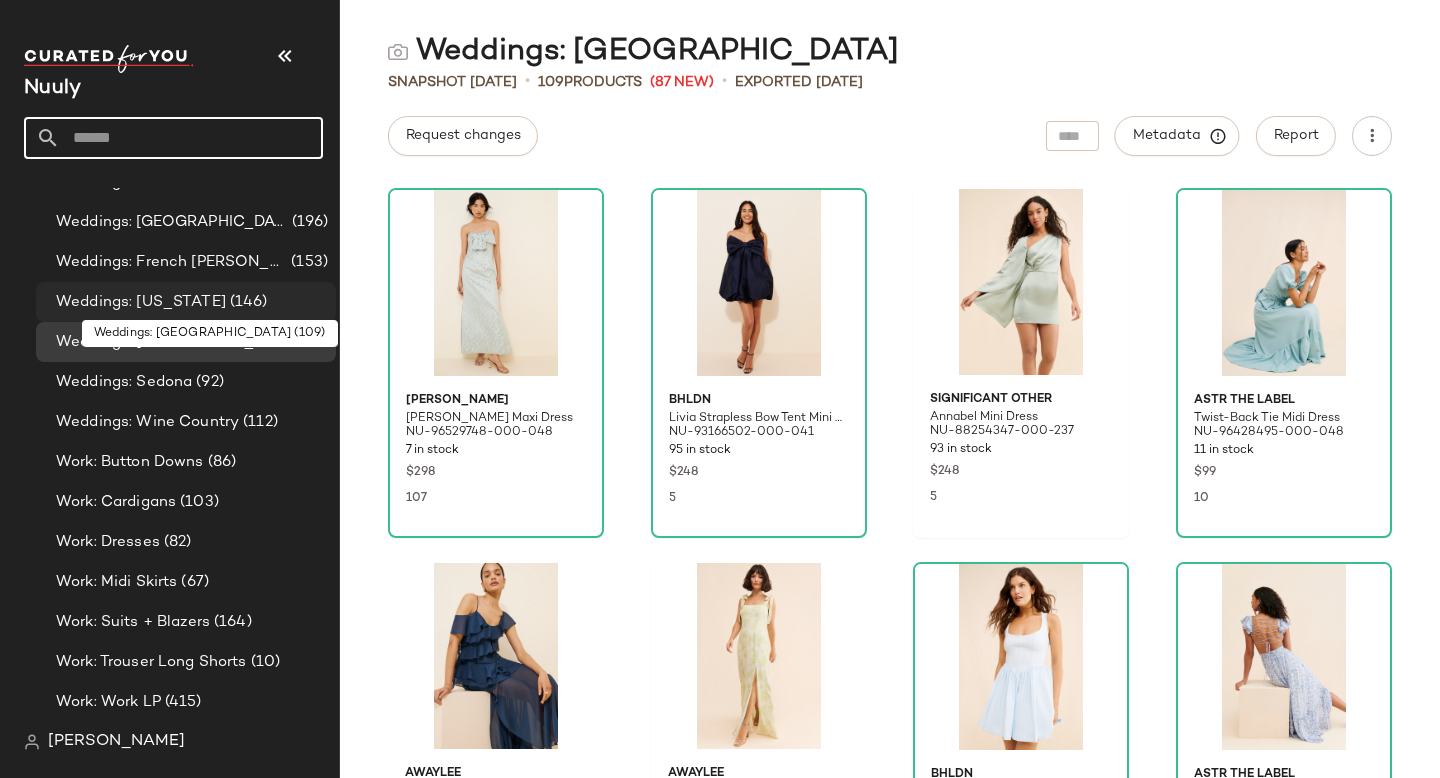 scroll, scrollTop: 6425, scrollLeft: 0, axis: vertical 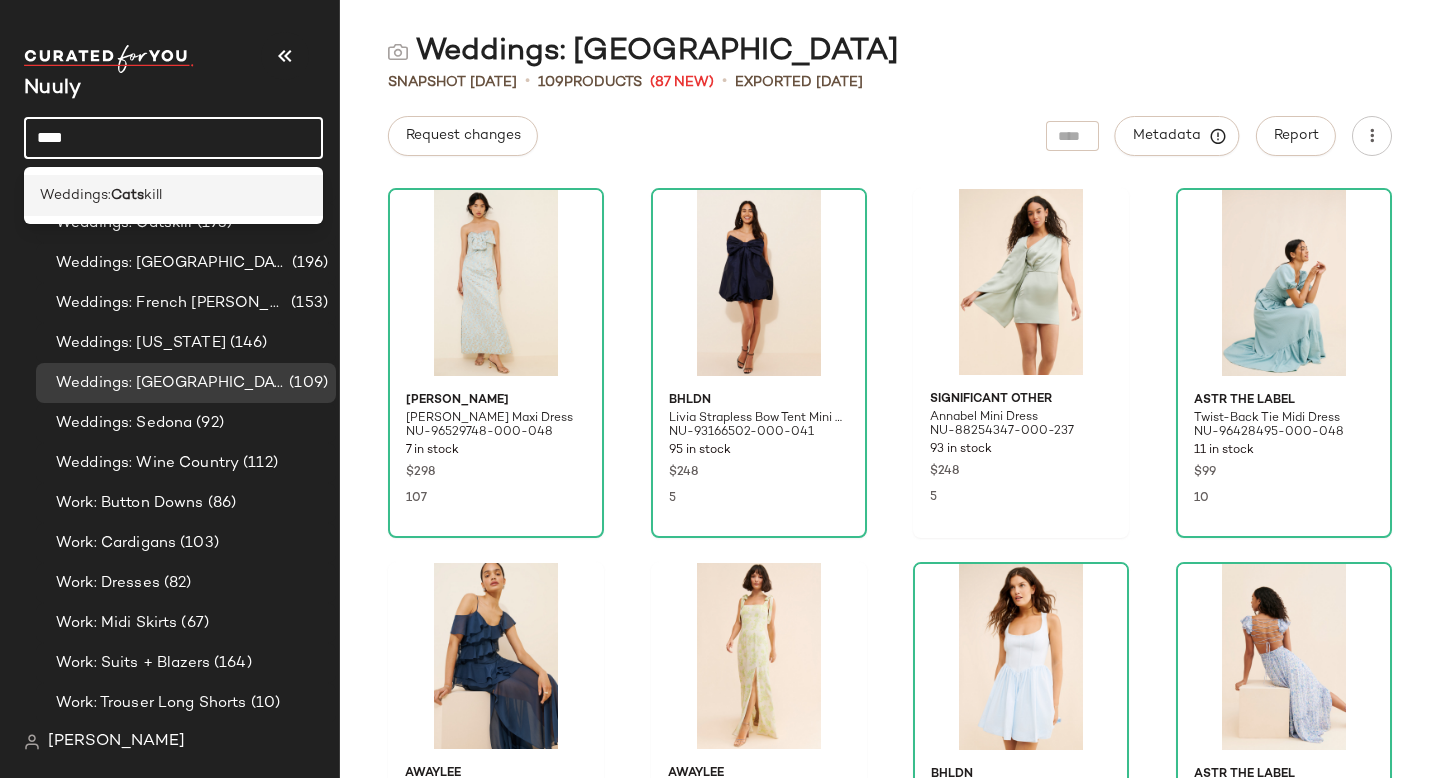 click on "Weddings:  Cats kill" 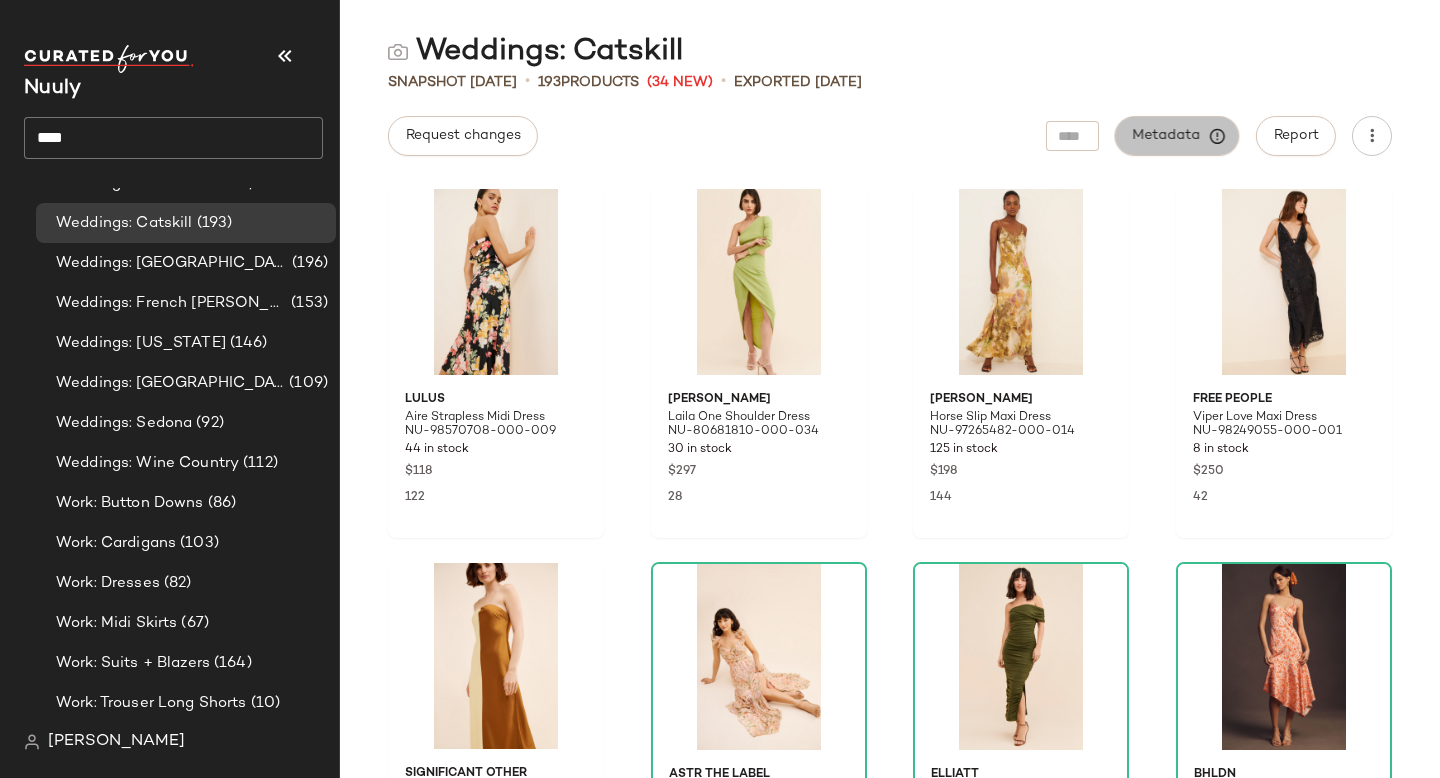 click on "Metadata" 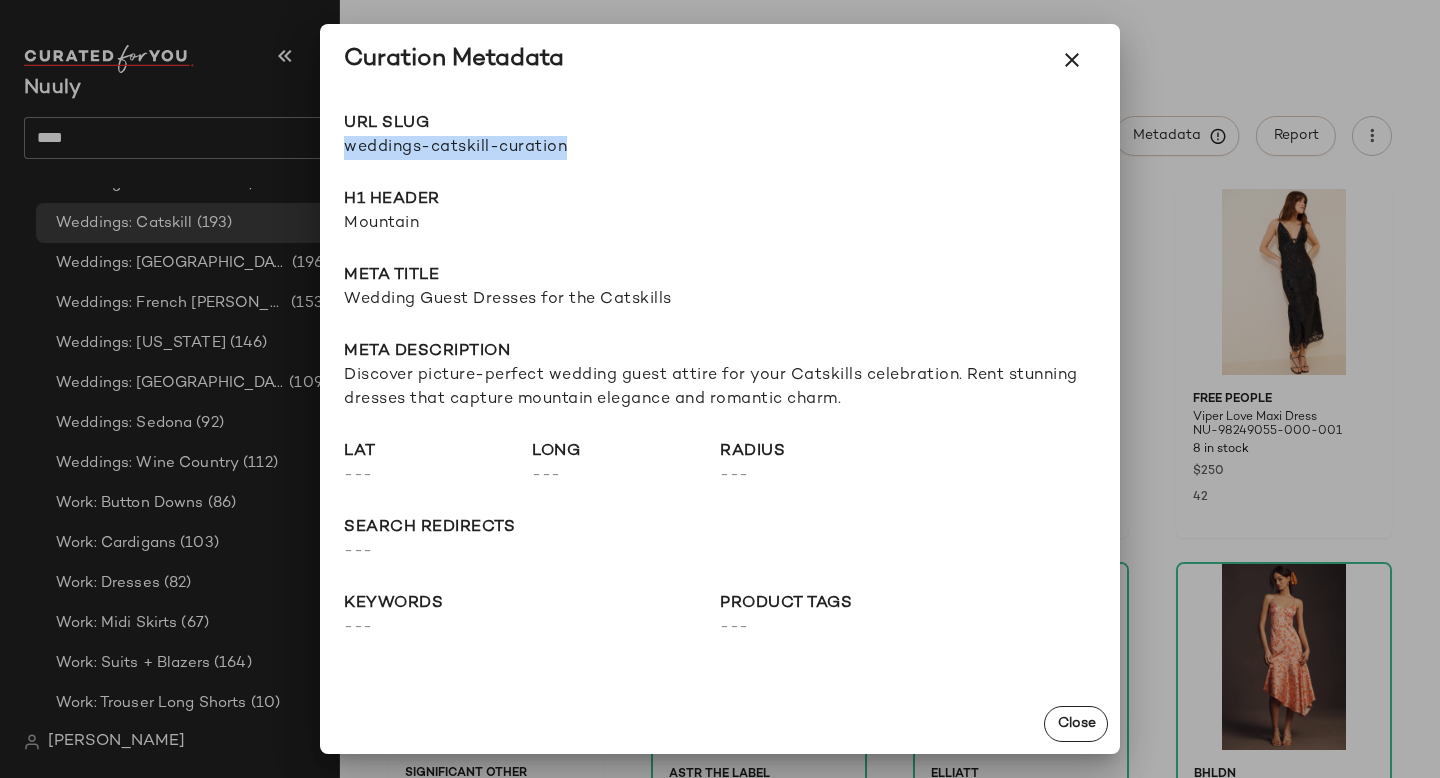 drag, startPoint x: 344, startPoint y: 147, endPoint x: 612, endPoint y: 145, distance: 268.00748 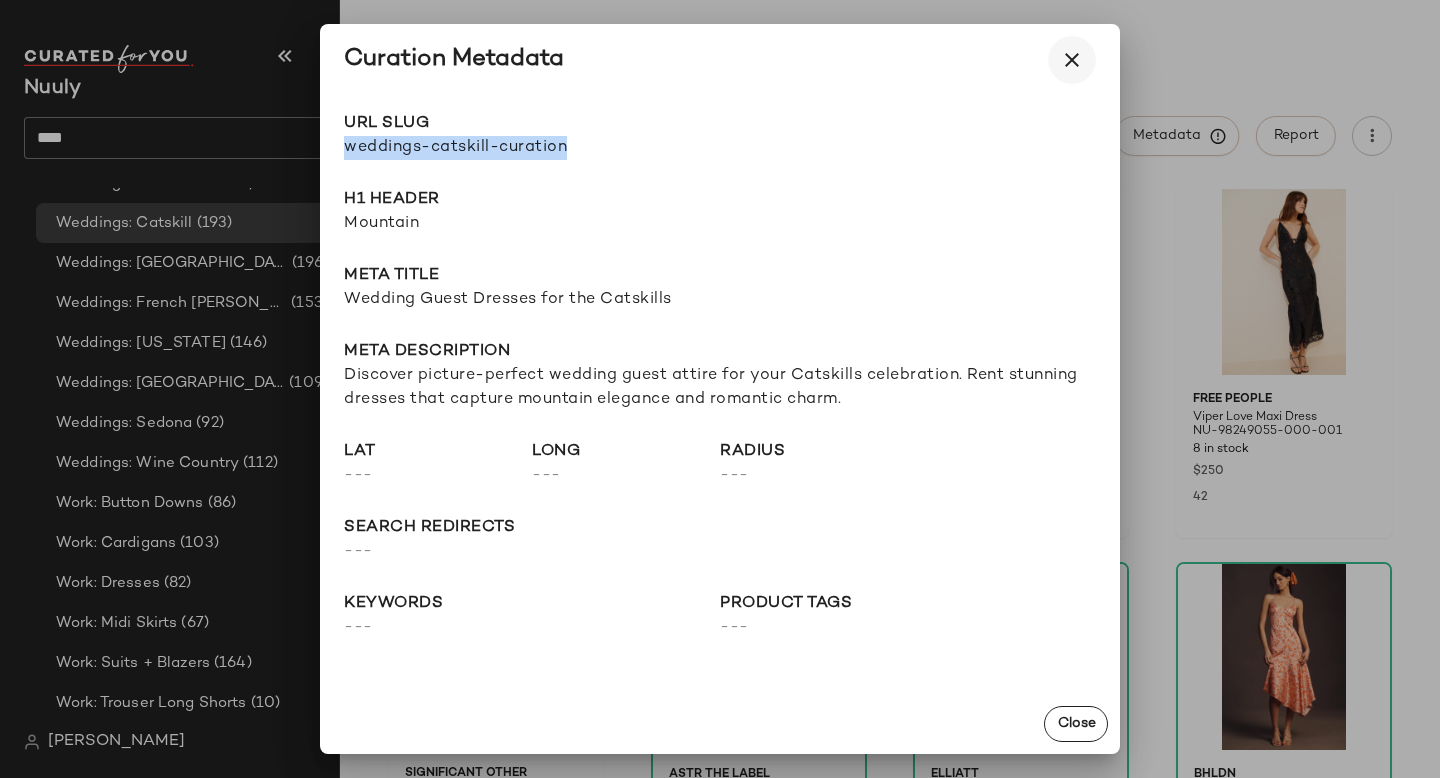 click at bounding box center (1072, 60) 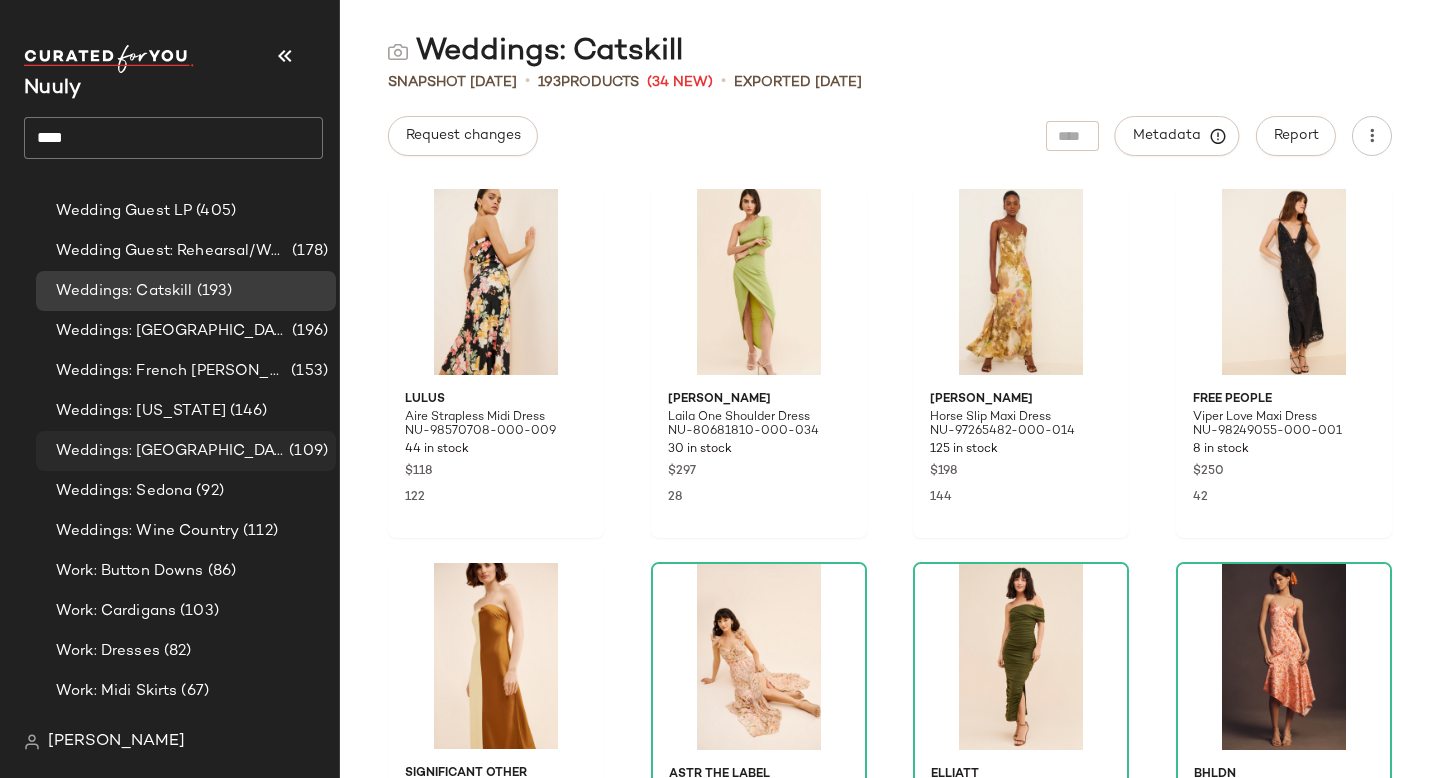 scroll, scrollTop: 6345, scrollLeft: 0, axis: vertical 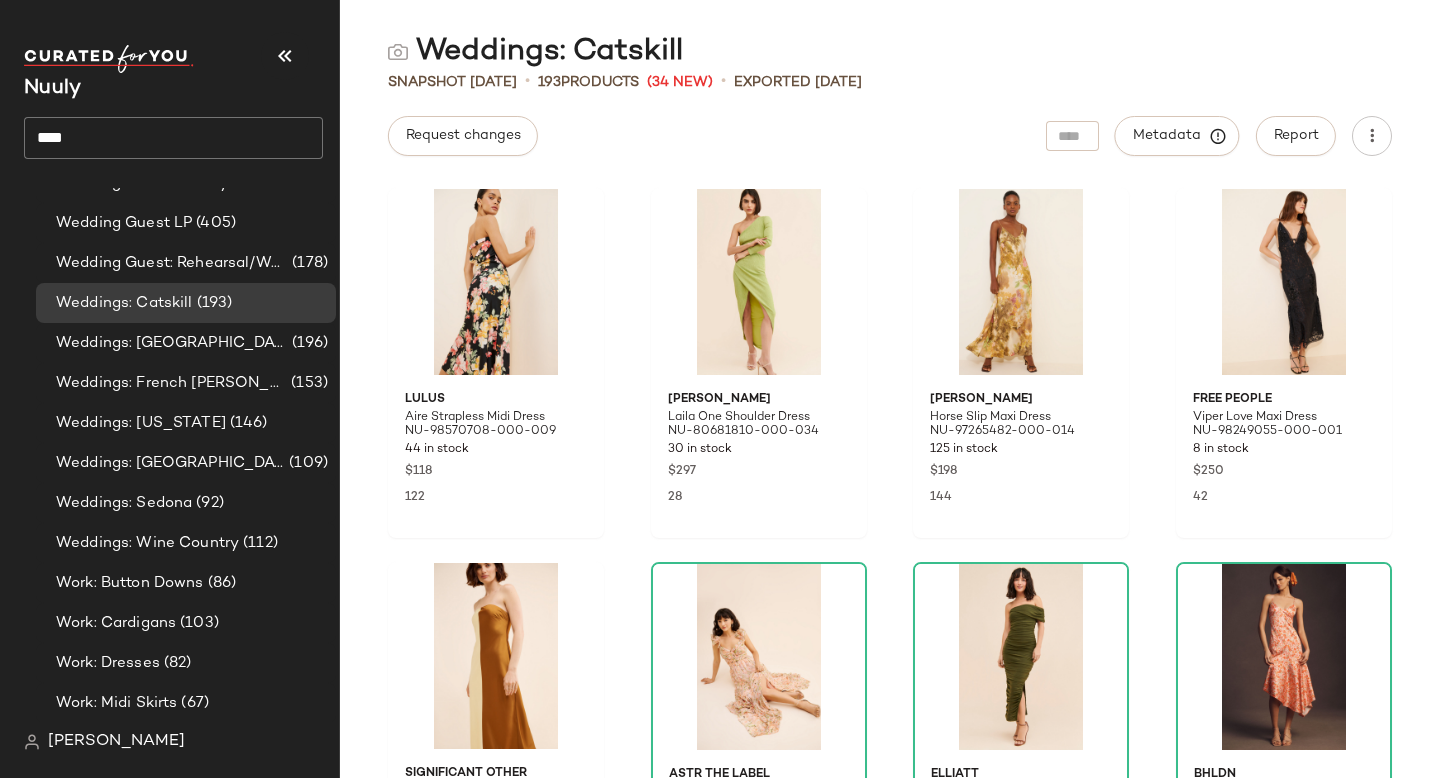 click on "****" 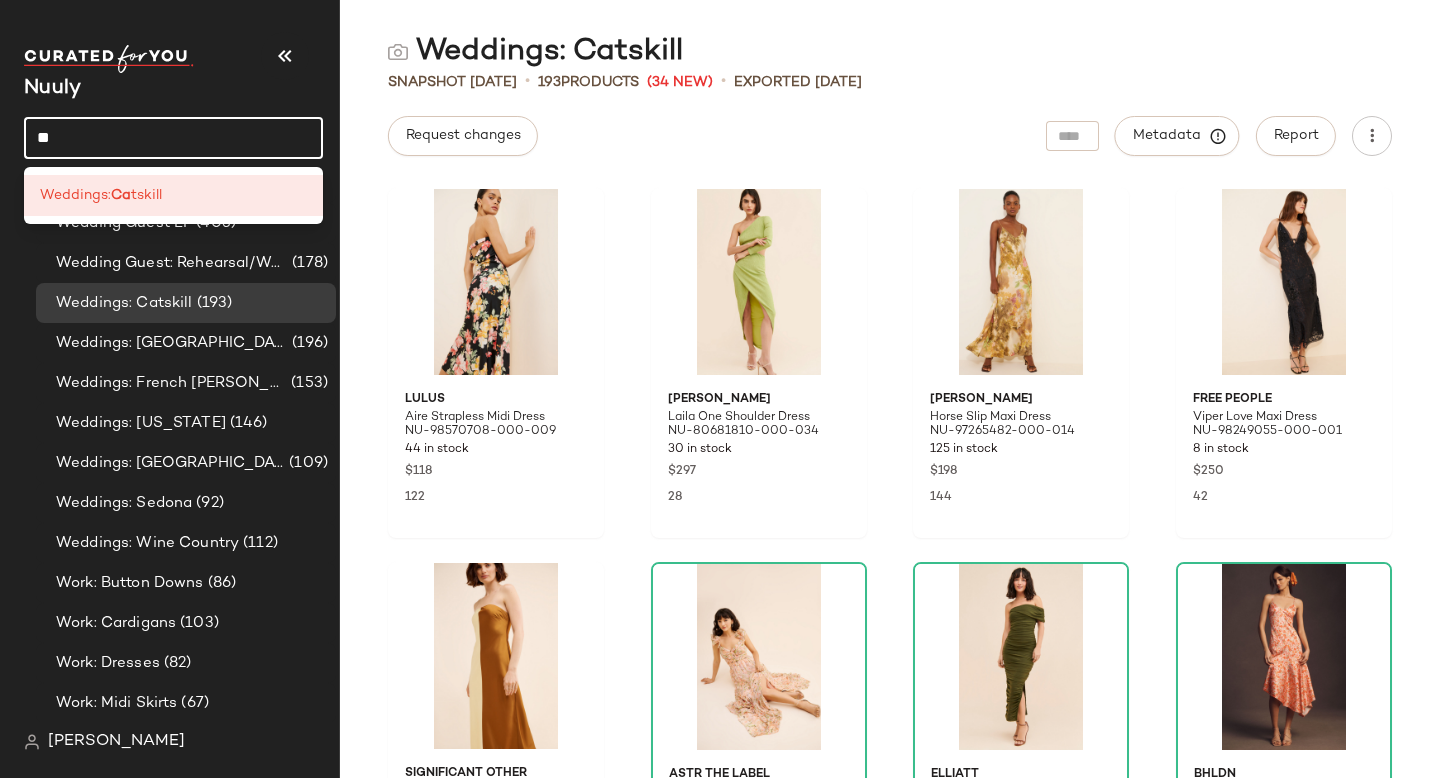 type on "*" 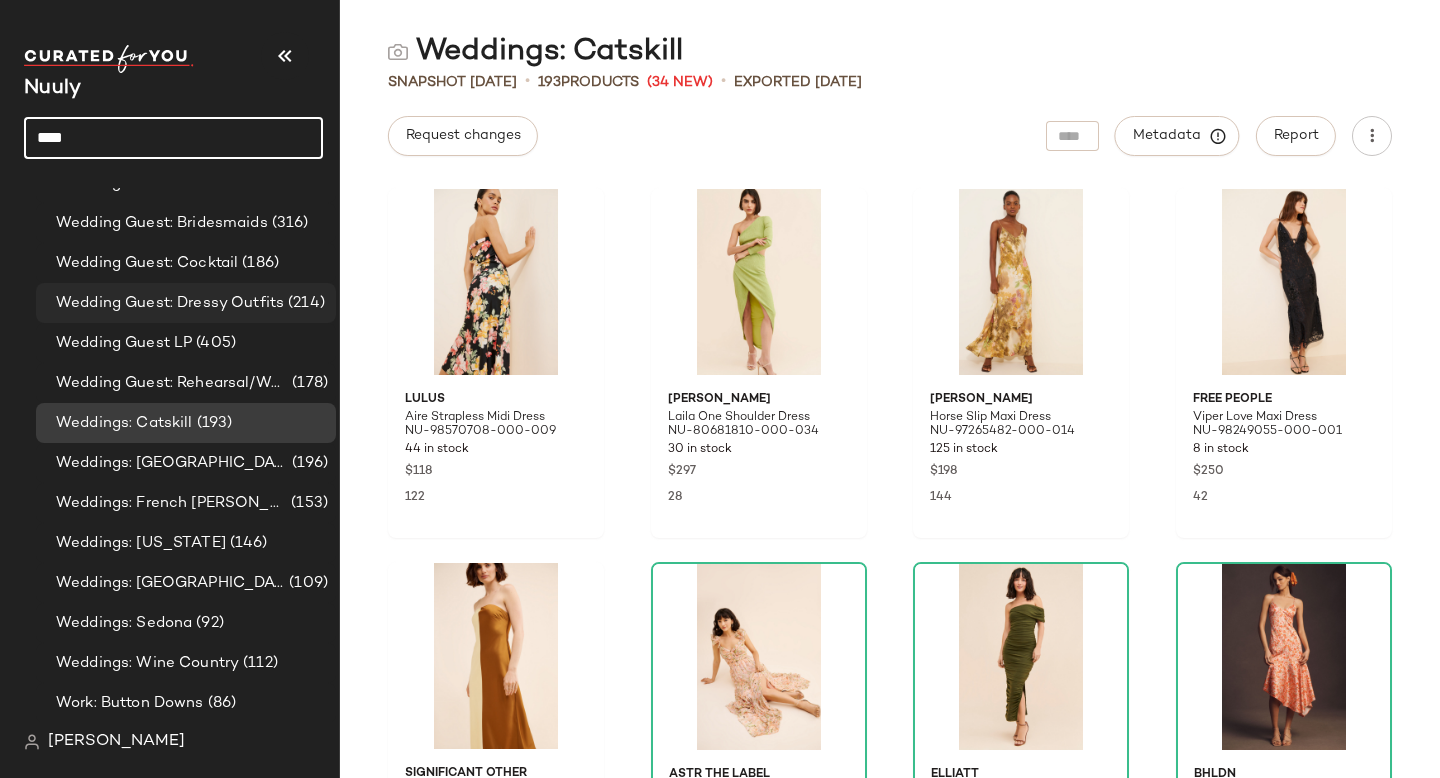 scroll, scrollTop: 6228, scrollLeft: 0, axis: vertical 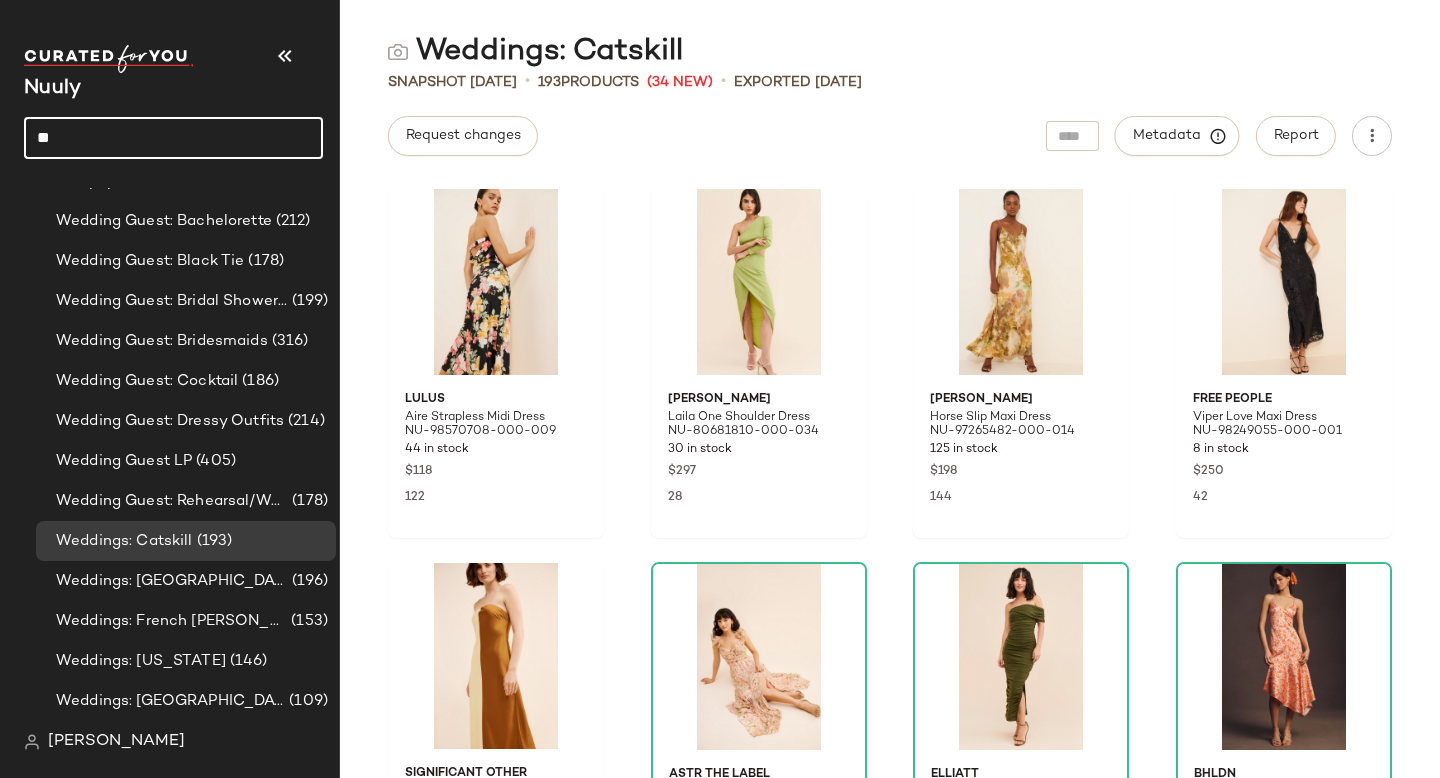 type on "*" 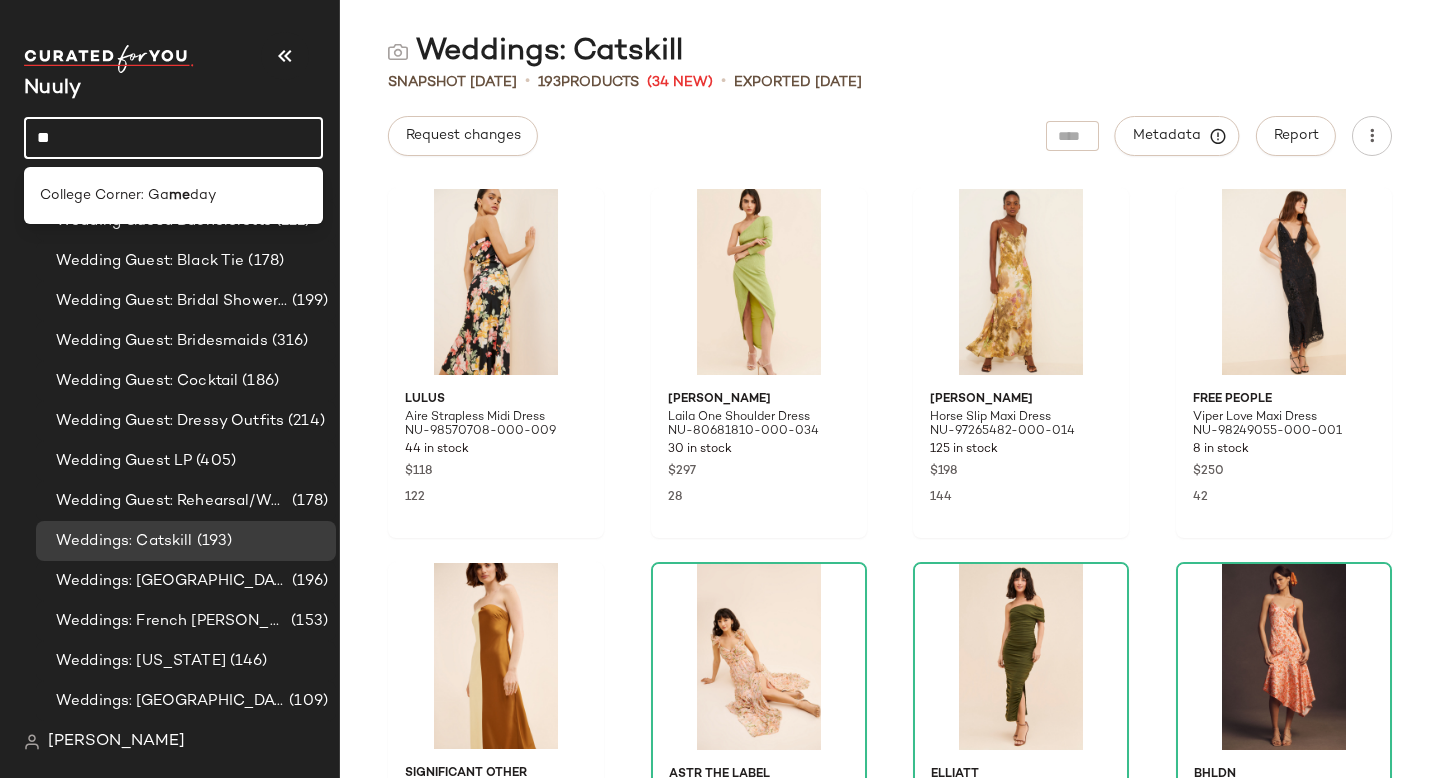 type on "*" 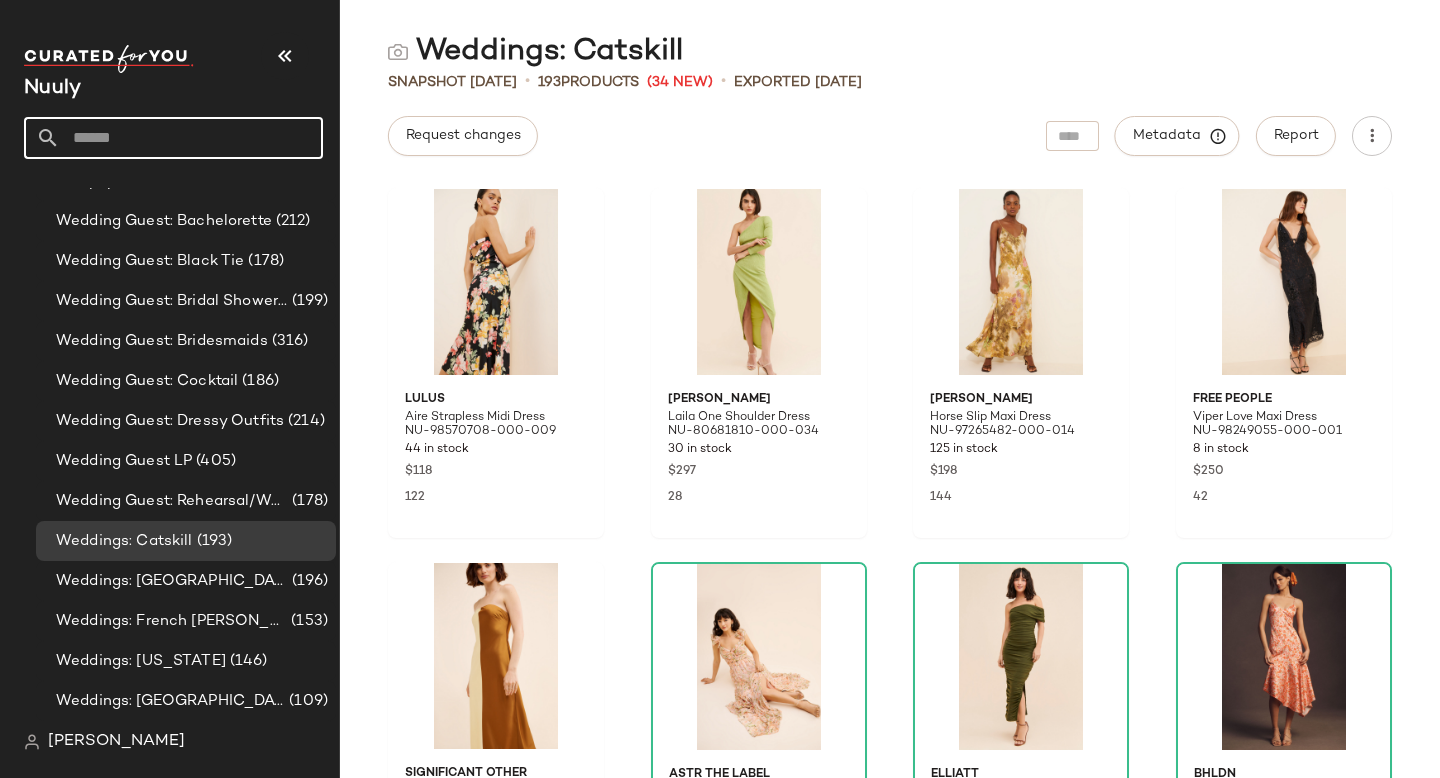 type 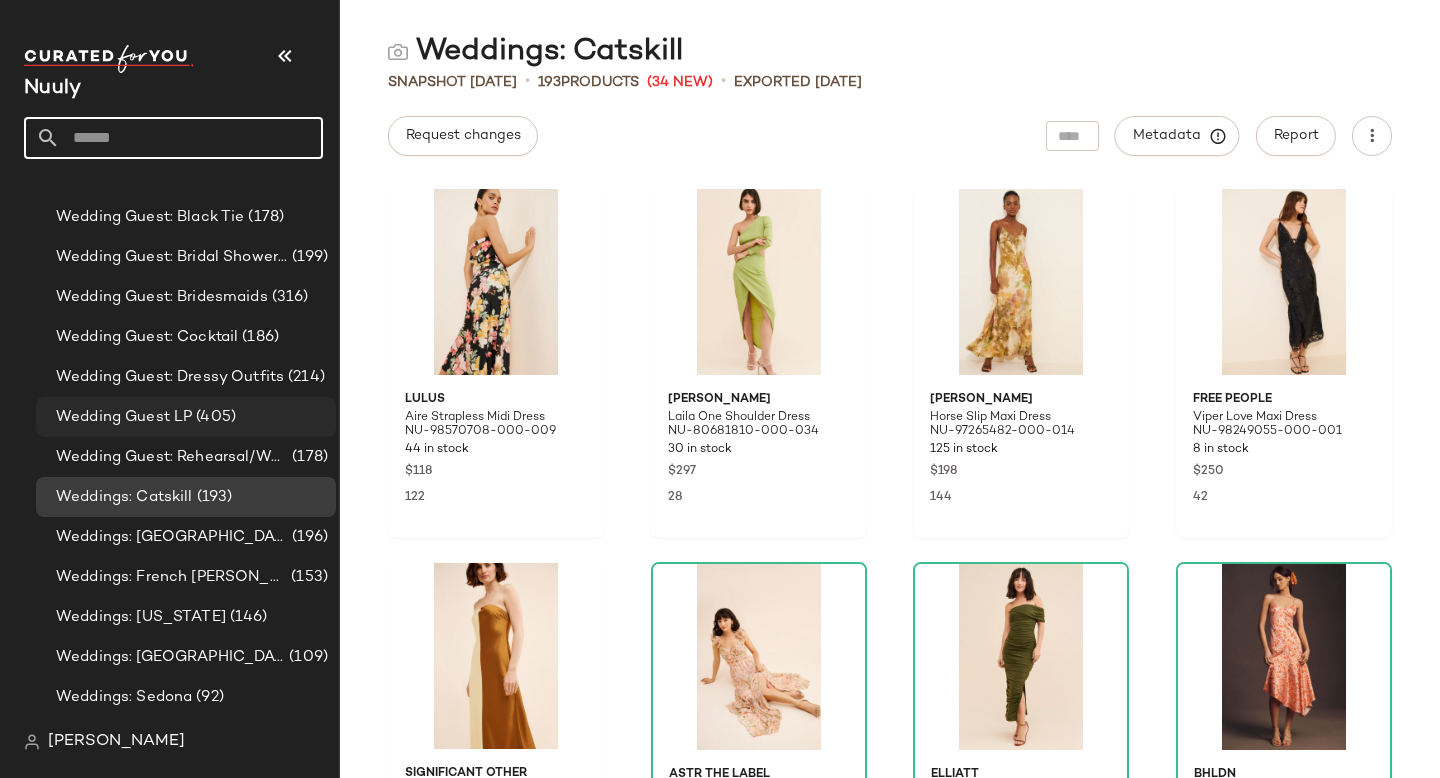 scroll, scrollTop: 6148, scrollLeft: 0, axis: vertical 